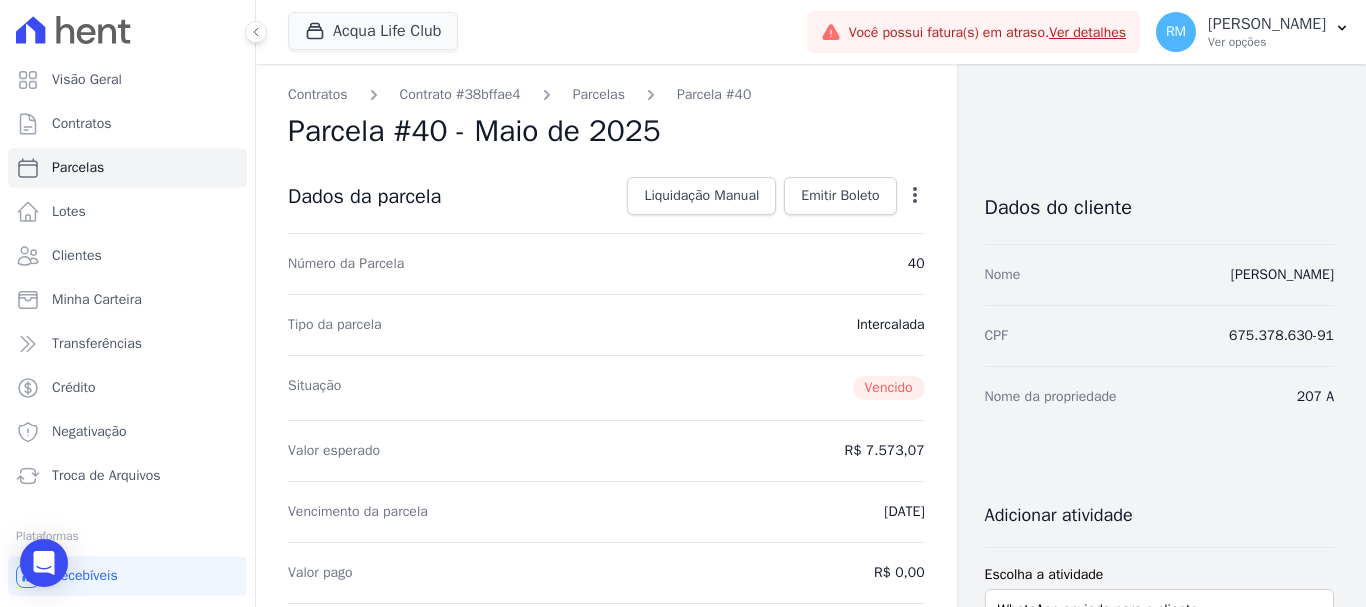scroll, scrollTop: 0, scrollLeft: 0, axis: both 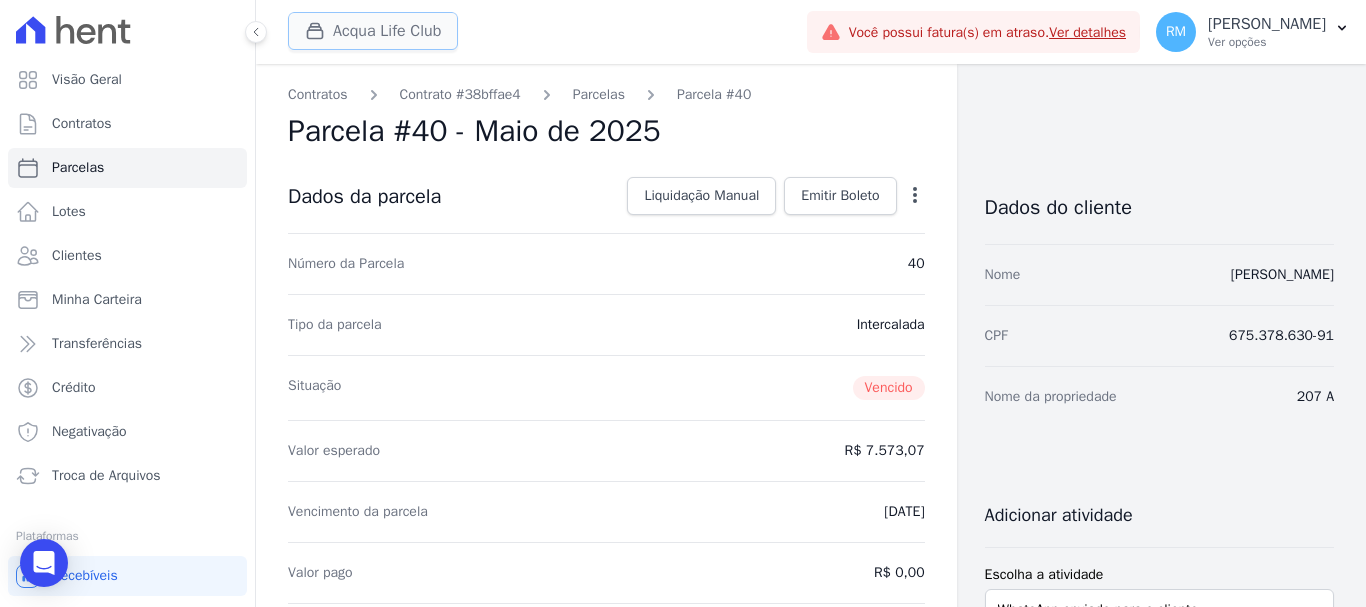 click at bounding box center [319, 31] 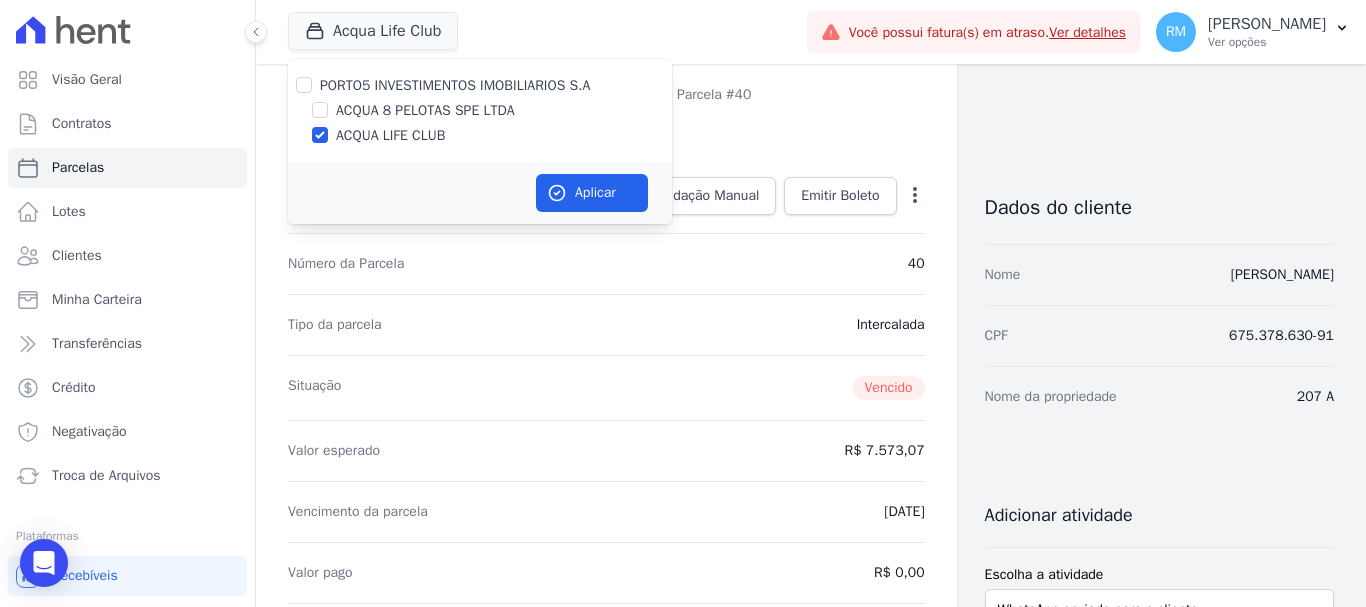 click on "Tipo da parcela
[GEOGRAPHIC_DATA]" at bounding box center [606, 324] 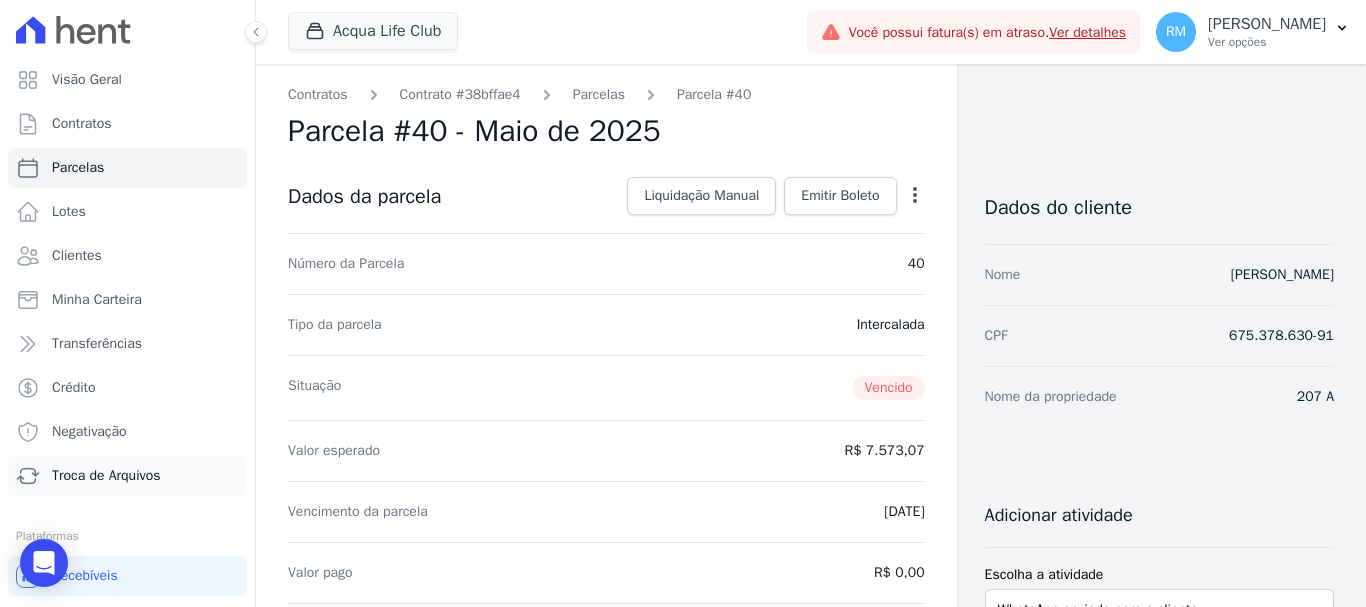 click on "Troca de Arquivos" at bounding box center [106, 476] 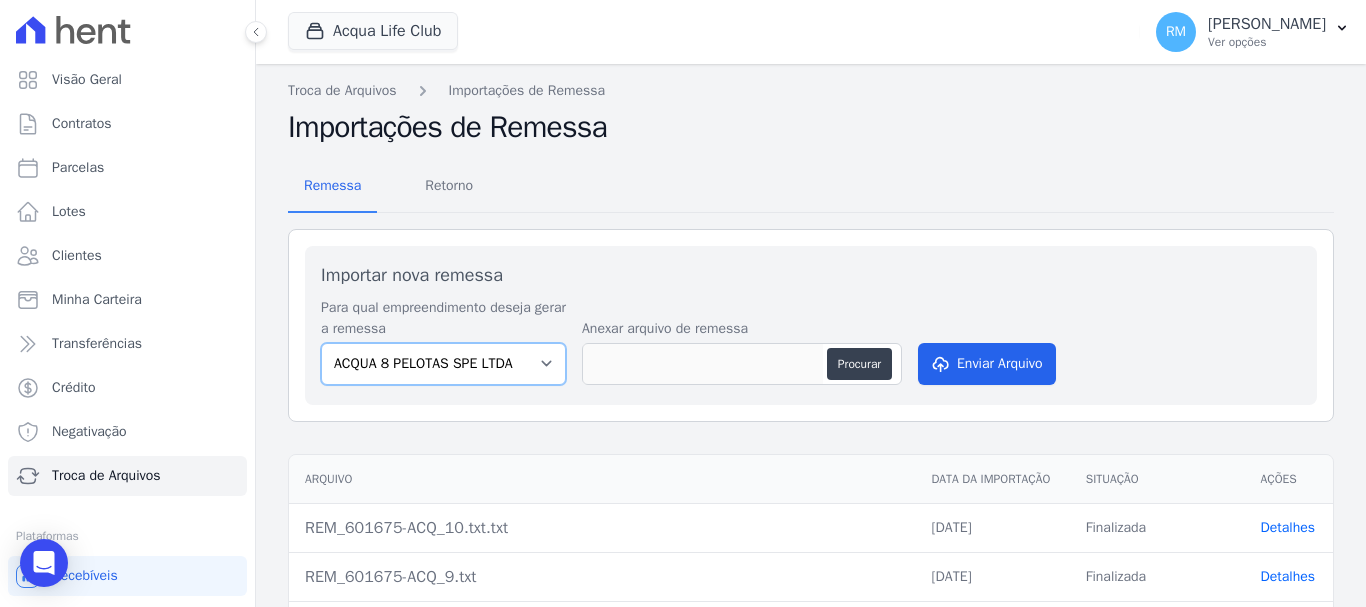 click on "ACQUA 8 PELOTAS SPE LTDA
ACQUA LIFE CLUB" at bounding box center [443, 364] 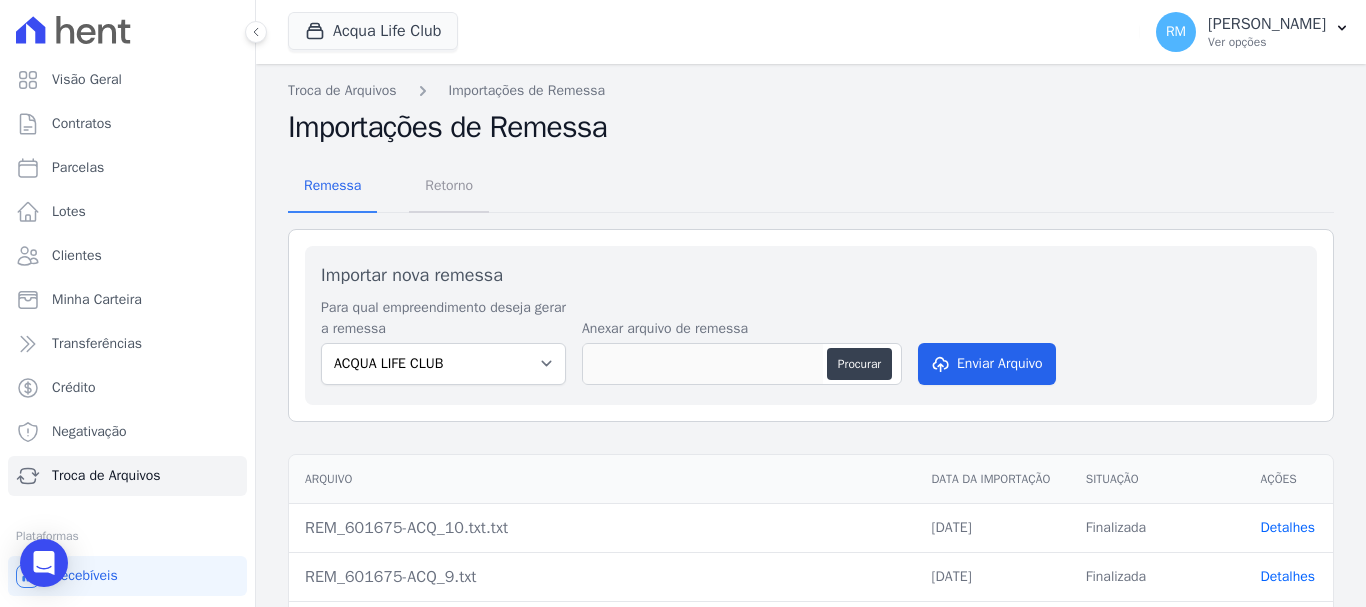 click on "Retorno" at bounding box center (449, 185) 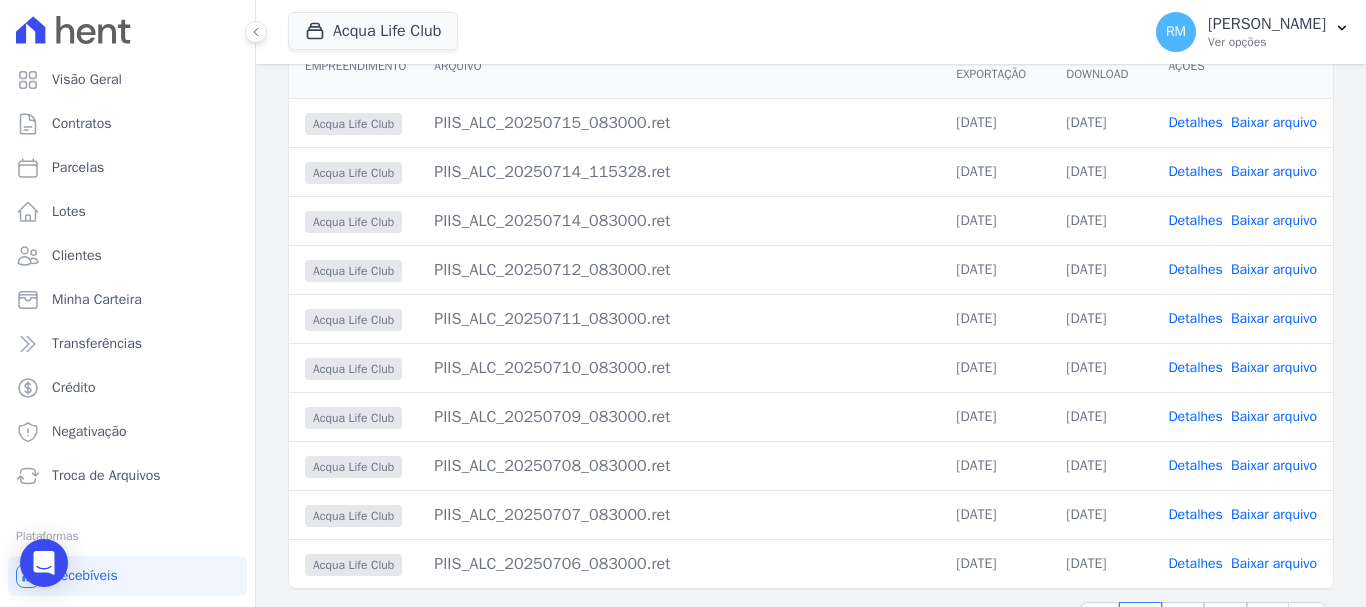 scroll, scrollTop: 279, scrollLeft: 0, axis: vertical 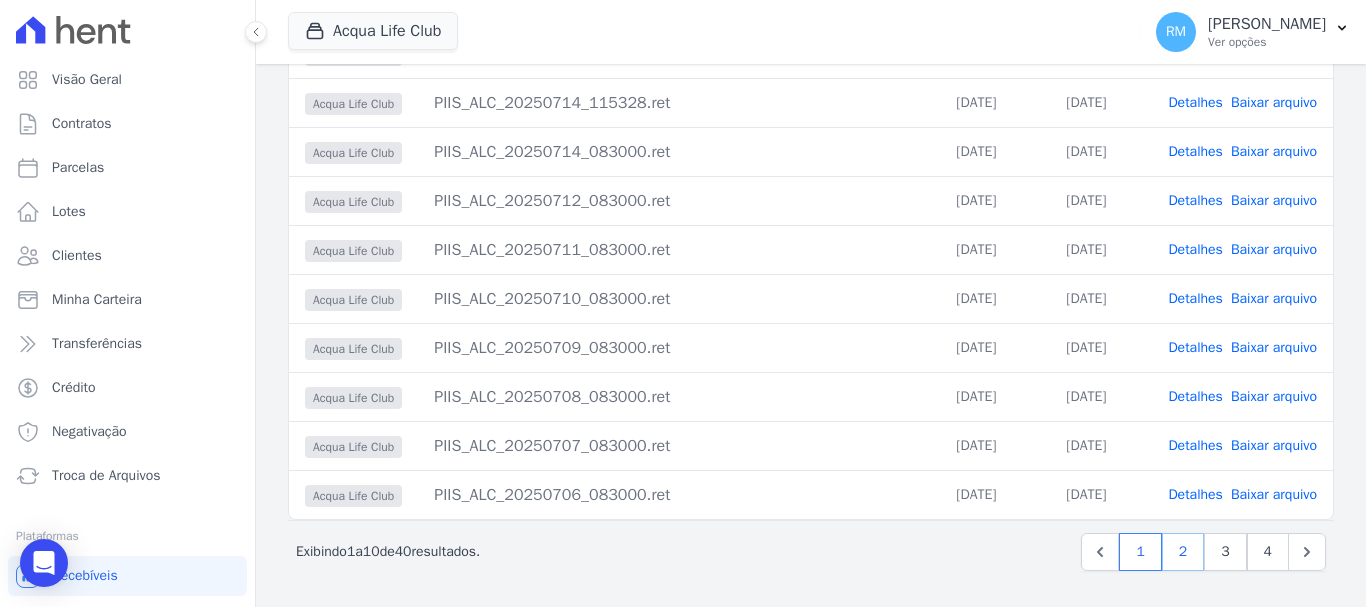 click on "2" at bounding box center (1183, 552) 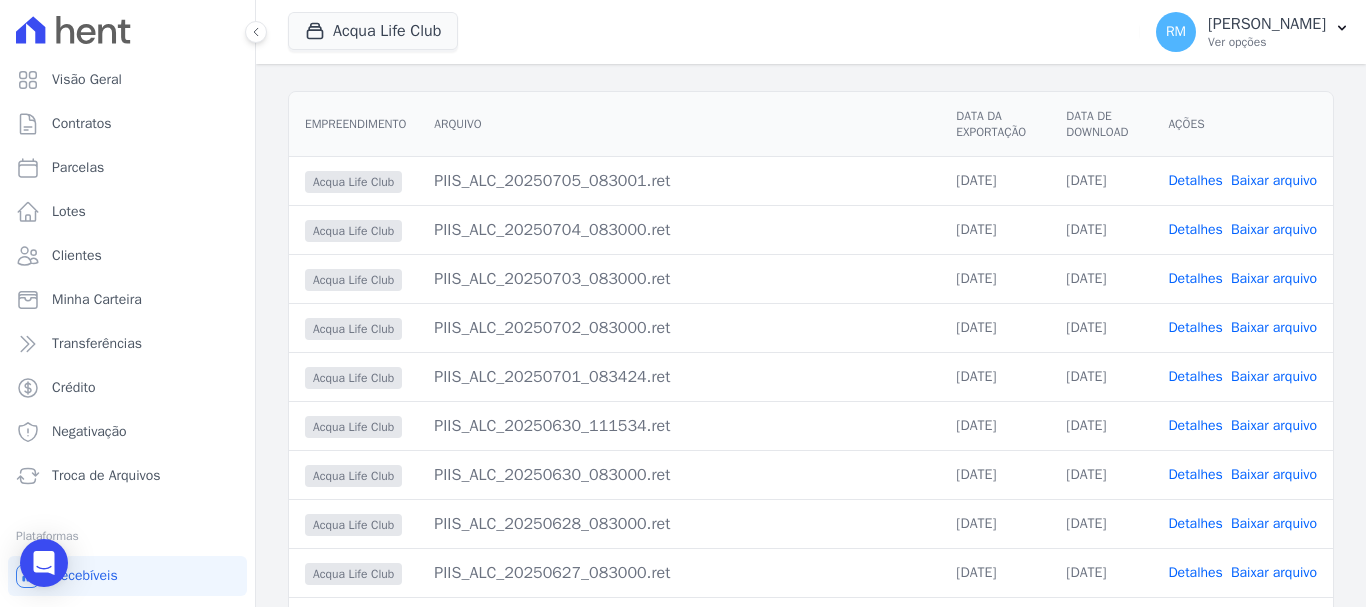 scroll, scrollTop: 200, scrollLeft: 0, axis: vertical 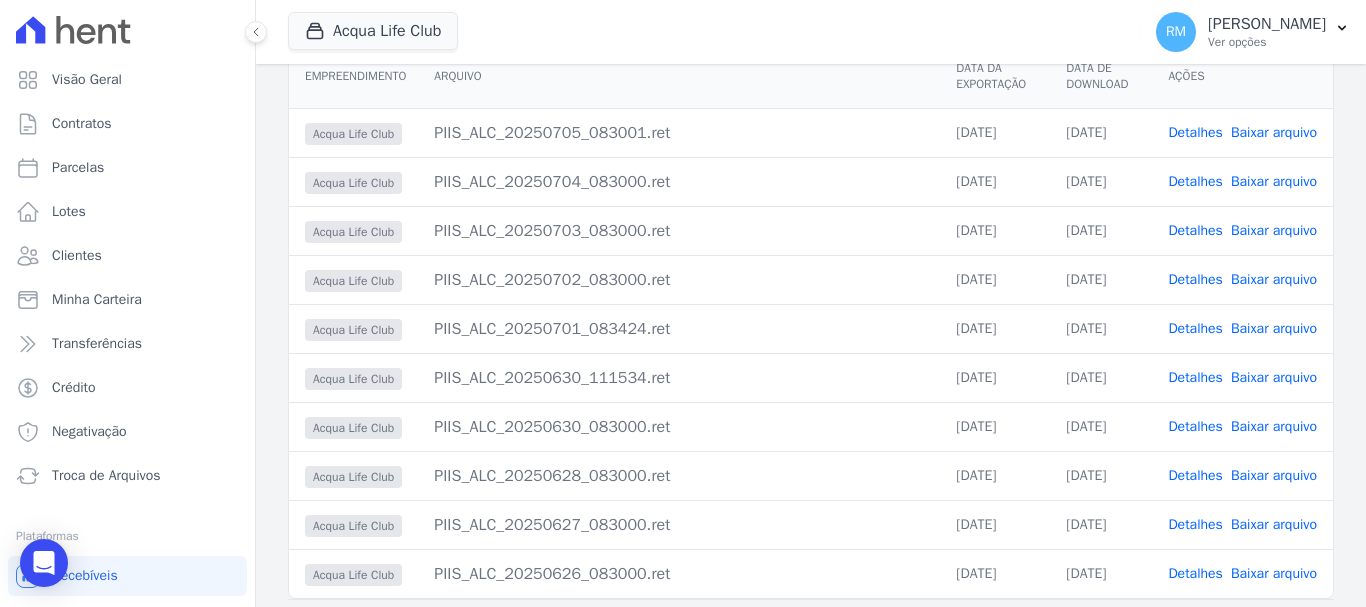 click on "Baixar arquivo" at bounding box center [1274, 328] 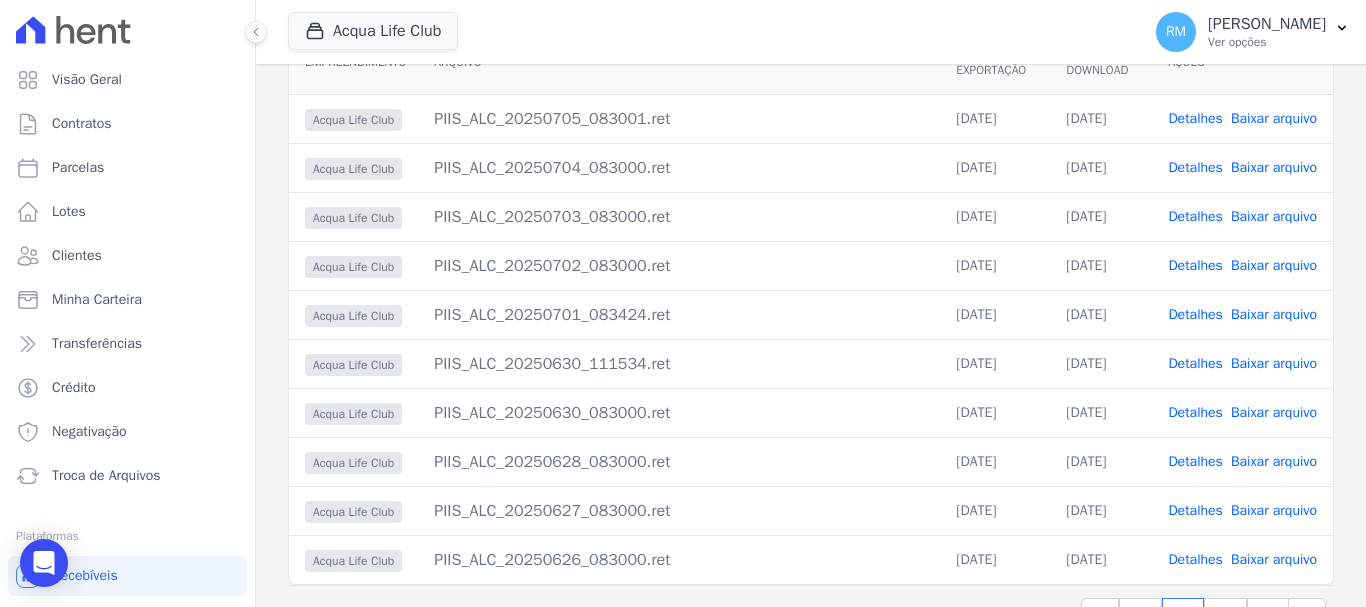 scroll, scrollTop: 279, scrollLeft: 0, axis: vertical 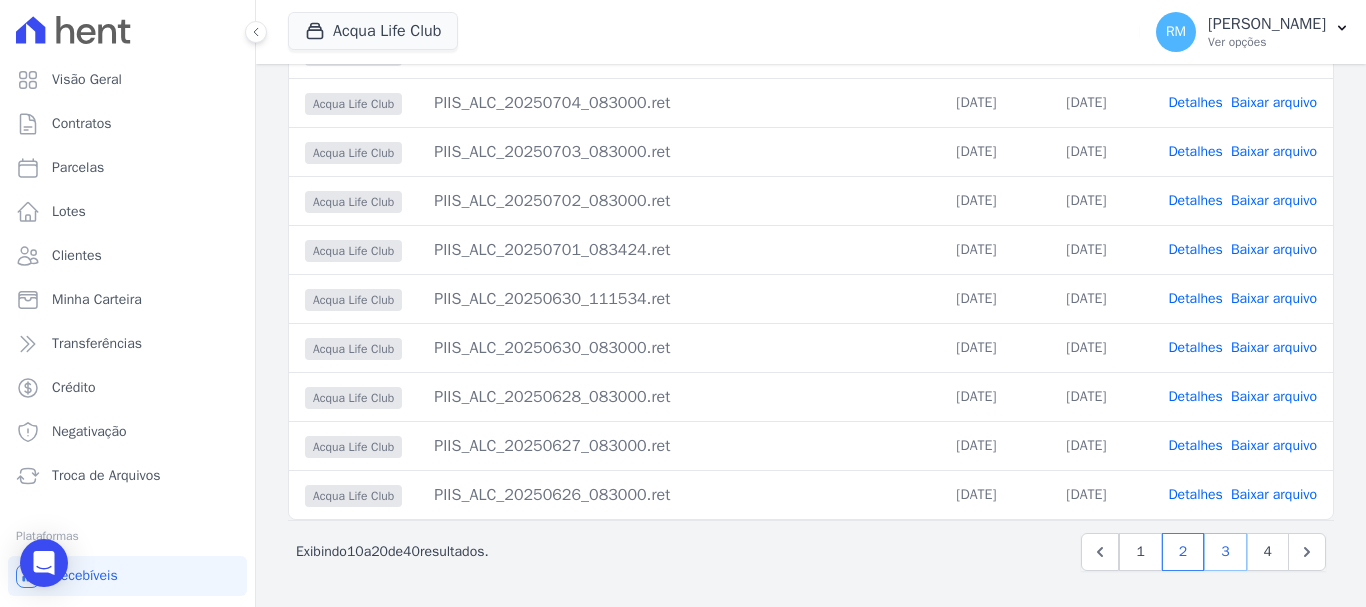 click on "3" at bounding box center (1225, 552) 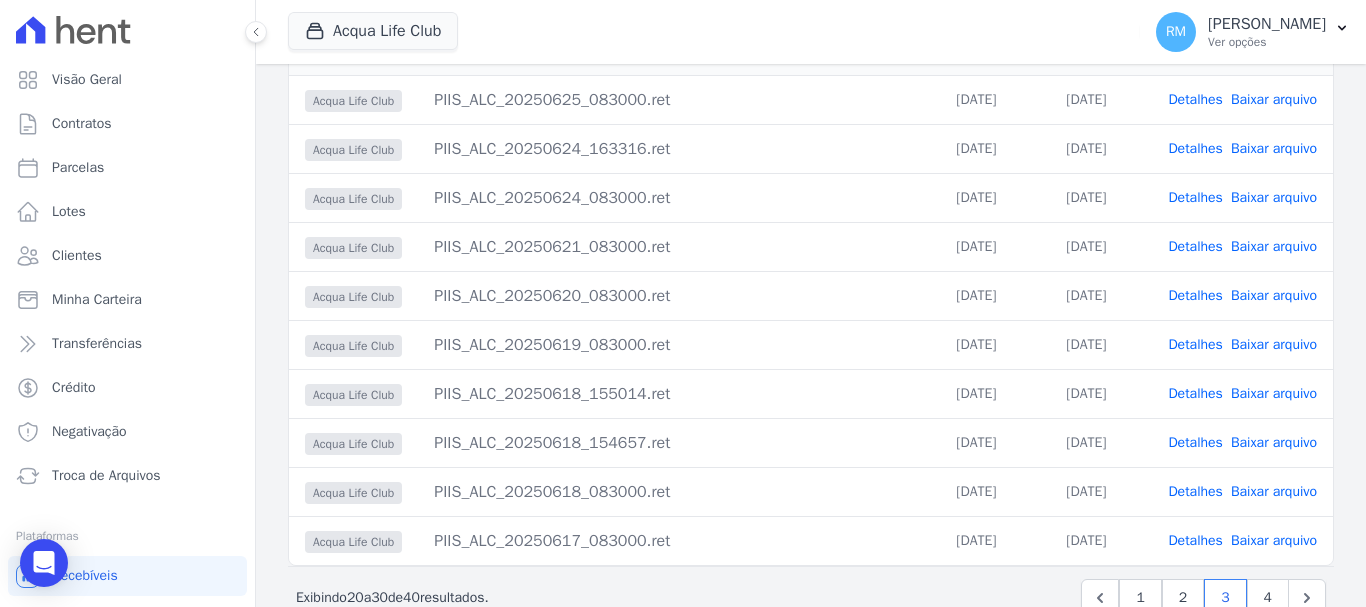 scroll, scrollTop: 279, scrollLeft: 0, axis: vertical 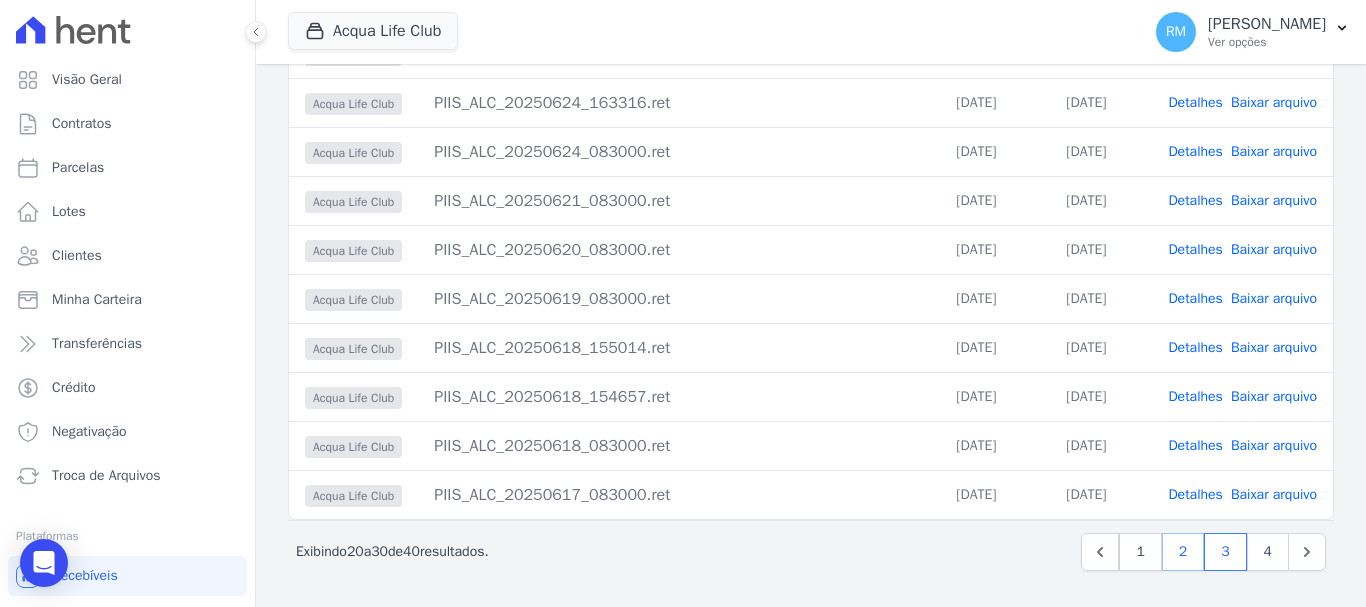 click on "2" at bounding box center [1183, 552] 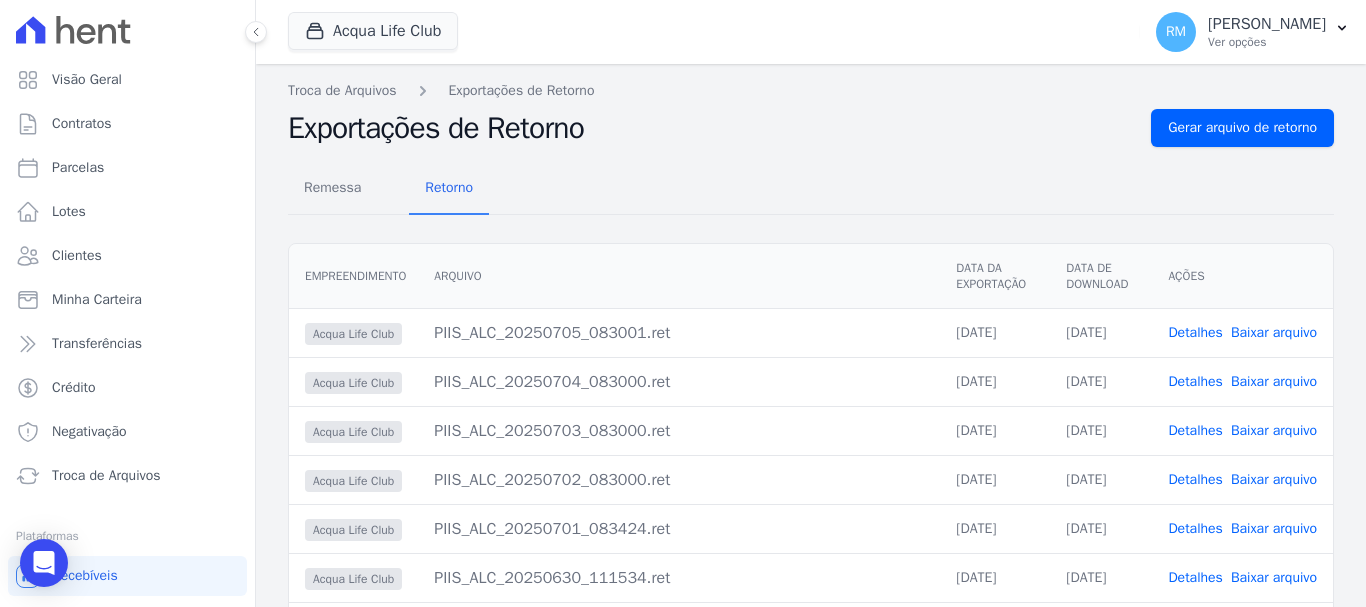 scroll, scrollTop: 100, scrollLeft: 0, axis: vertical 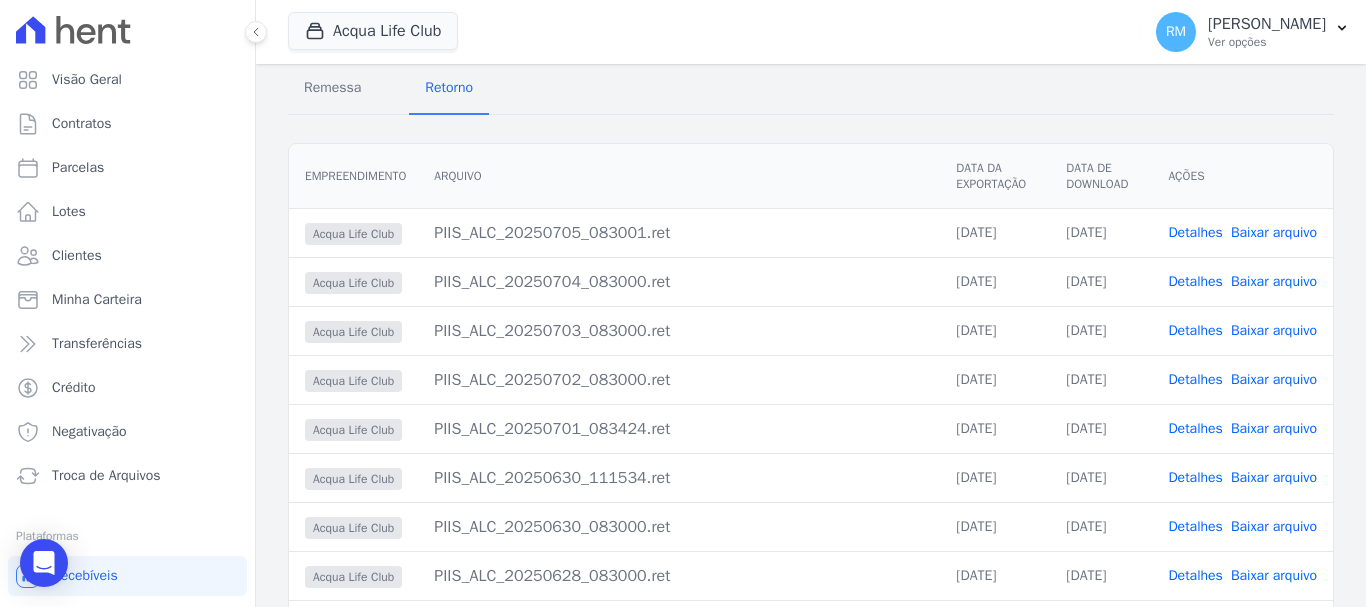 click on "Detalhes" at bounding box center (1195, 379) 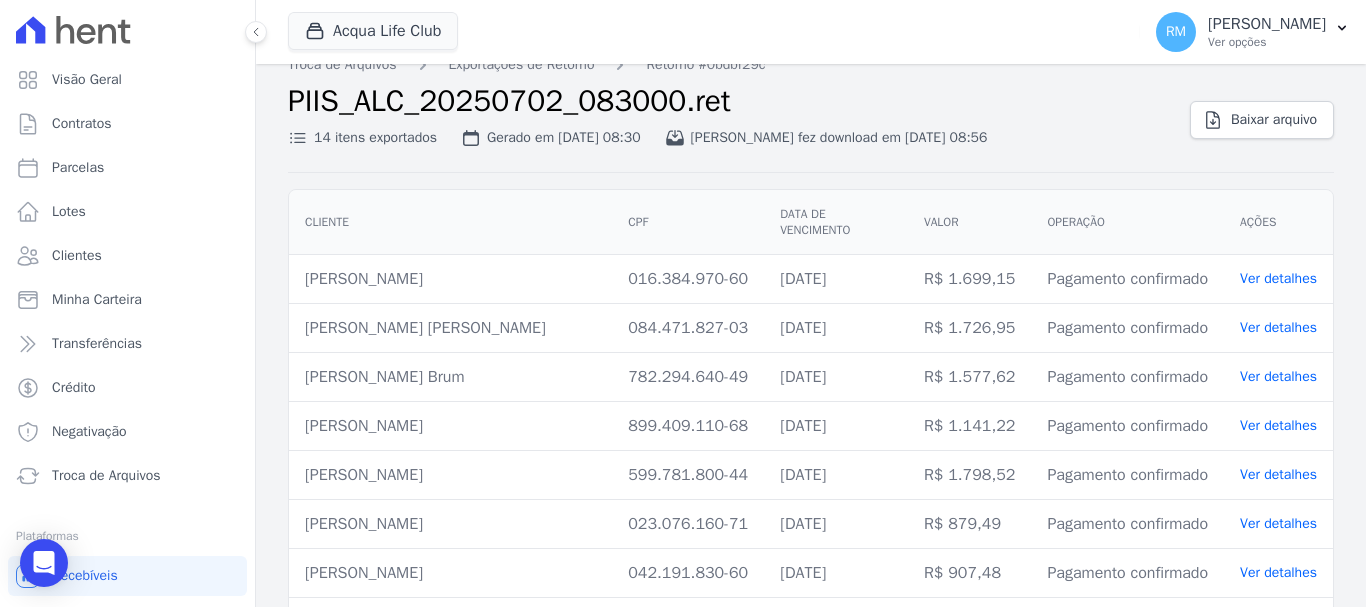 scroll, scrollTop: 0, scrollLeft: 0, axis: both 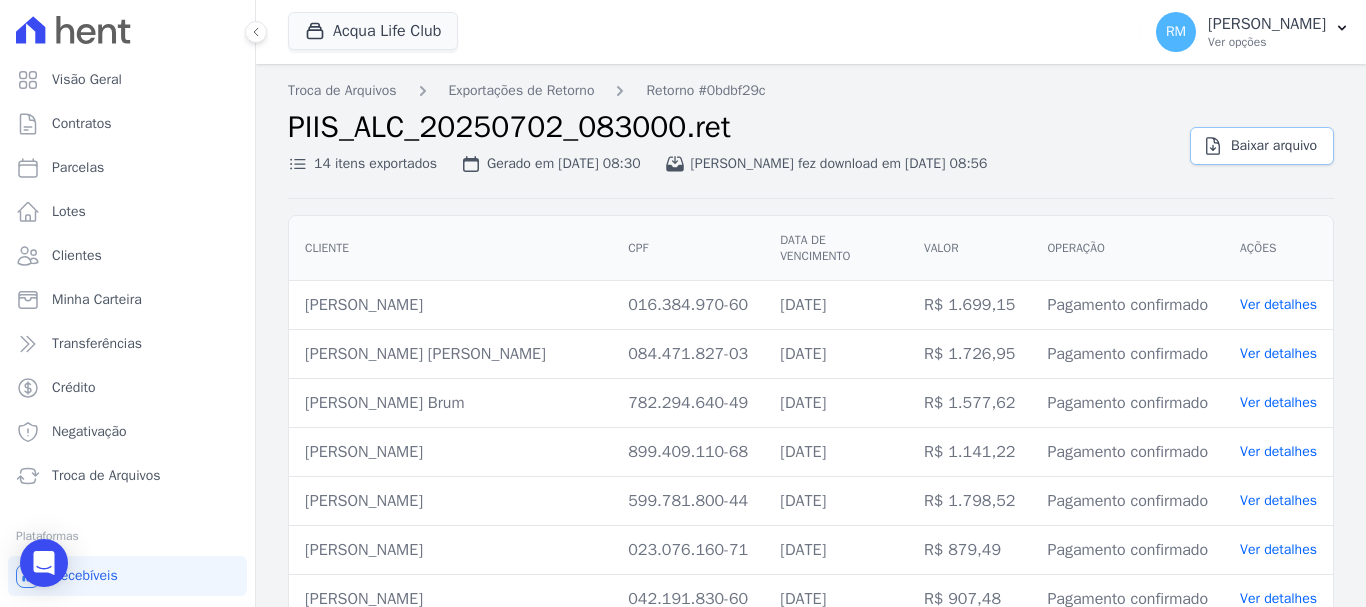 click on "Baixar arquivo" at bounding box center [1274, 146] 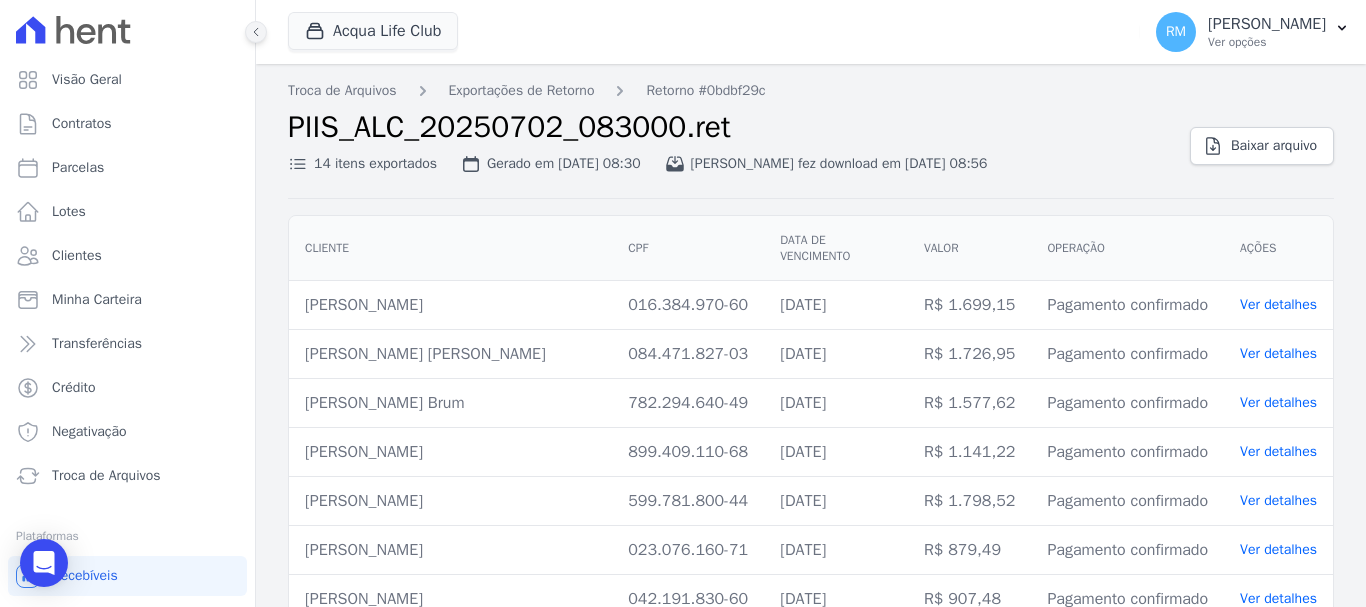 click 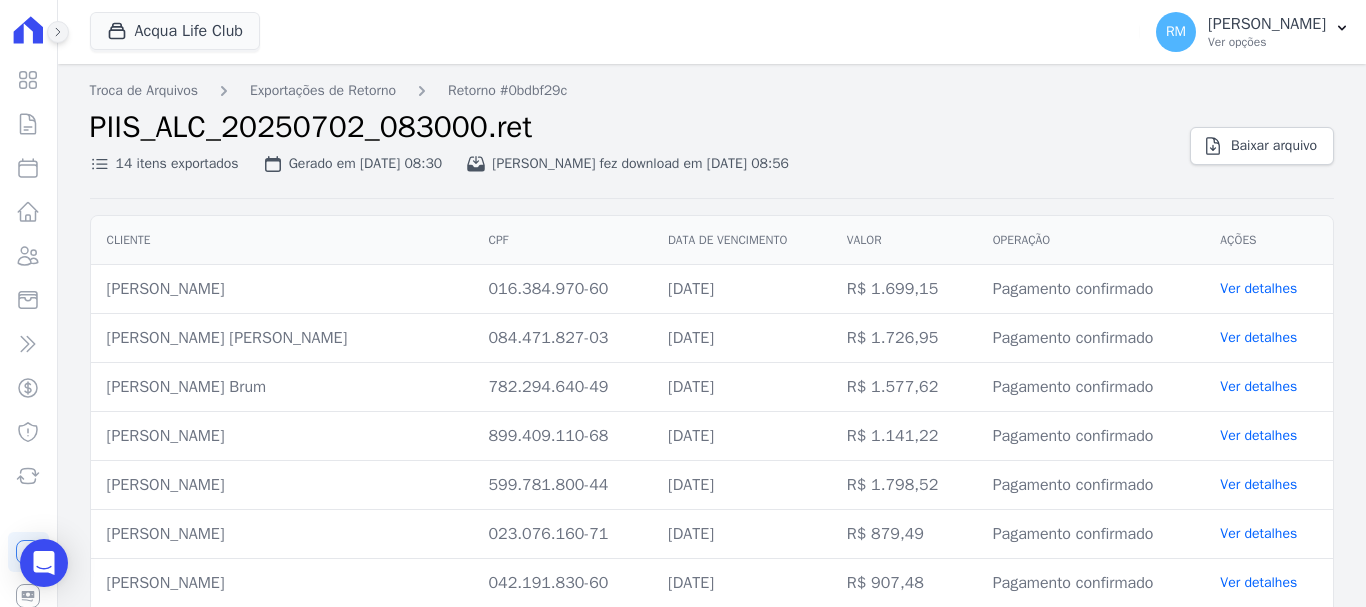 click 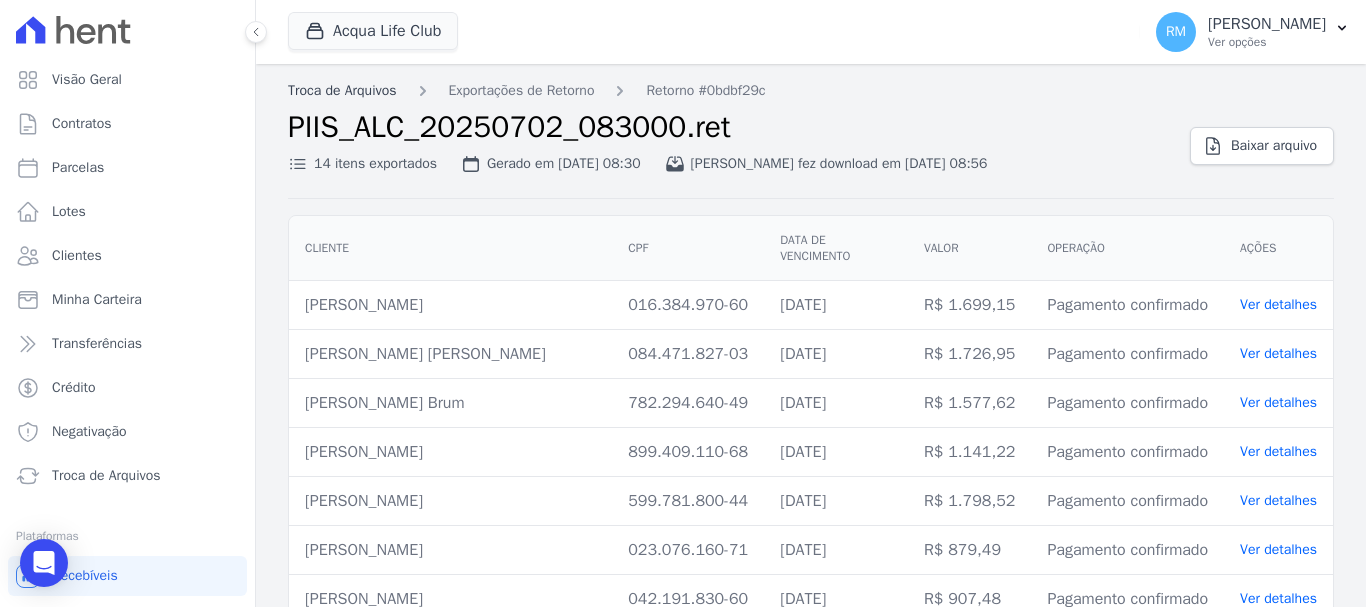 click on "Troca de Arquivos" at bounding box center [342, 90] 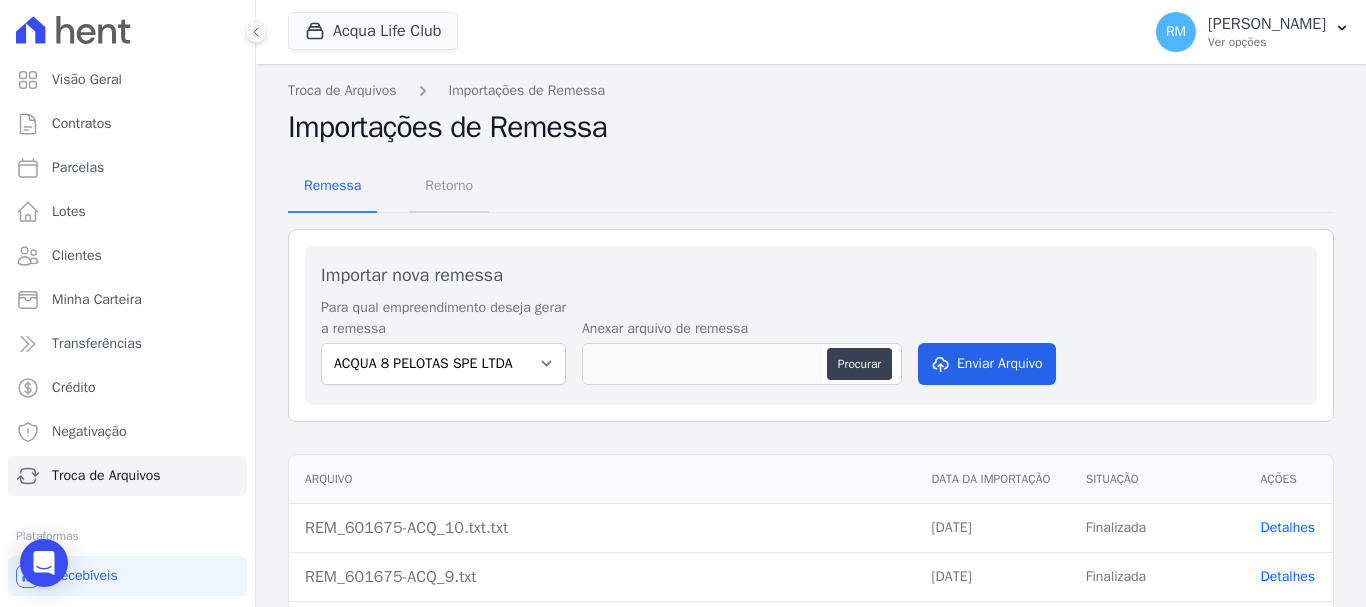 click on "Retorno" at bounding box center (449, 185) 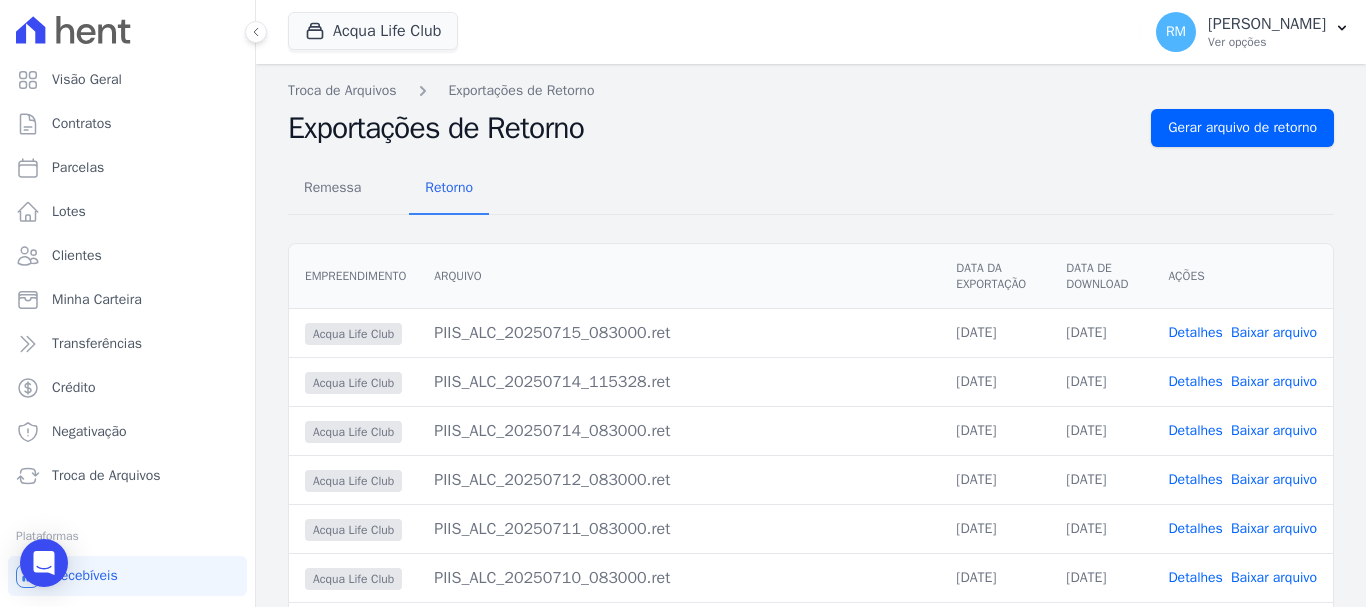 click on "Detalhes" at bounding box center (1195, 332) 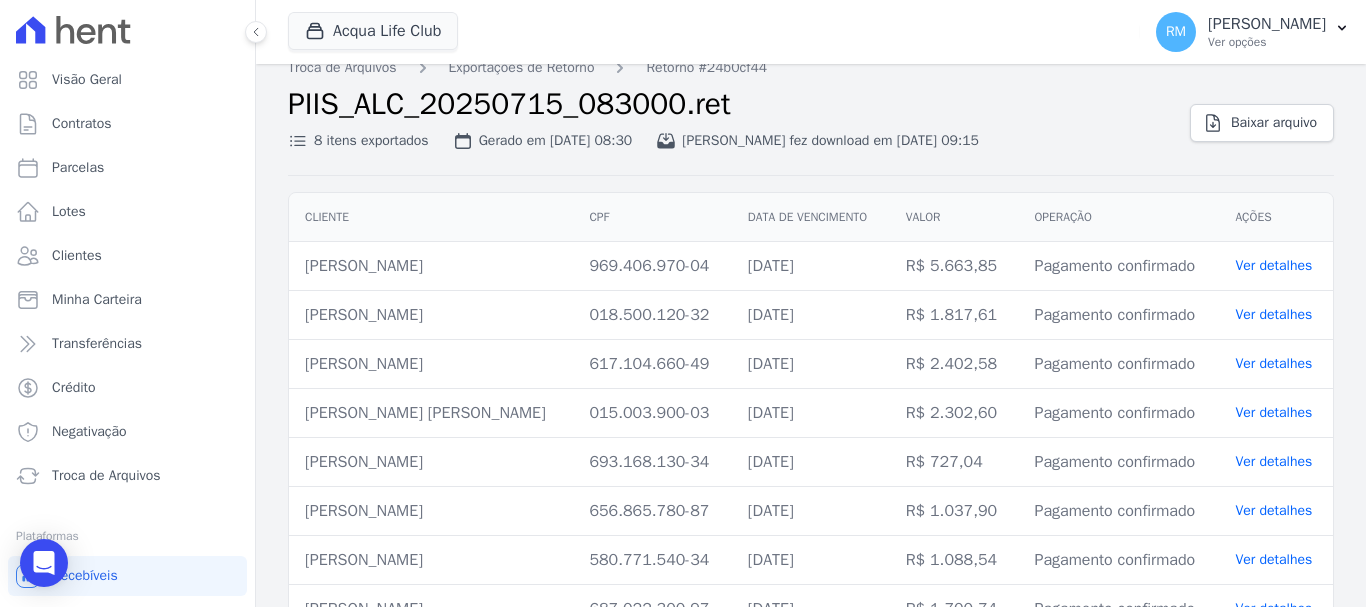 scroll, scrollTop: 0, scrollLeft: 0, axis: both 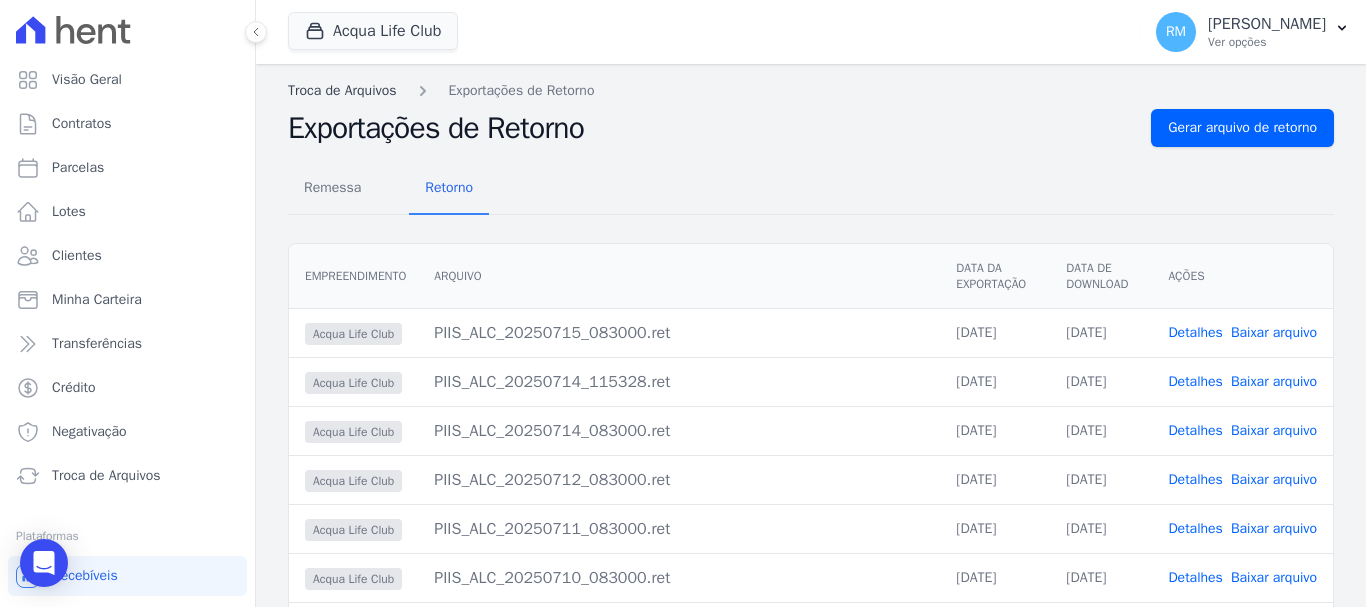 click on "Troca de Arquivos" at bounding box center (342, 90) 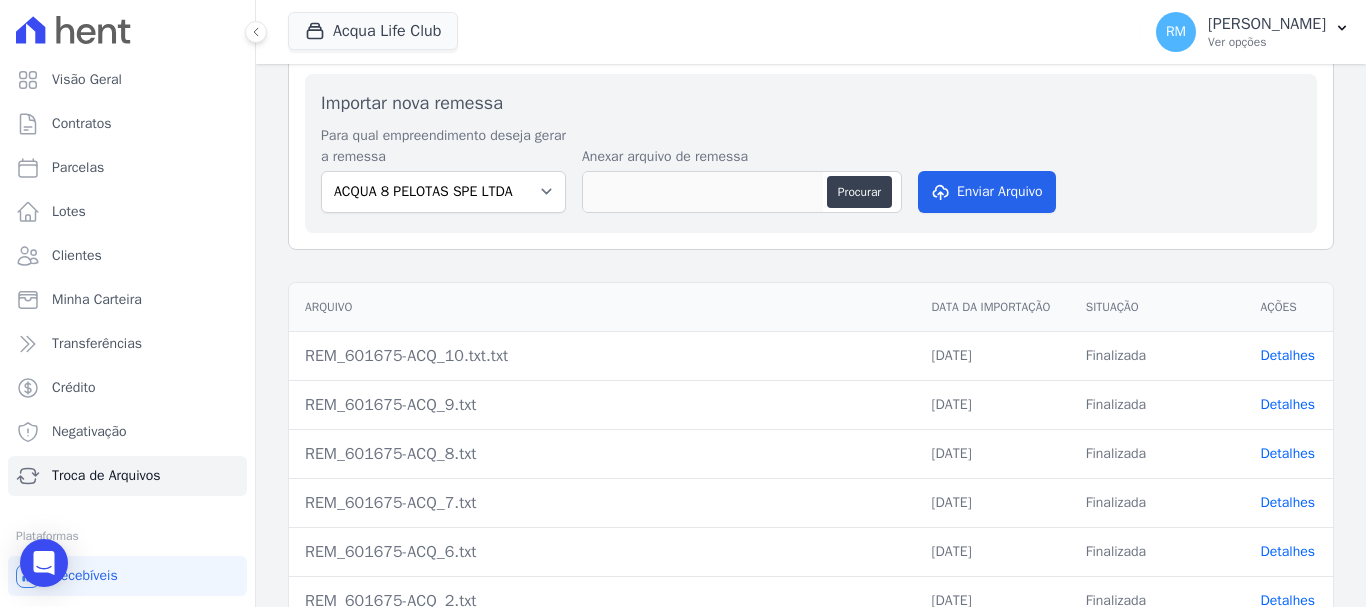 scroll, scrollTop: 164, scrollLeft: 0, axis: vertical 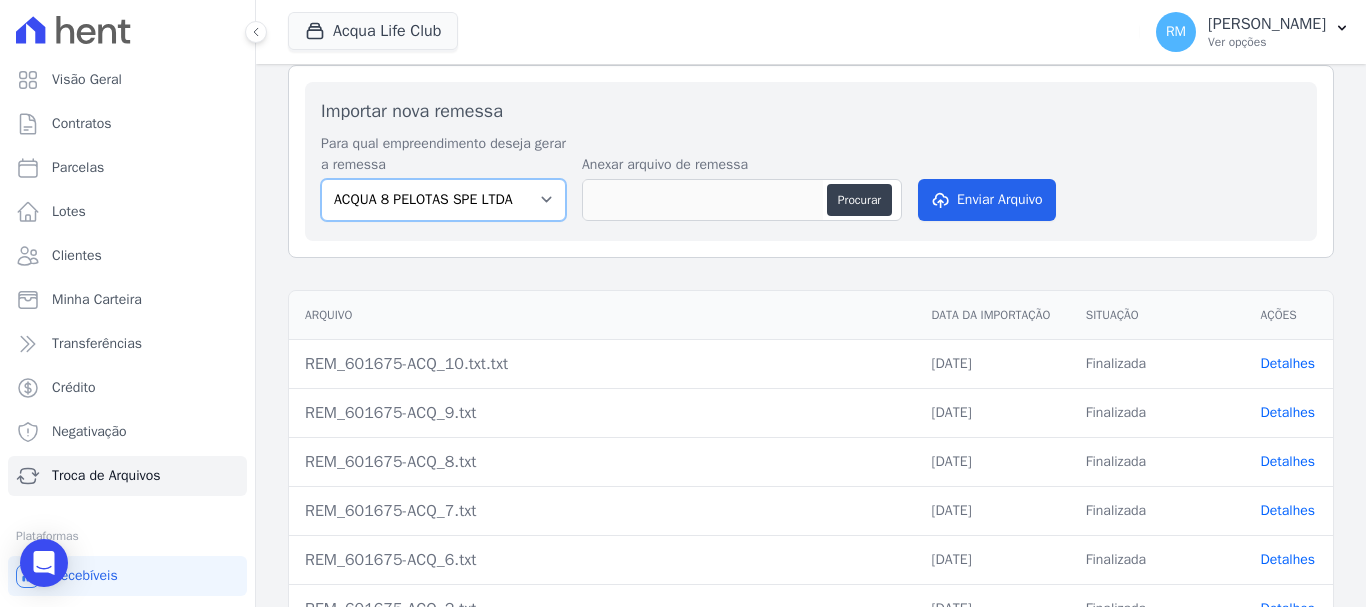click on "ACQUA 8 PELOTAS SPE LTDA
ACQUA LIFE CLUB" at bounding box center [443, 200] 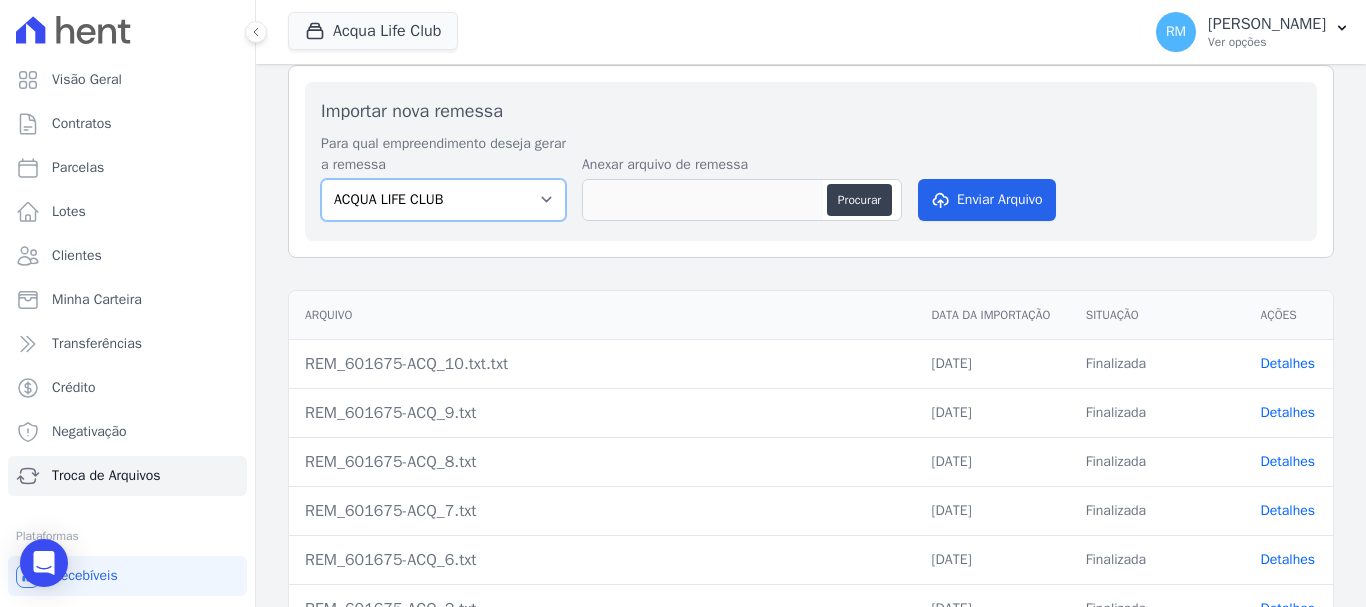click on "ACQUA 8 PELOTAS SPE LTDA
ACQUA LIFE CLUB" at bounding box center [443, 200] 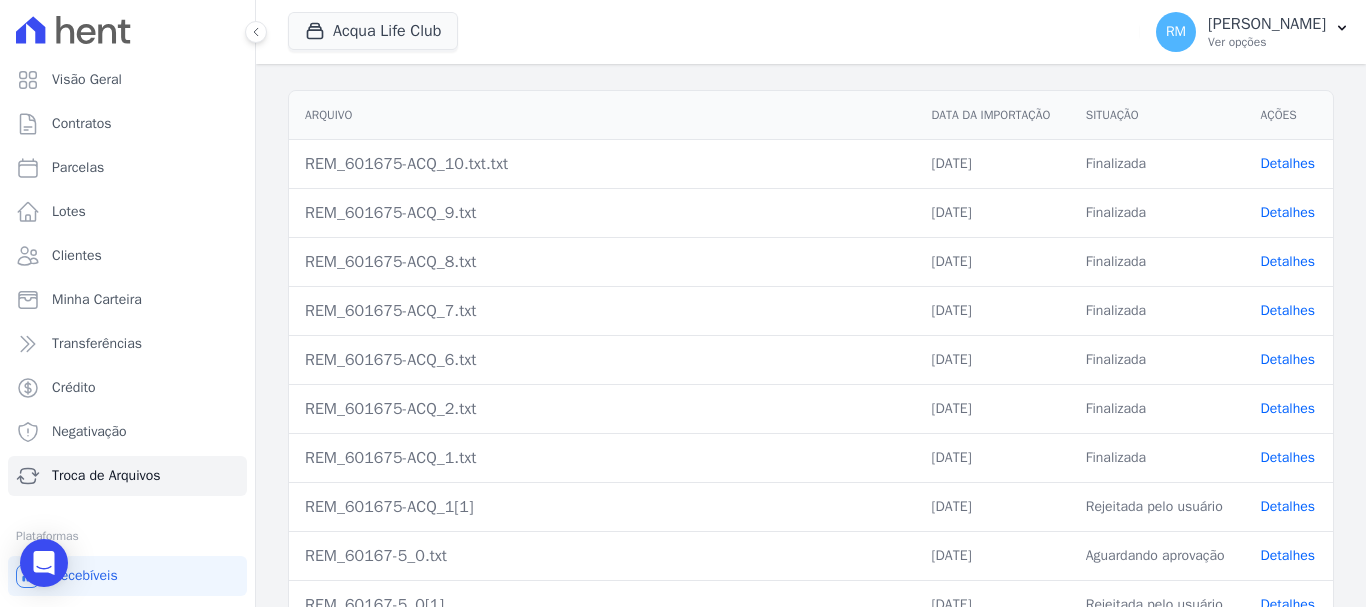 scroll, scrollTop: 464, scrollLeft: 0, axis: vertical 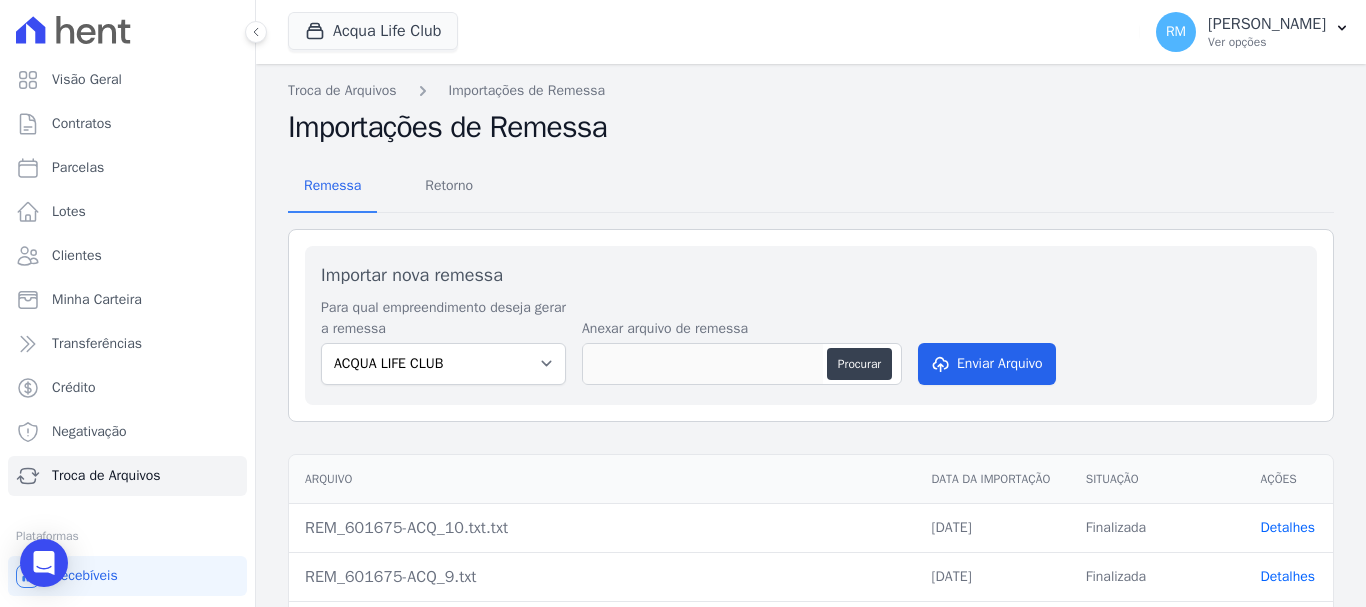 click on "Para qual empreendimento deseja gerar a remessa
ACQUA 8 PELOTAS SPE LTDA
ACQUA LIFE CLUB
Anexar arquivo de remessa
Procurar
Enviar [GEOGRAPHIC_DATA]" at bounding box center [811, 343] 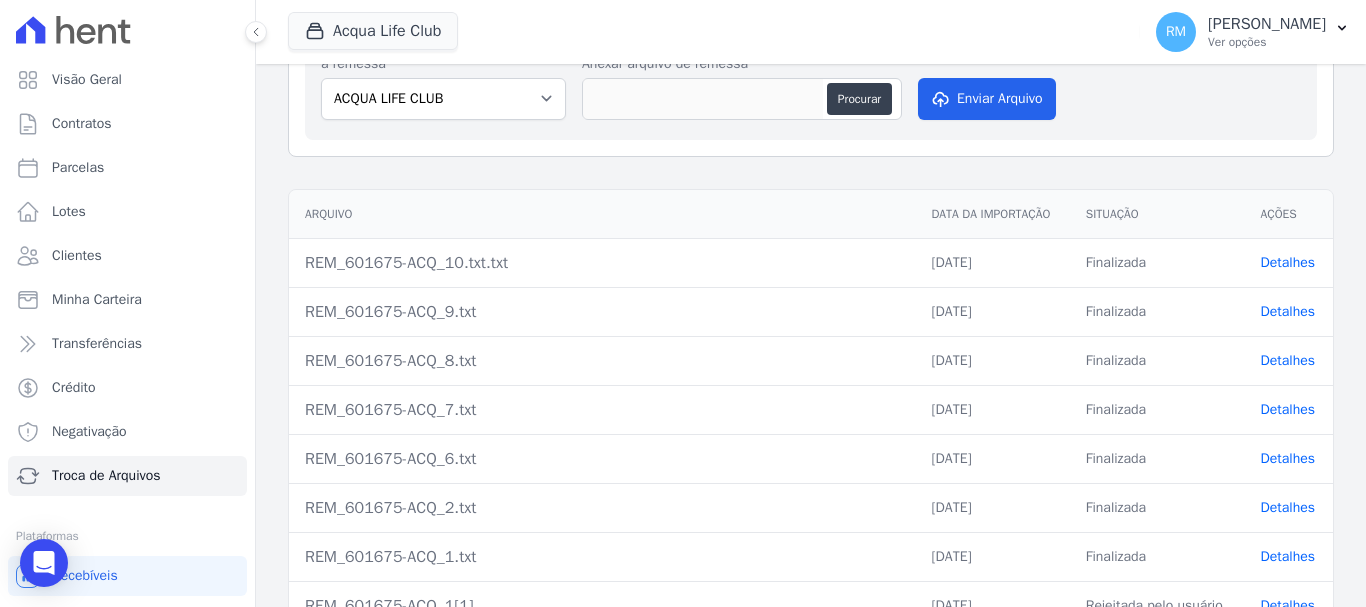 scroll, scrollTop: 264, scrollLeft: 0, axis: vertical 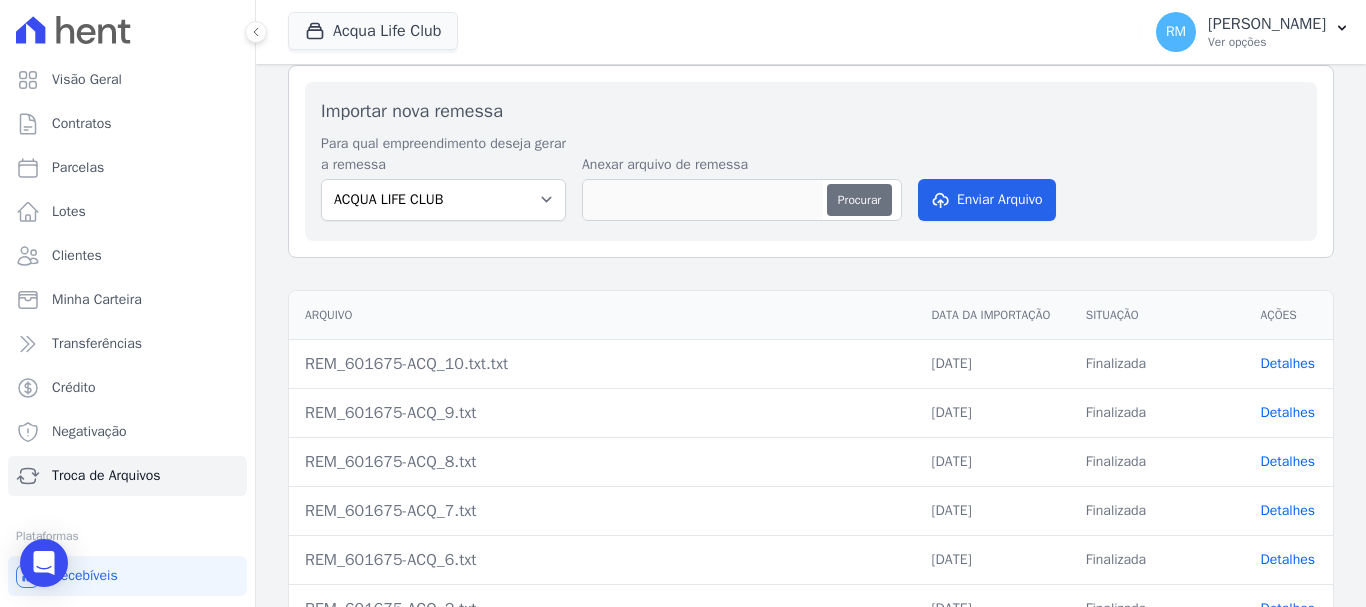 click on "Procurar" at bounding box center [859, 200] 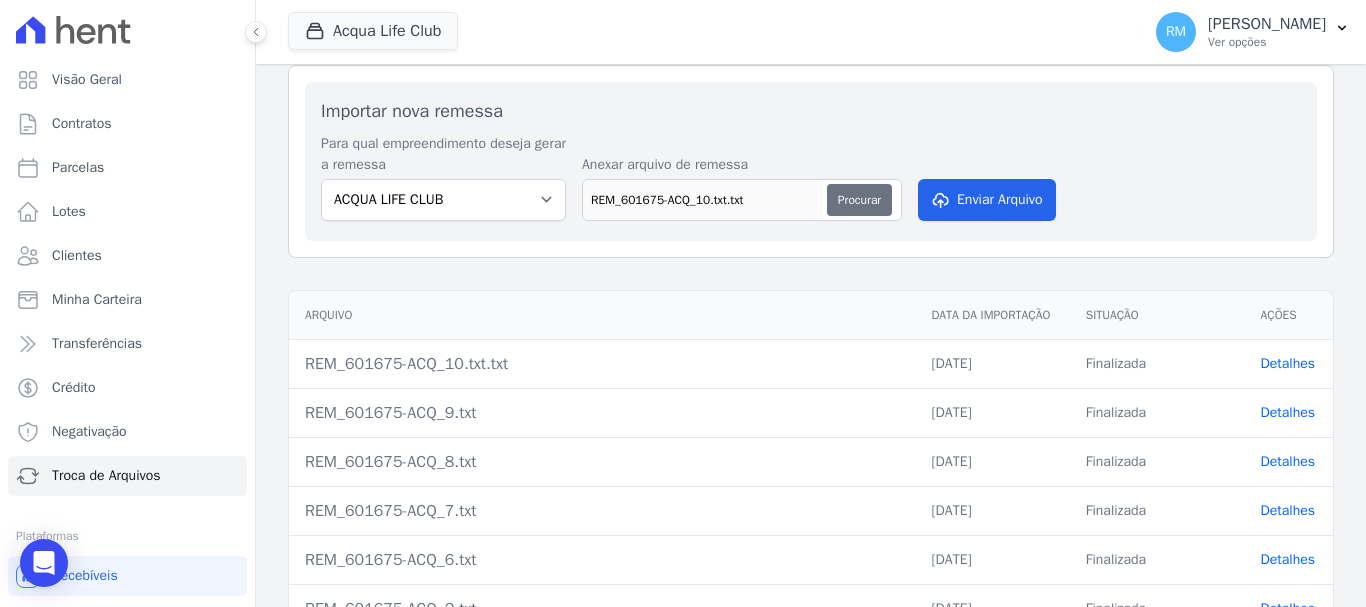 click on "Procurar" at bounding box center (859, 200) 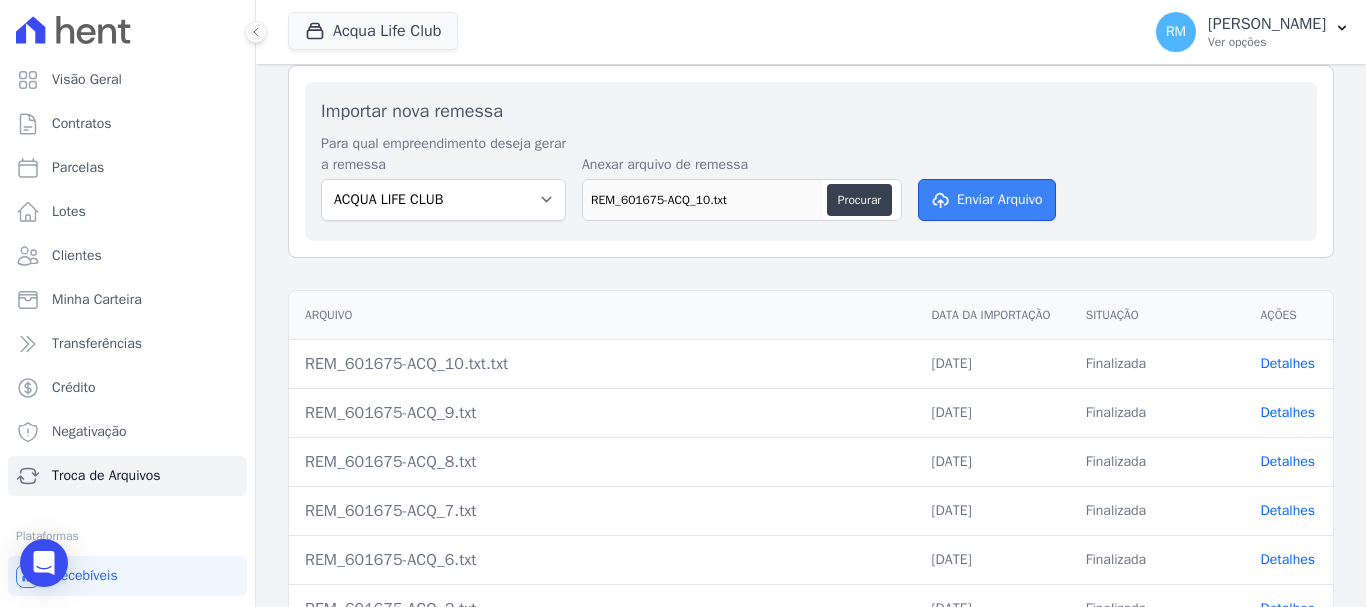 click on "Enviar Arquivo" at bounding box center (987, 200) 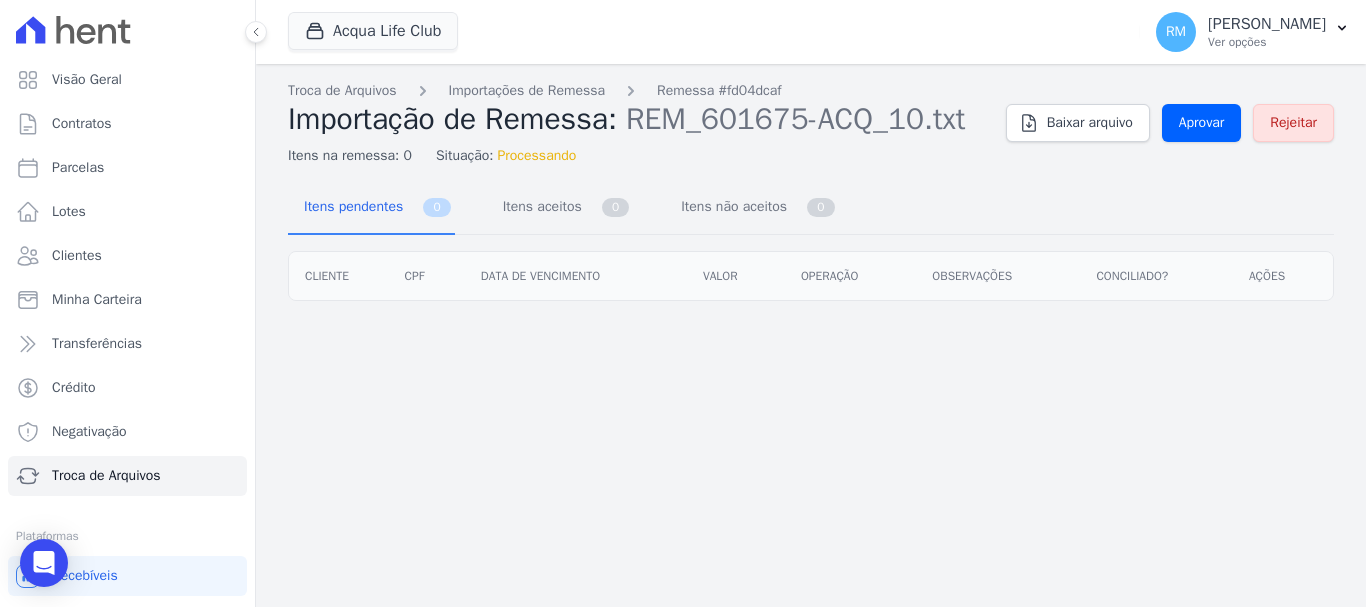 click on "Troca de Arquivos
Importações de Remessa
Remessa
#fd04dcaf
Importação de Remessa:
REM_601675-ACQ_10.txt
Itens na remessa: 0
Situação:
Processando
Baixar arquivo
Aprovar
Rejeitar" at bounding box center [811, 123] 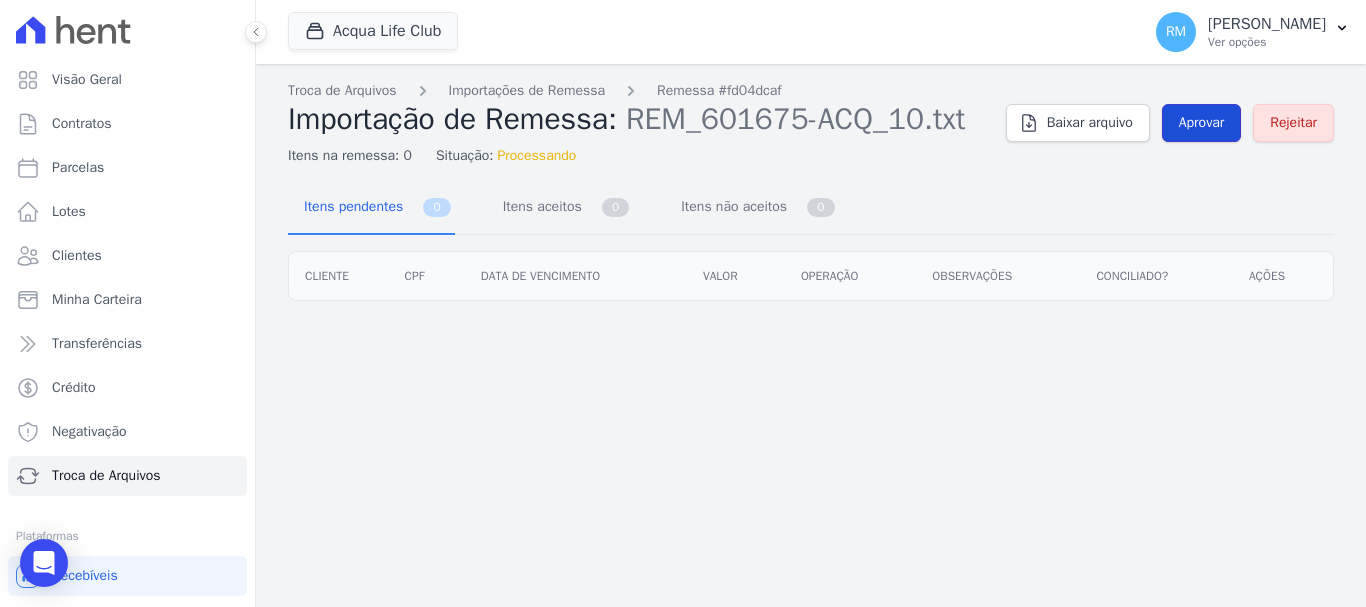 click on "Aprovar" at bounding box center [1202, 123] 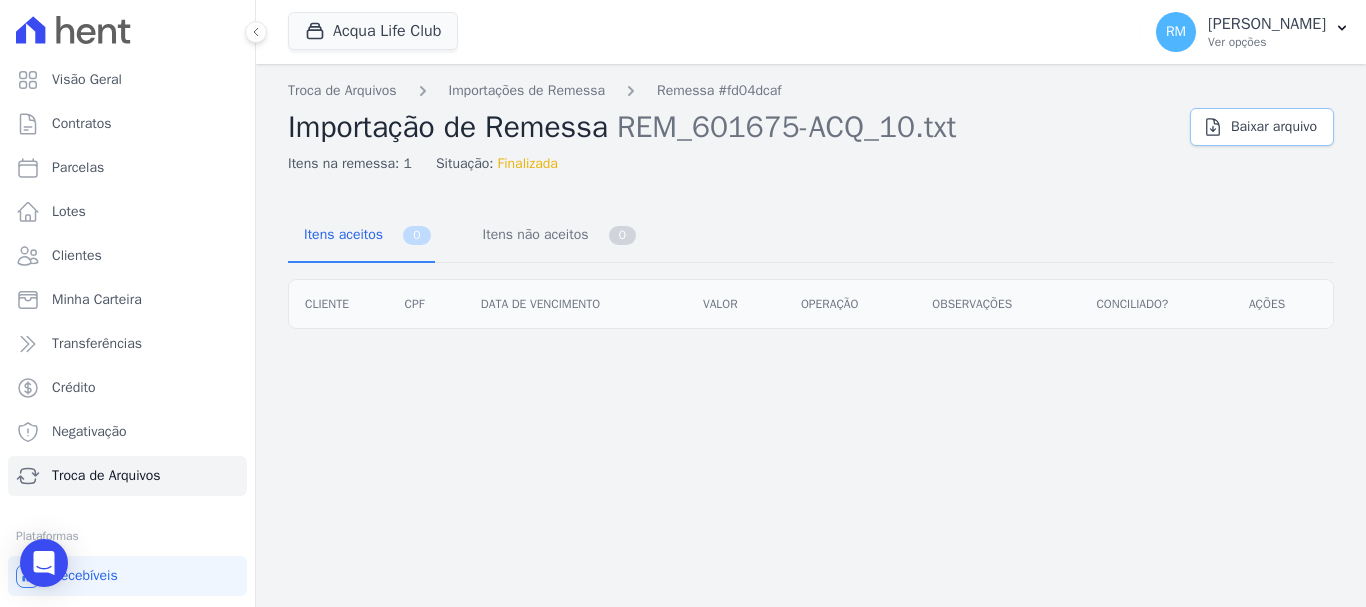 click on "Baixar arquivo" at bounding box center [1274, 127] 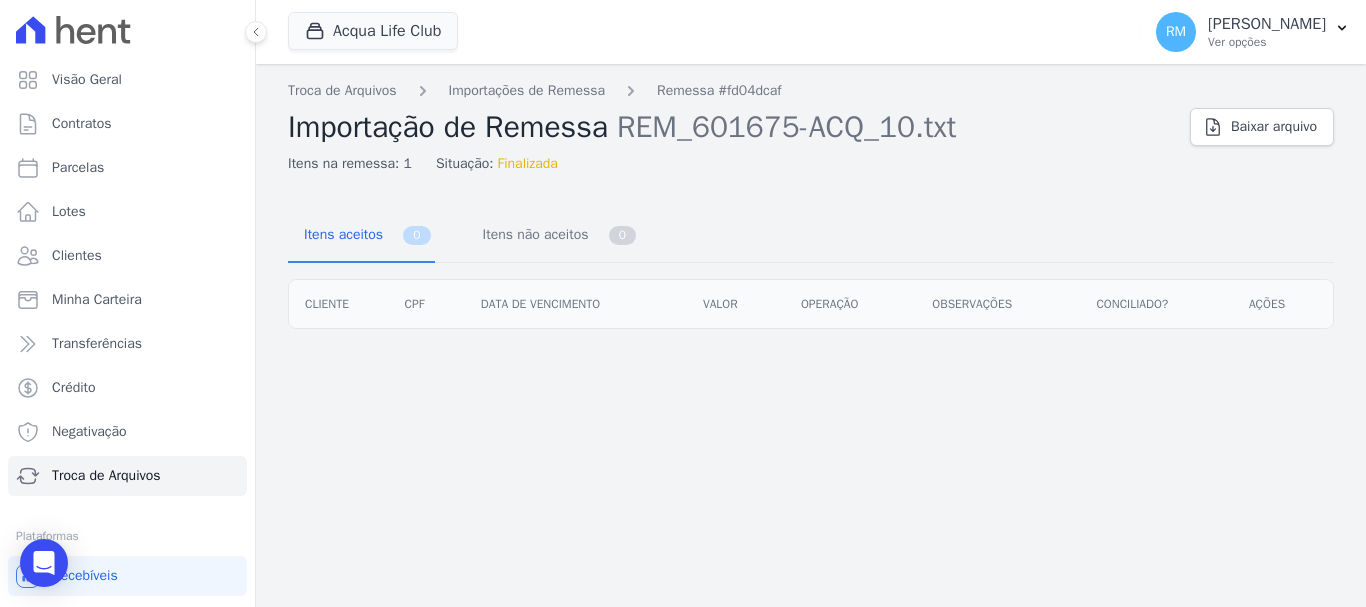 click on "Itens na remessa: 1
Situação:
Finalizada" at bounding box center [731, 159] 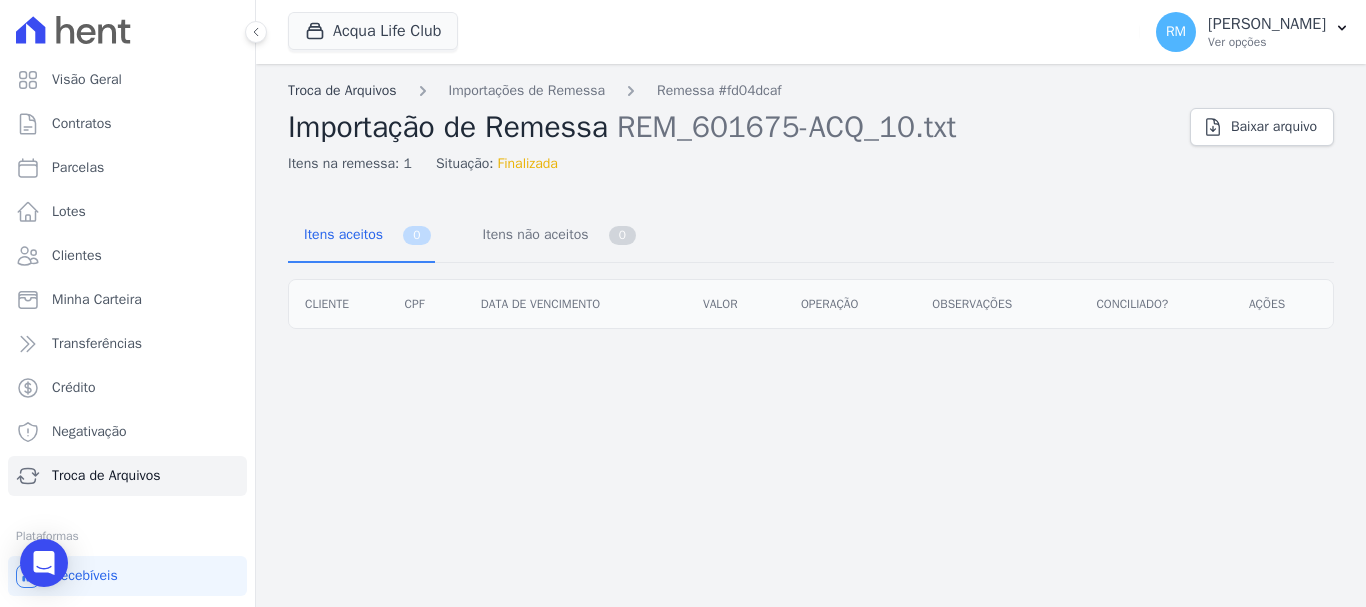 click on "Troca de Arquivos" at bounding box center [342, 90] 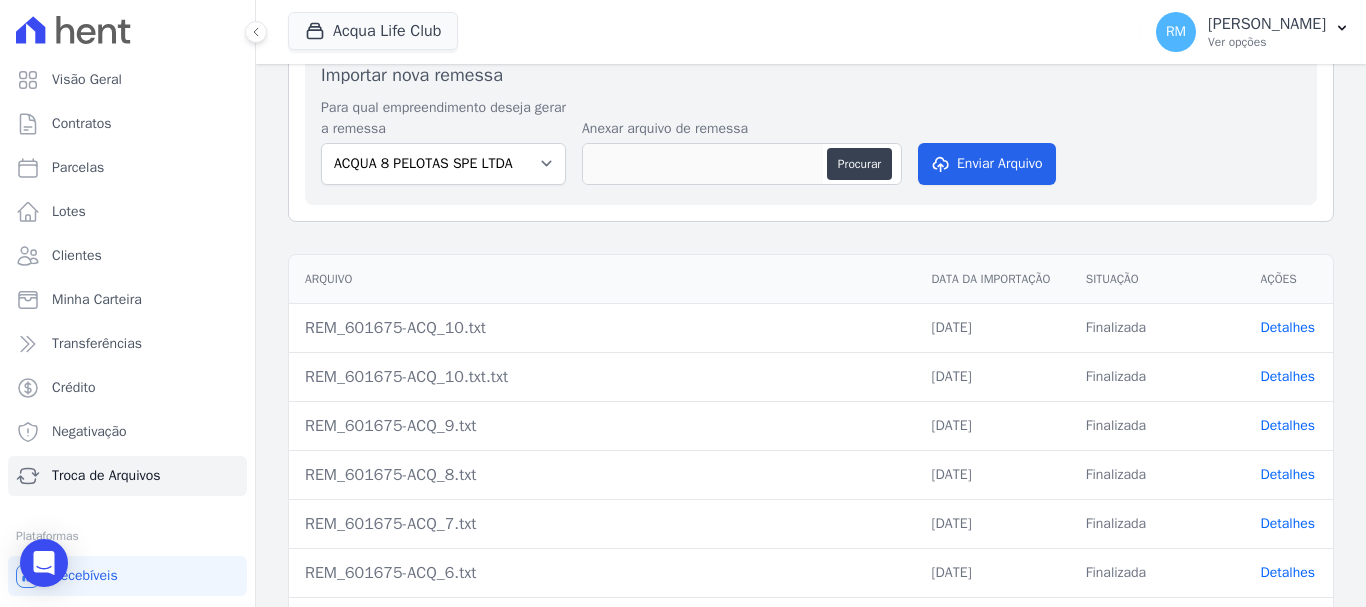 scroll, scrollTop: 100, scrollLeft: 0, axis: vertical 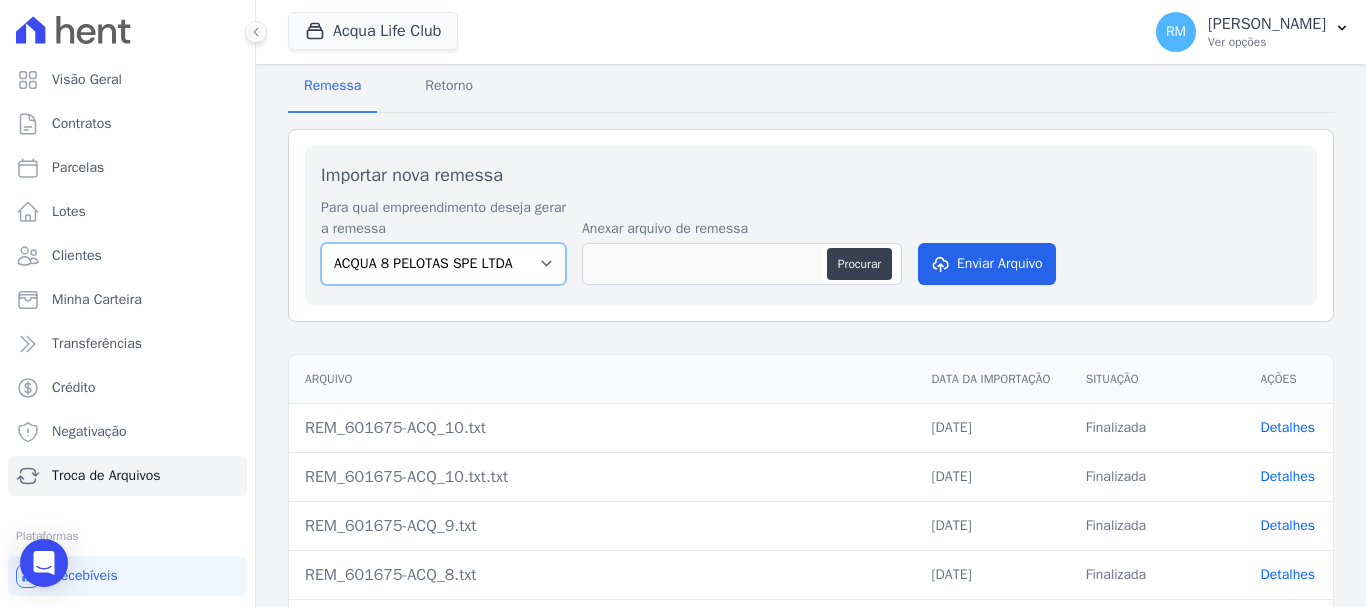 click on "ACQUA 8 PELOTAS SPE LTDA
ACQUA LIFE CLUB" at bounding box center [443, 264] 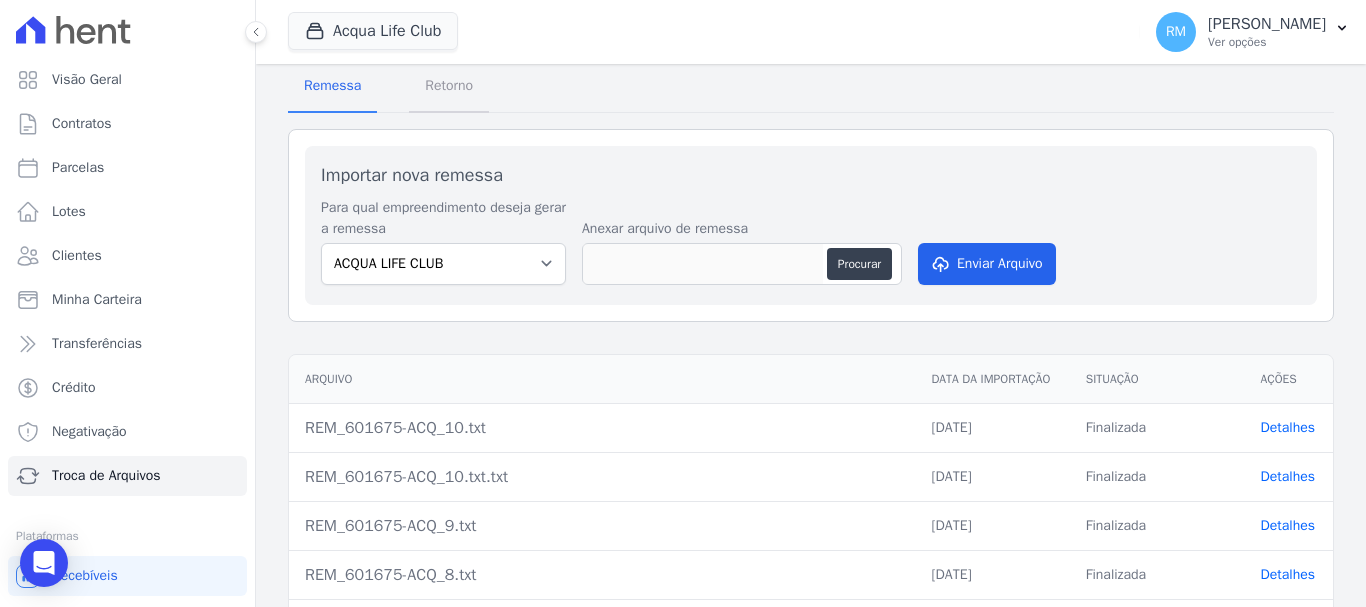 click on "Retorno" at bounding box center (449, 85) 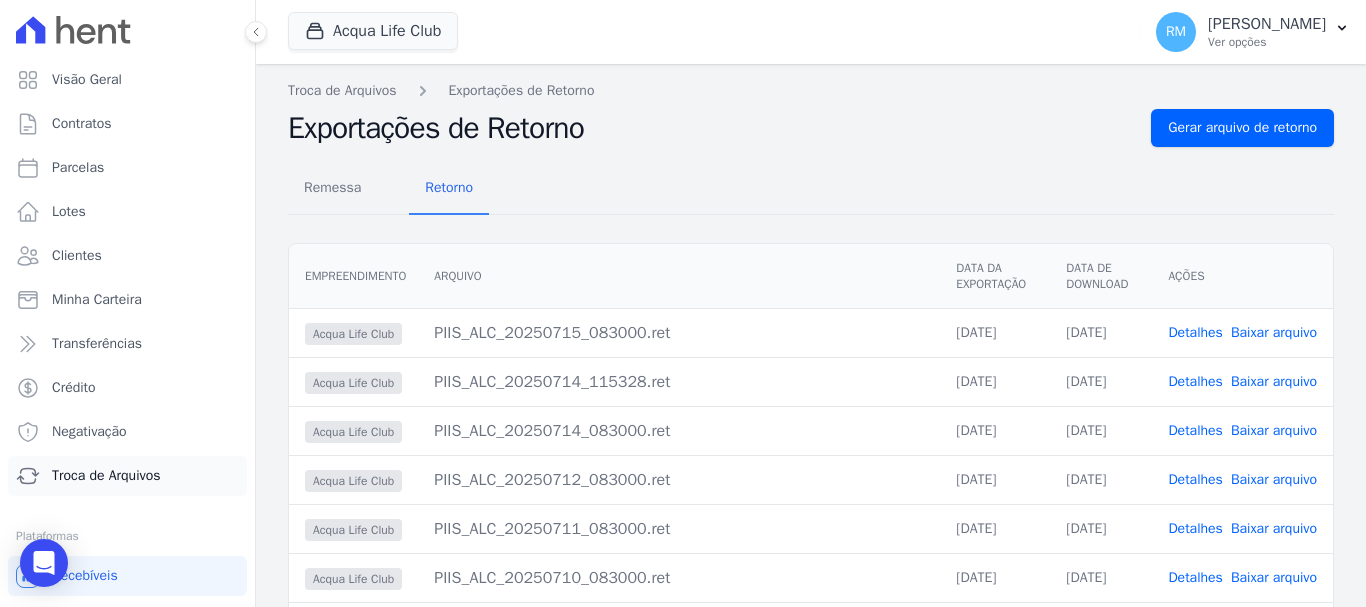 click on "Troca de Arquivos" at bounding box center [106, 476] 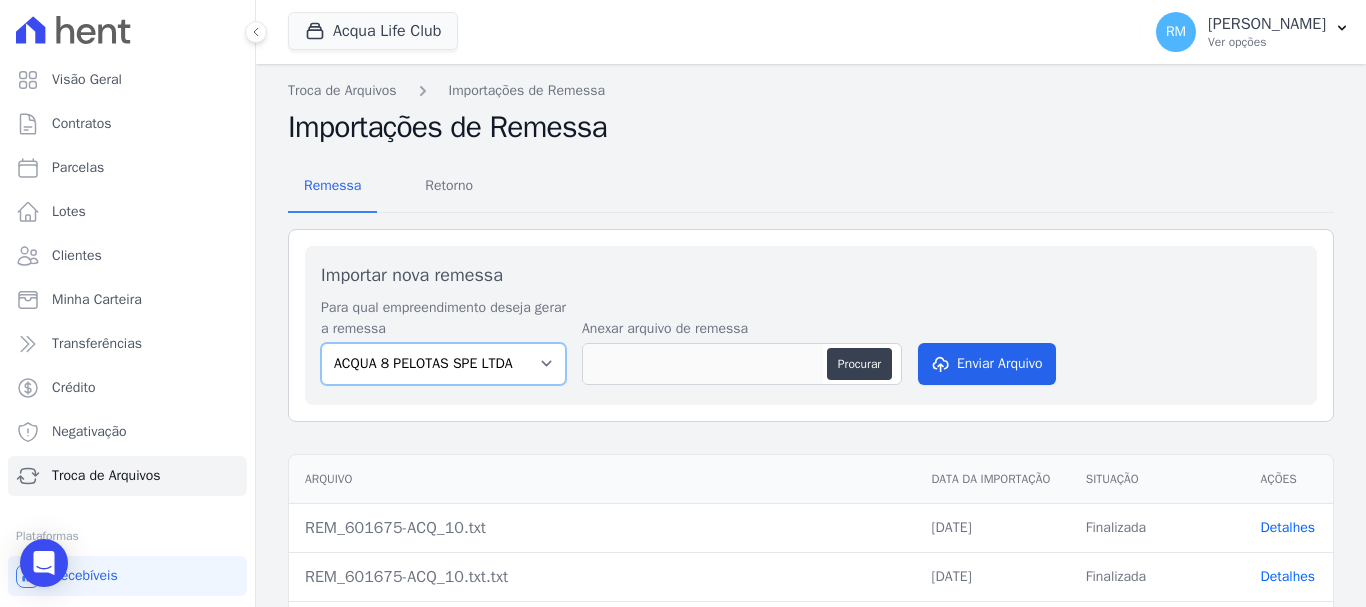 click on "ACQUA 8 PELOTAS SPE LTDA
ACQUA LIFE CLUB" at bounding box center (443, 364) 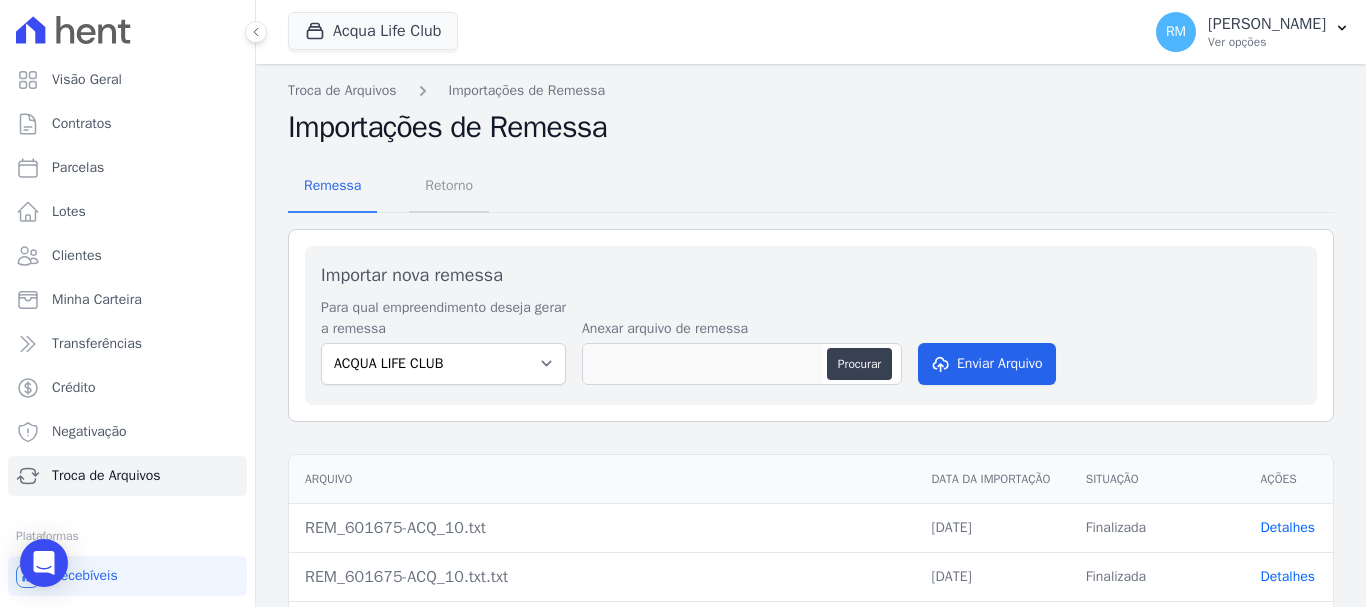 click on "Retorno" at bounding box center (449, 185) 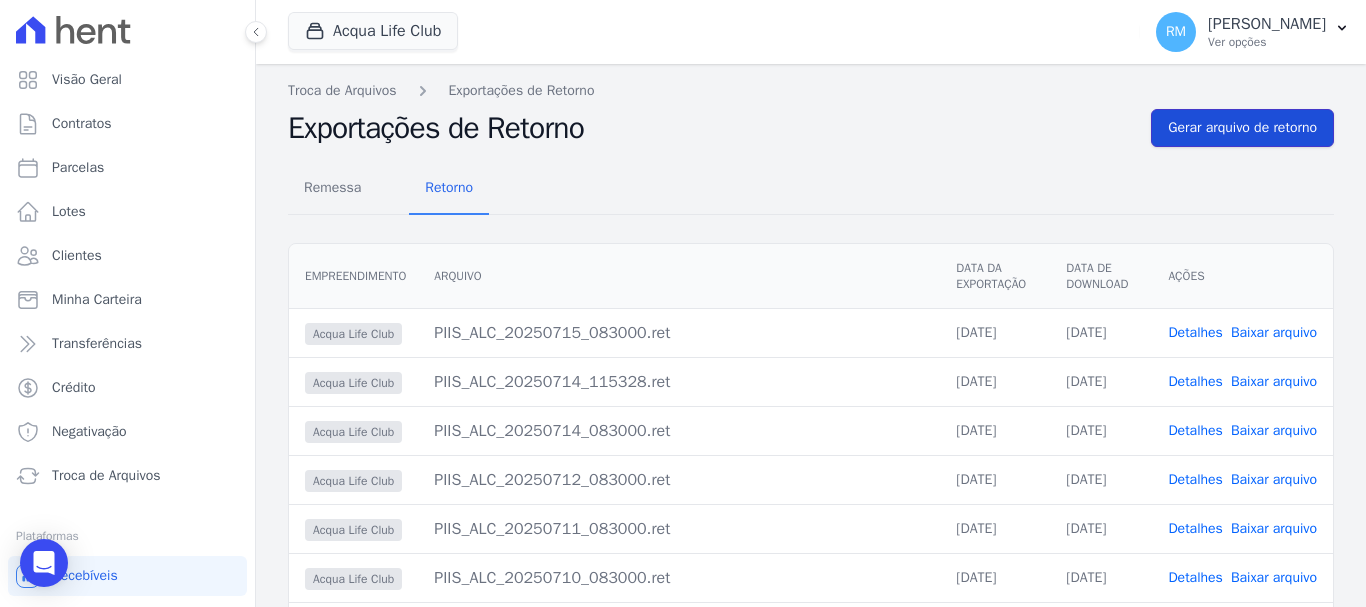 click on "Gerar arquivo de retorno" at bounding box center (1242, 128) 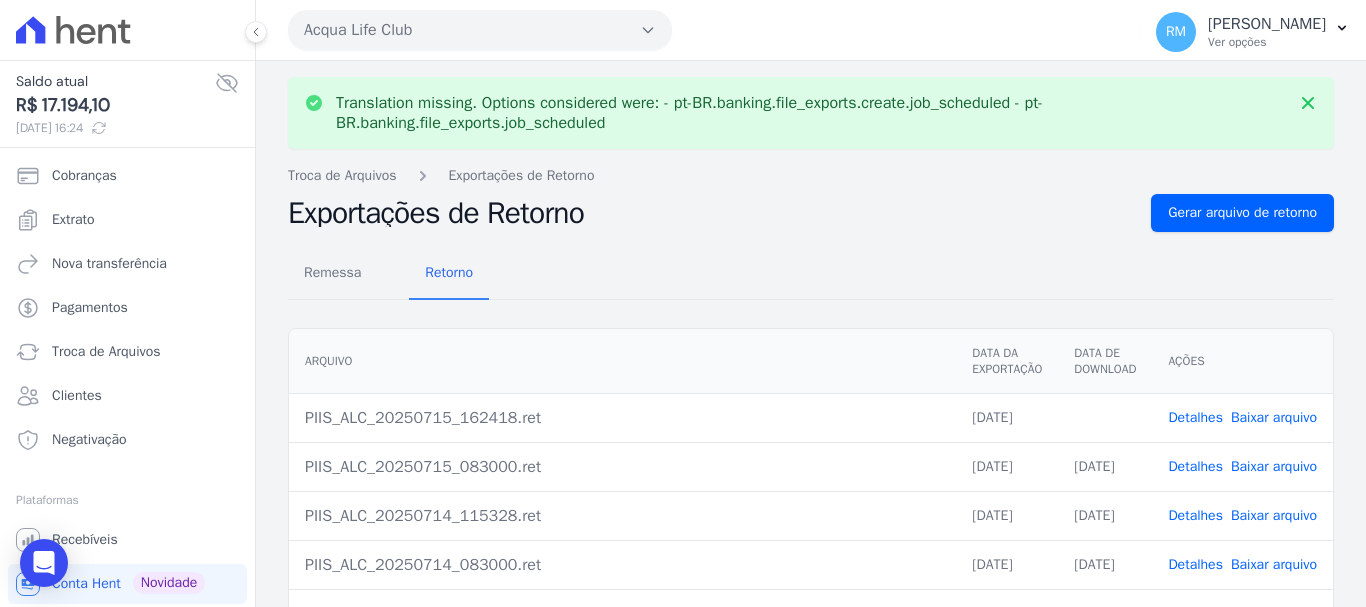 click on "Baixar arquivo" at bounding box center (1274, 417) 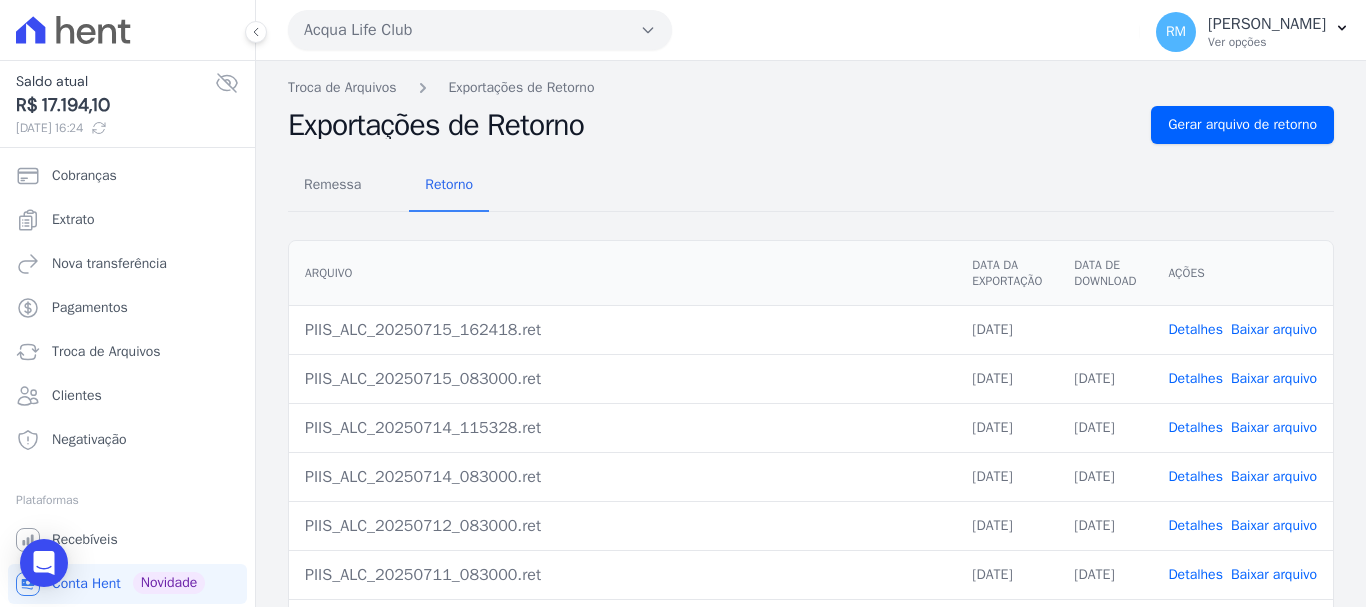 click on "Detalhes" at bounding box center (1195, 329) 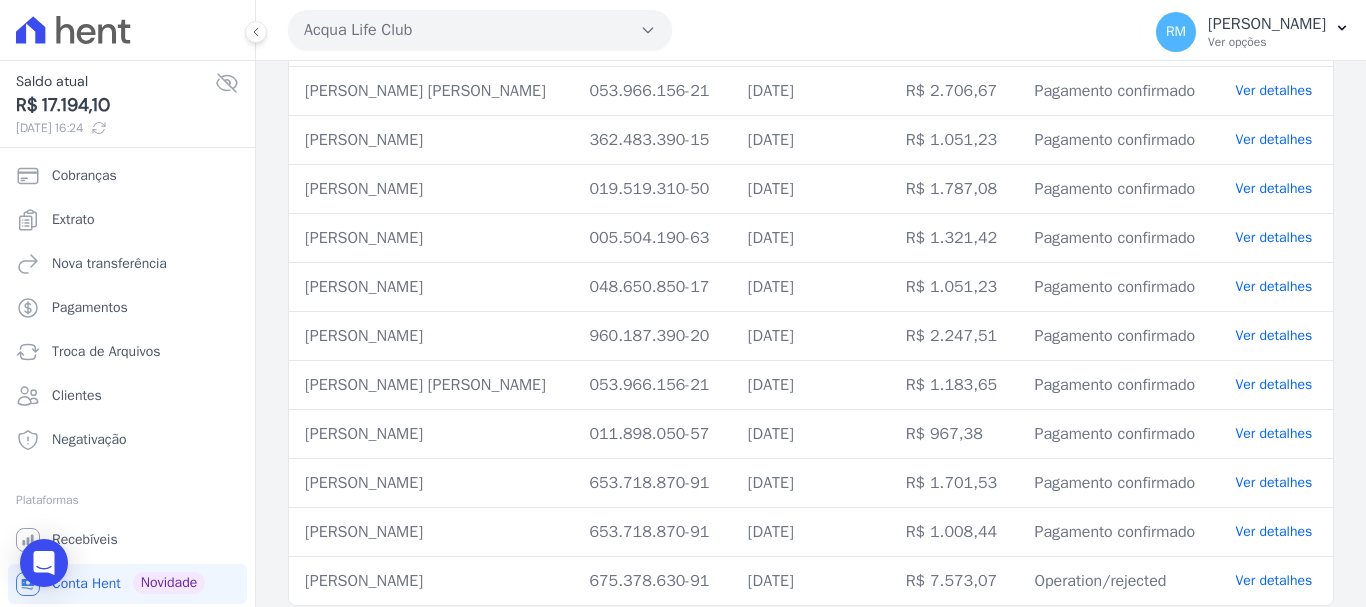 scroll, scrollTop: 259, scrollLeft: 0, axis: vertical 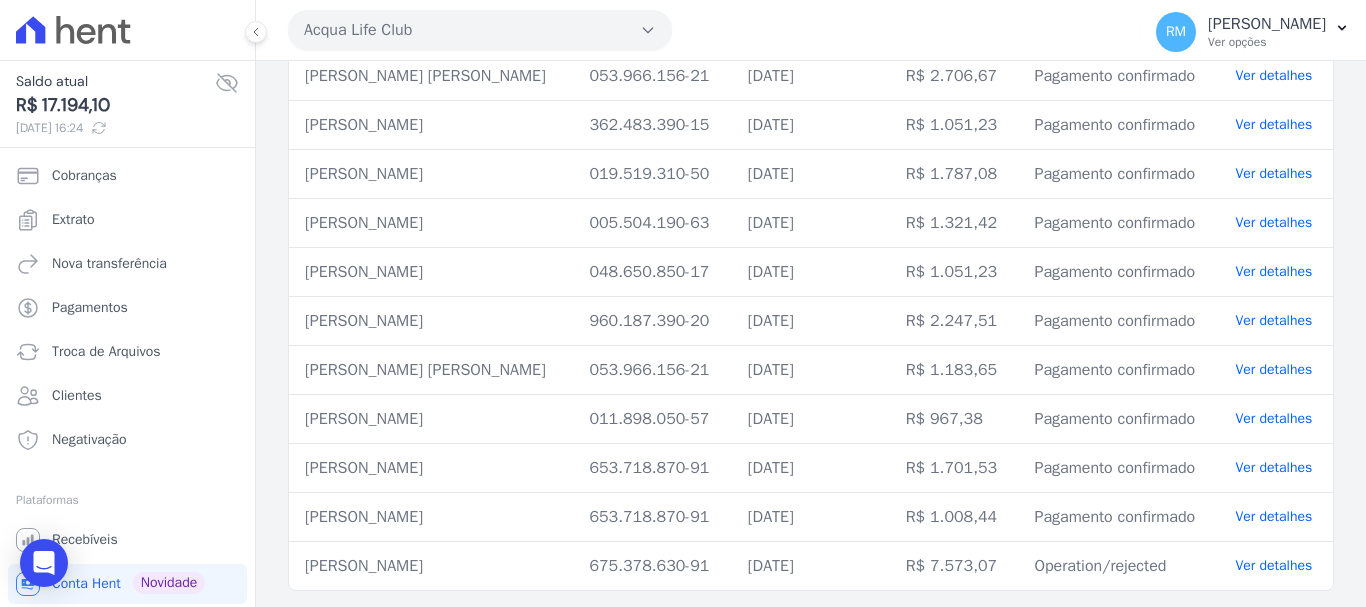 click on "Ver detalhes" at bounding box center [1273, 565] 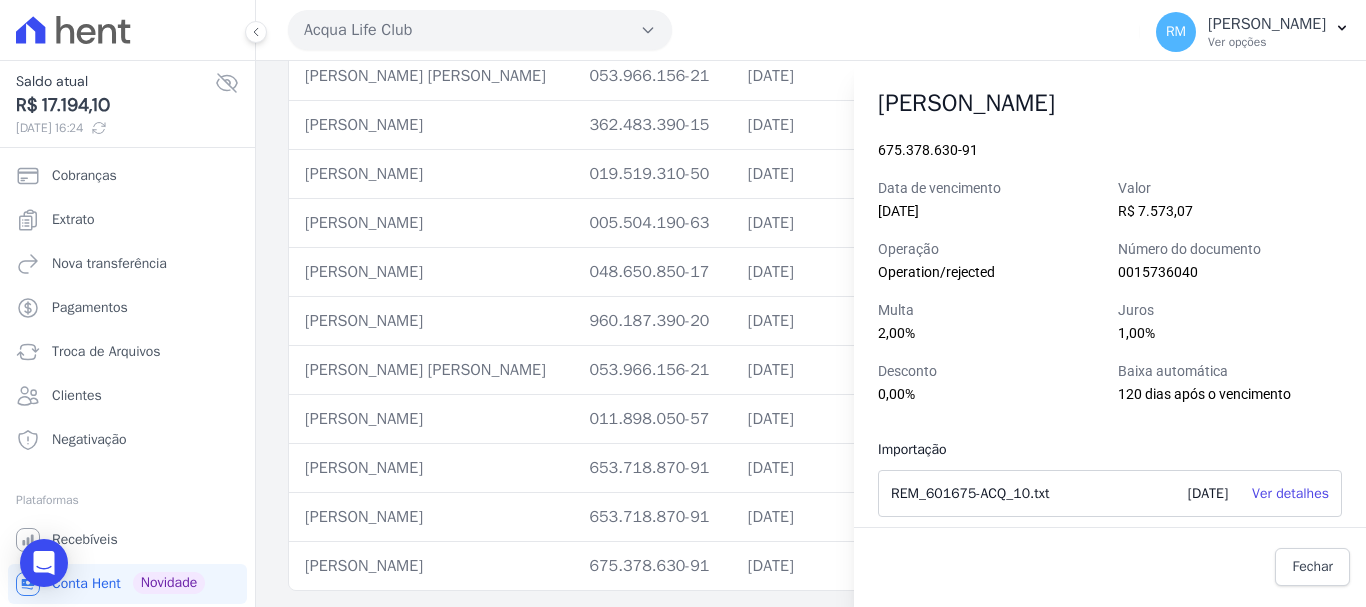 scroll, scrollTop: 26, scrollLeft: 0, axis: vertical 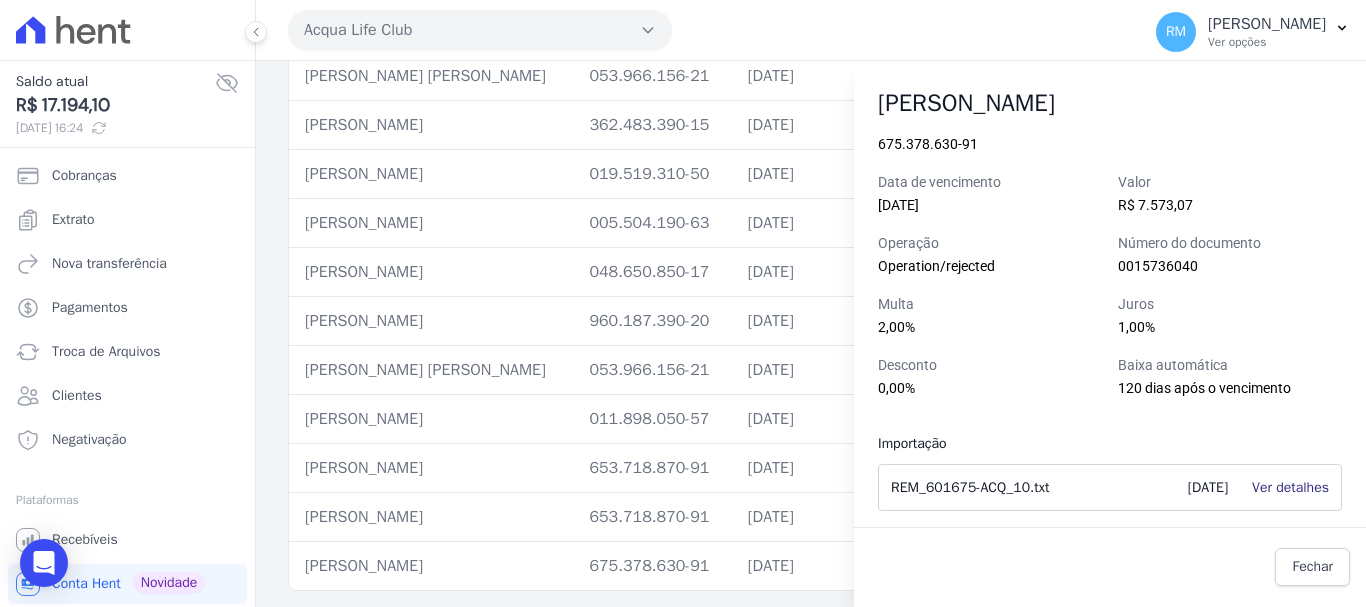 click on "Ver detalhes" at bounding box center (1290, 487) 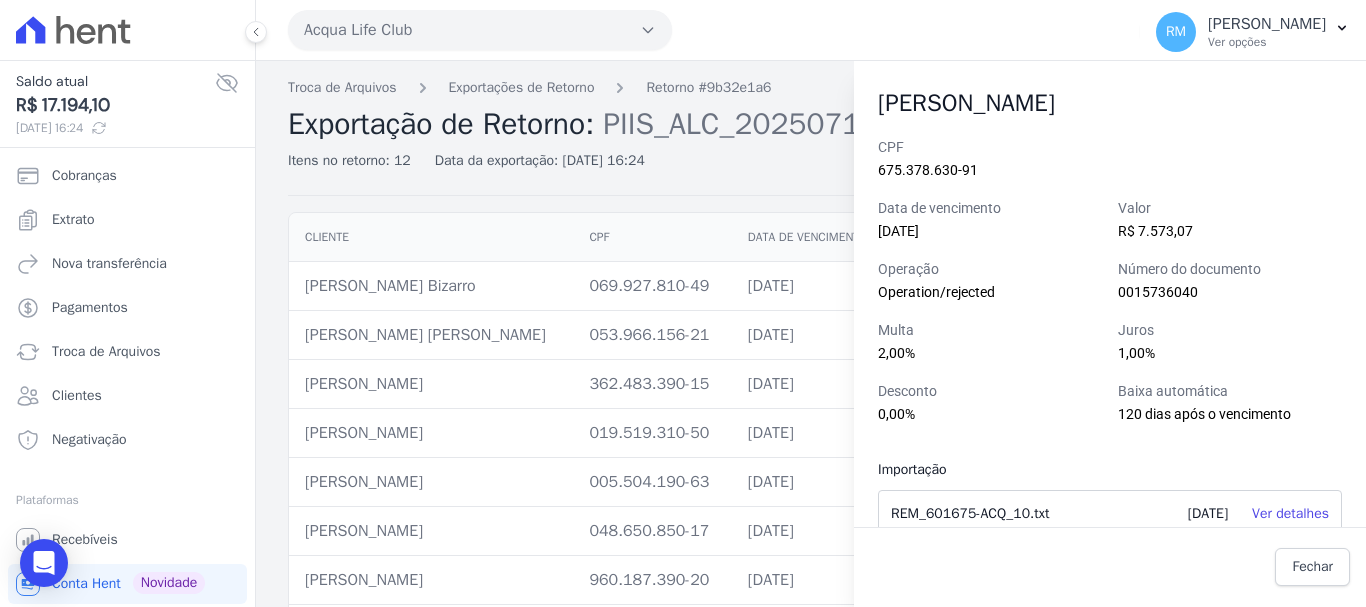 click on "Troca de Arquivos
Exportações de Retorno
Retorno
#9b32e1a6
Exportação de Retorno:
PIIS_ALC_20250715_162418.ret
Itens no retorno: 12
Data da exportação: [DATE] 16:24
Baixar arquivo" at bounding box center (811, 136) 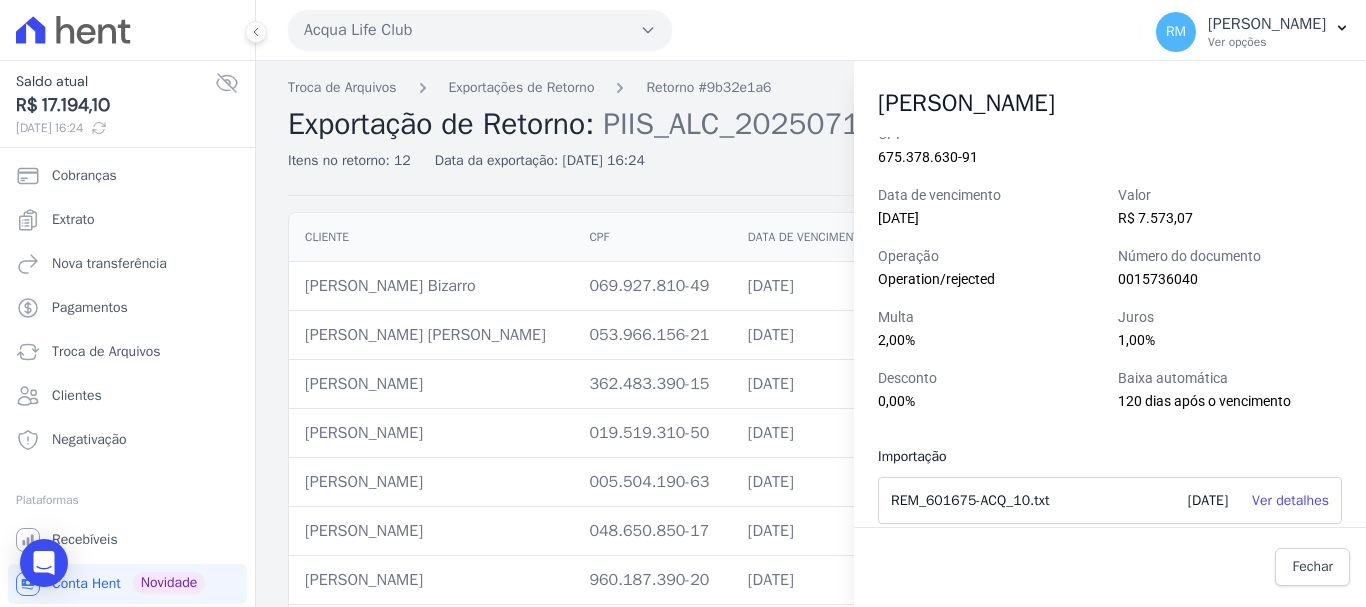 scroll, scrollTop: 26, scrollLeft: 0, axis: vertical 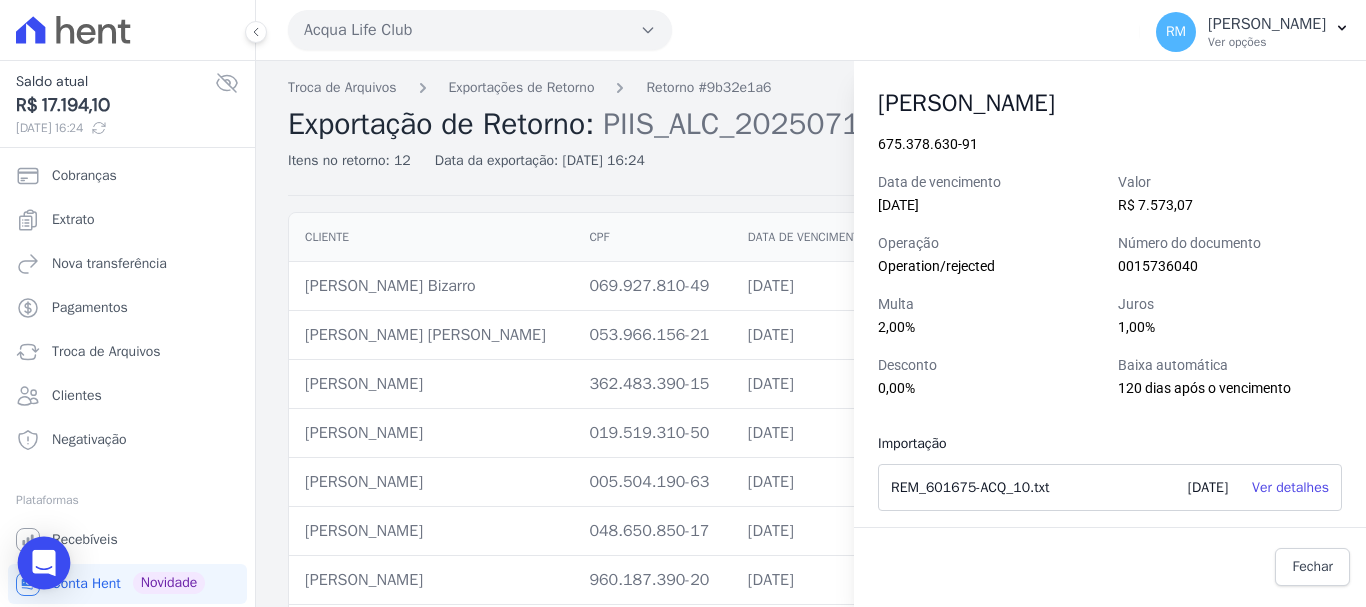click 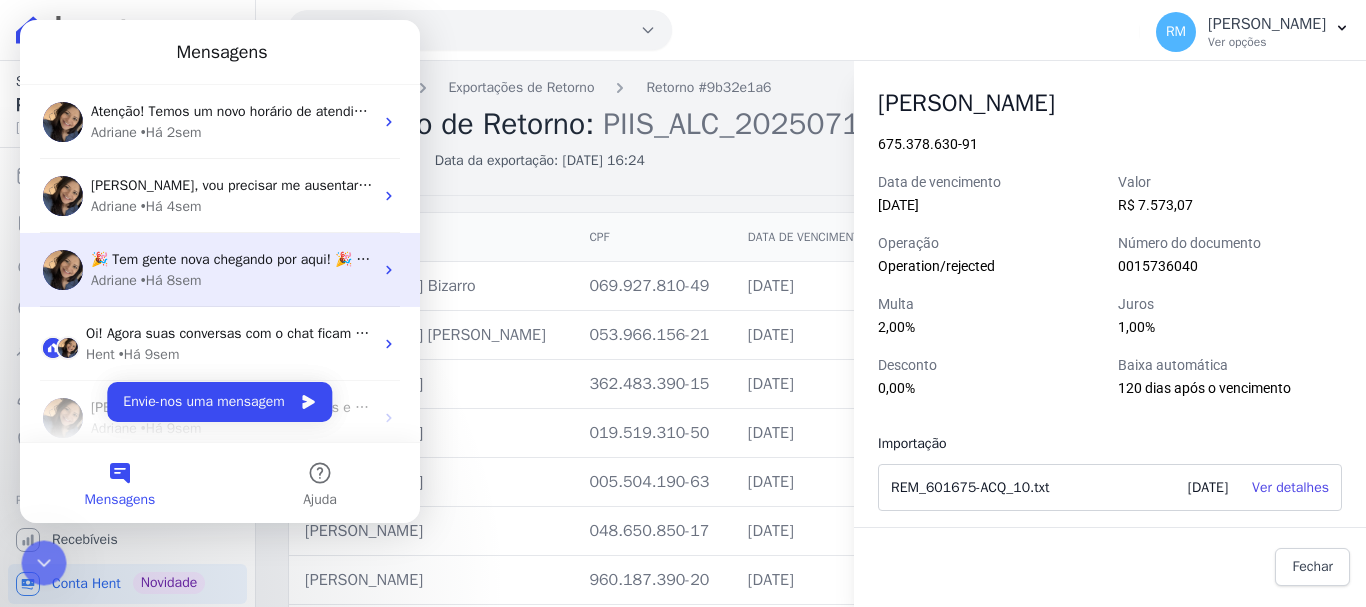 scroll, scrollTop: 0, scrollLeft: 0, axis: both 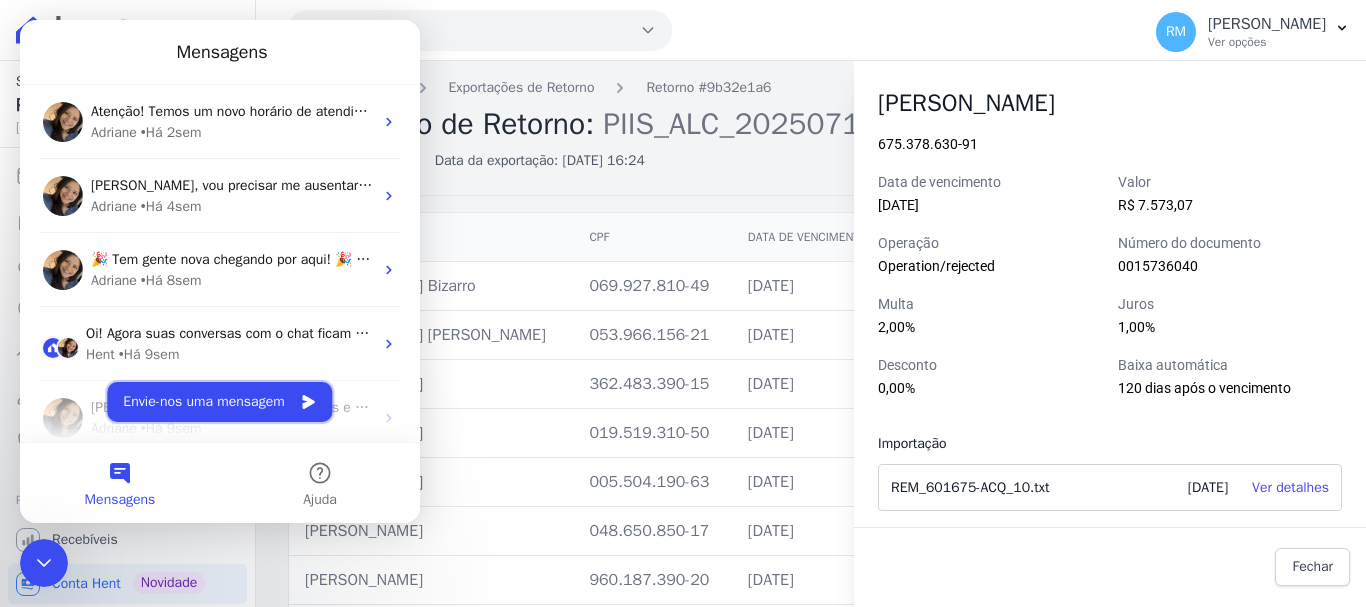click on "Envie-nos uma mensagem" at bounding box center (219, 402) 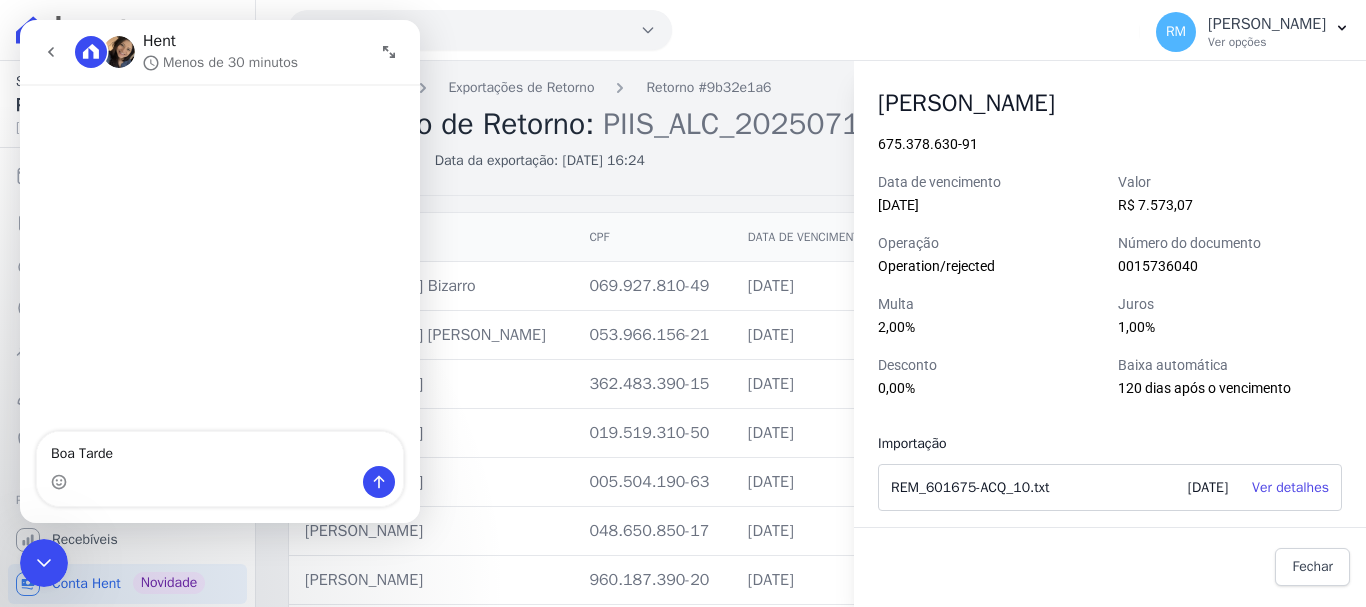 type on "Boa Tarde!" 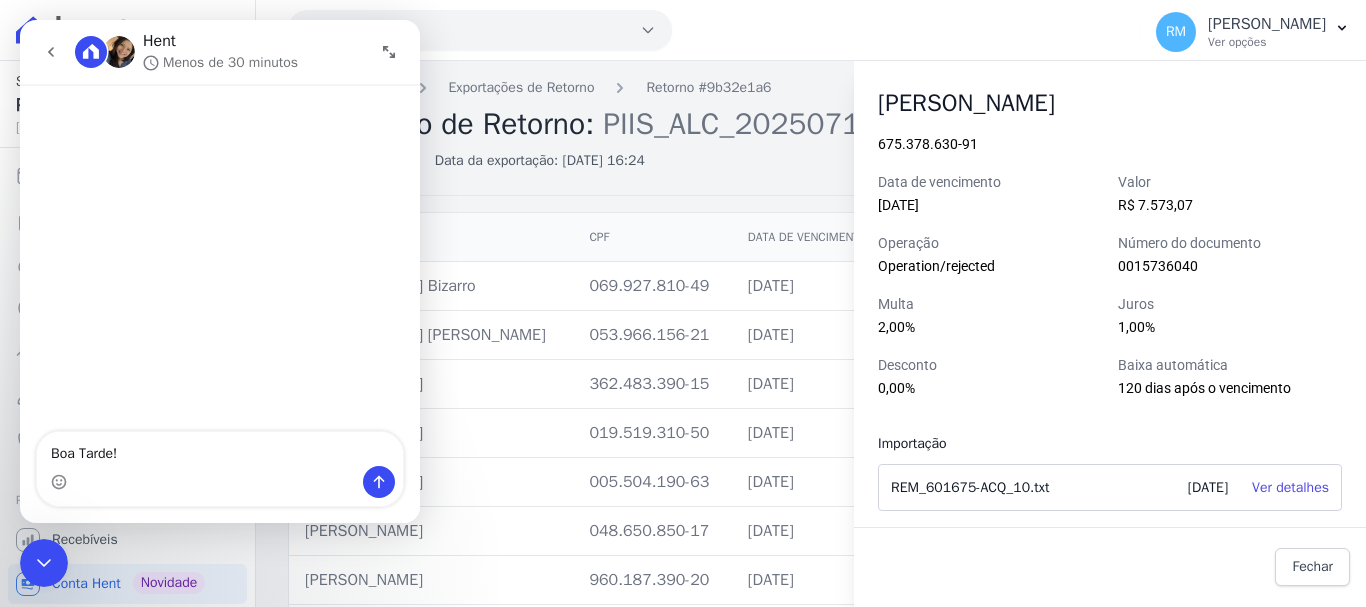 type 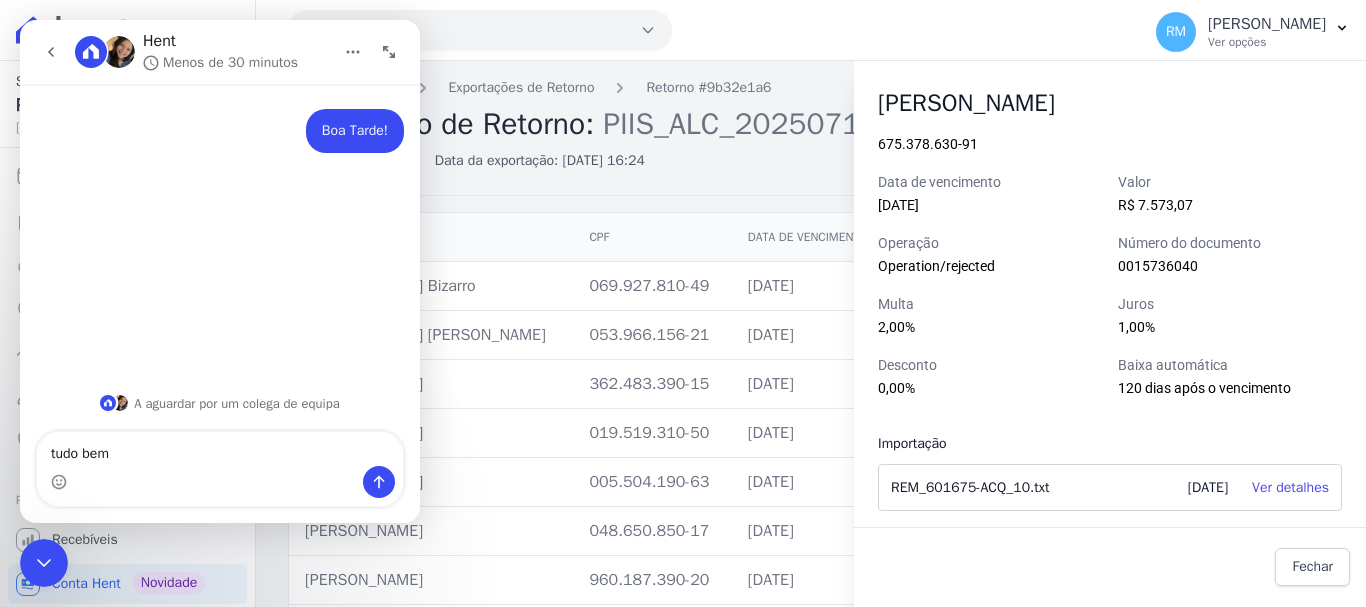 type on "tudo bem?" 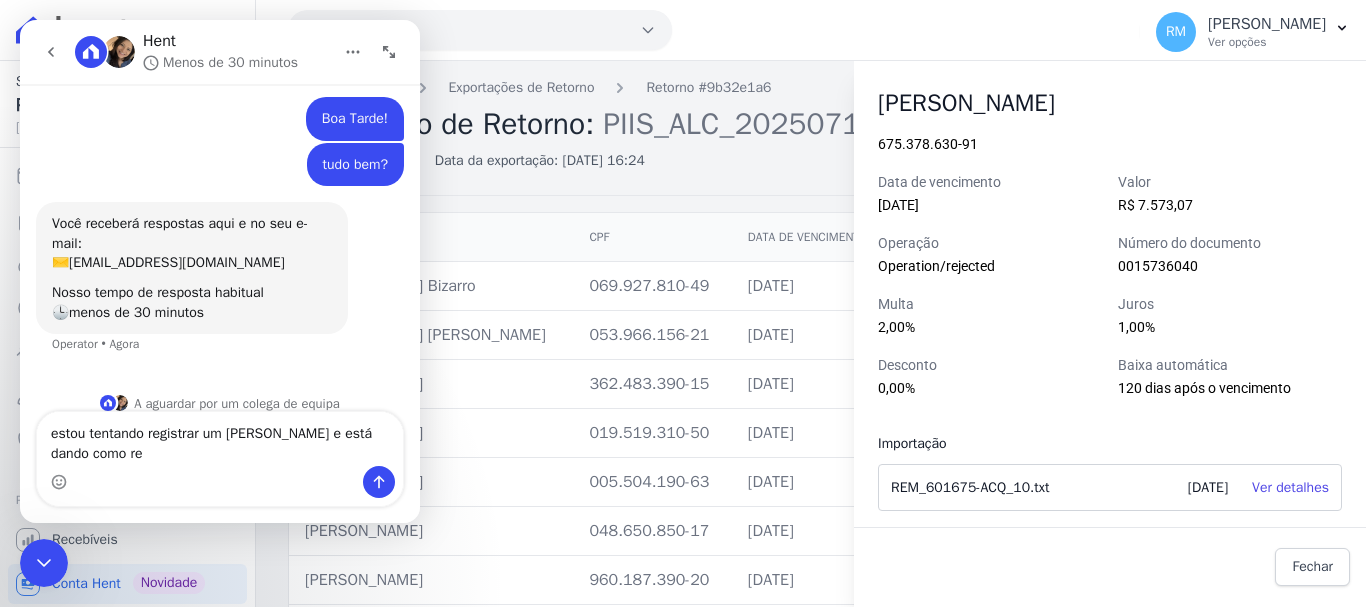 scroll, scrollTop: 32, scrollLeft: 0, axis: vertical 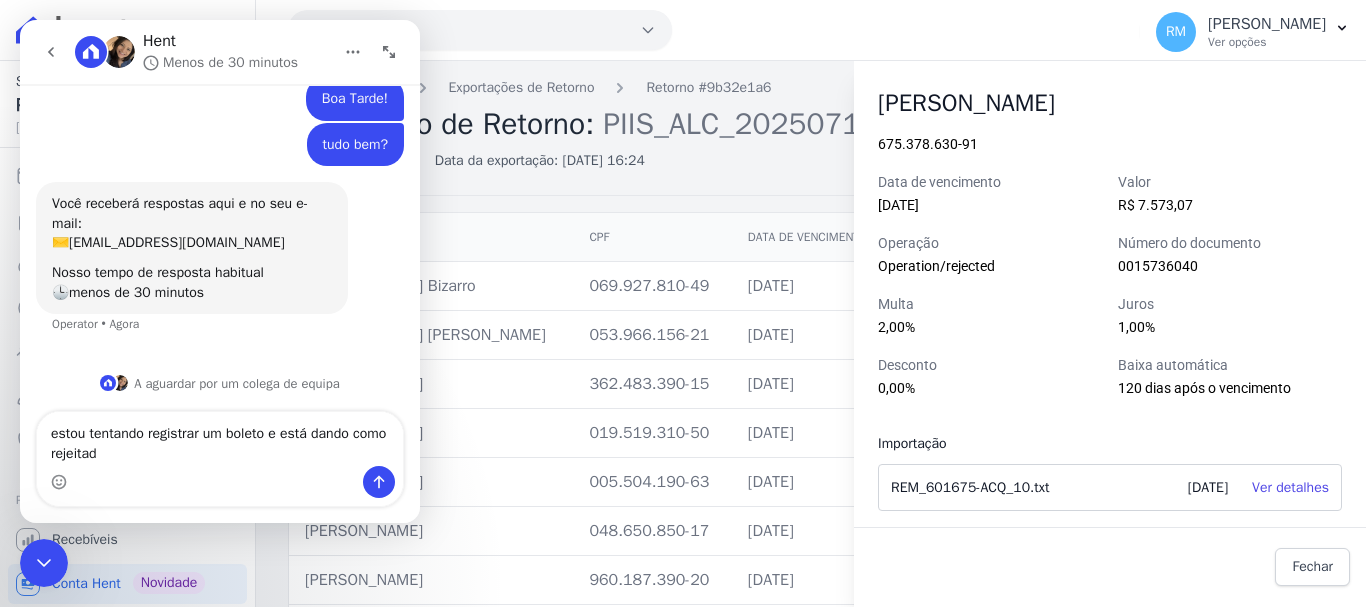 type on "estou tentando registrar um boleto e está dando como rejeitado" 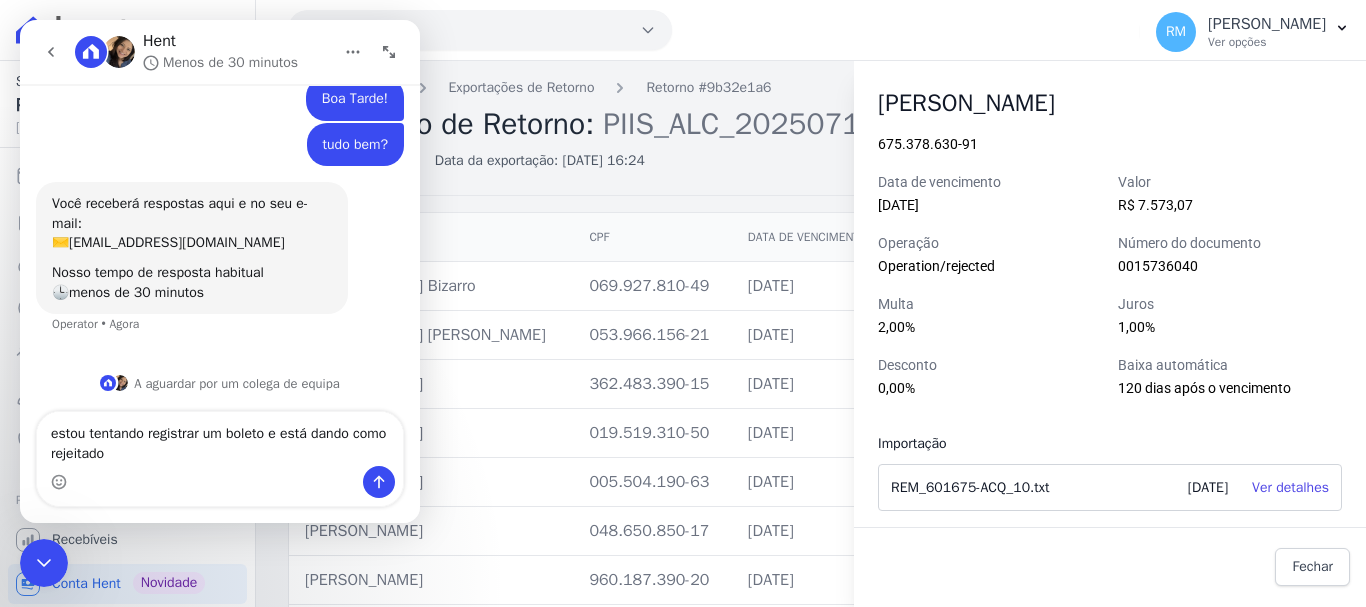 type 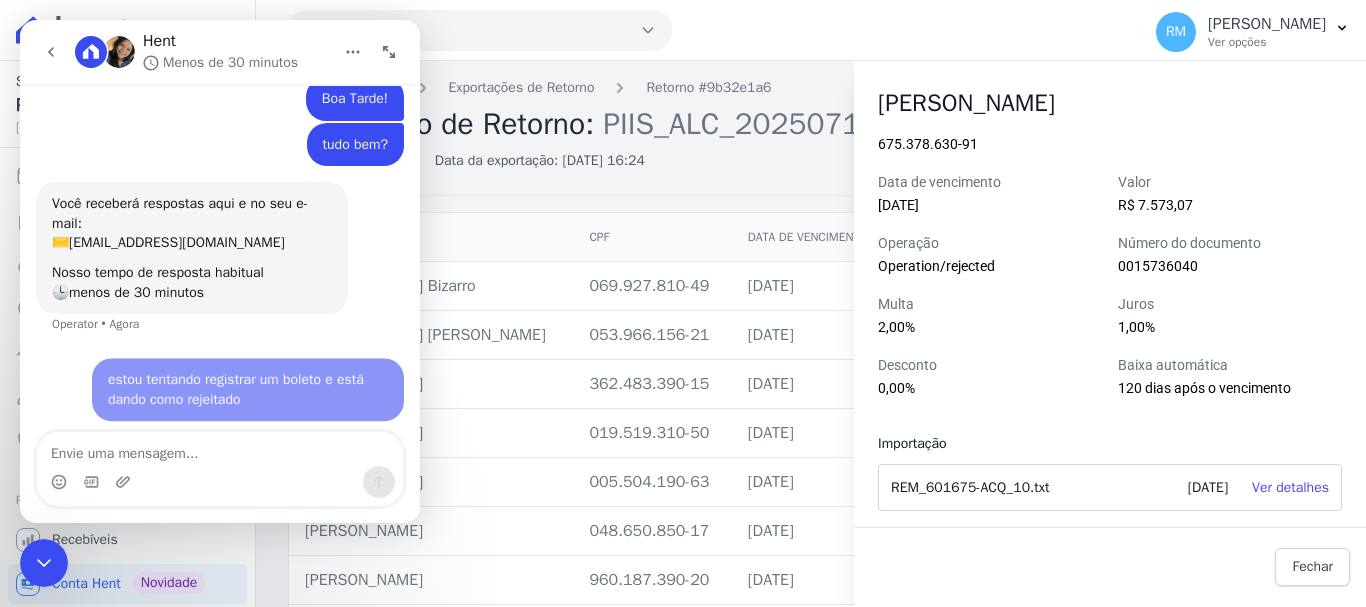 scroll, scrollTop: 91, scrollLeft: 0, axis: vertical 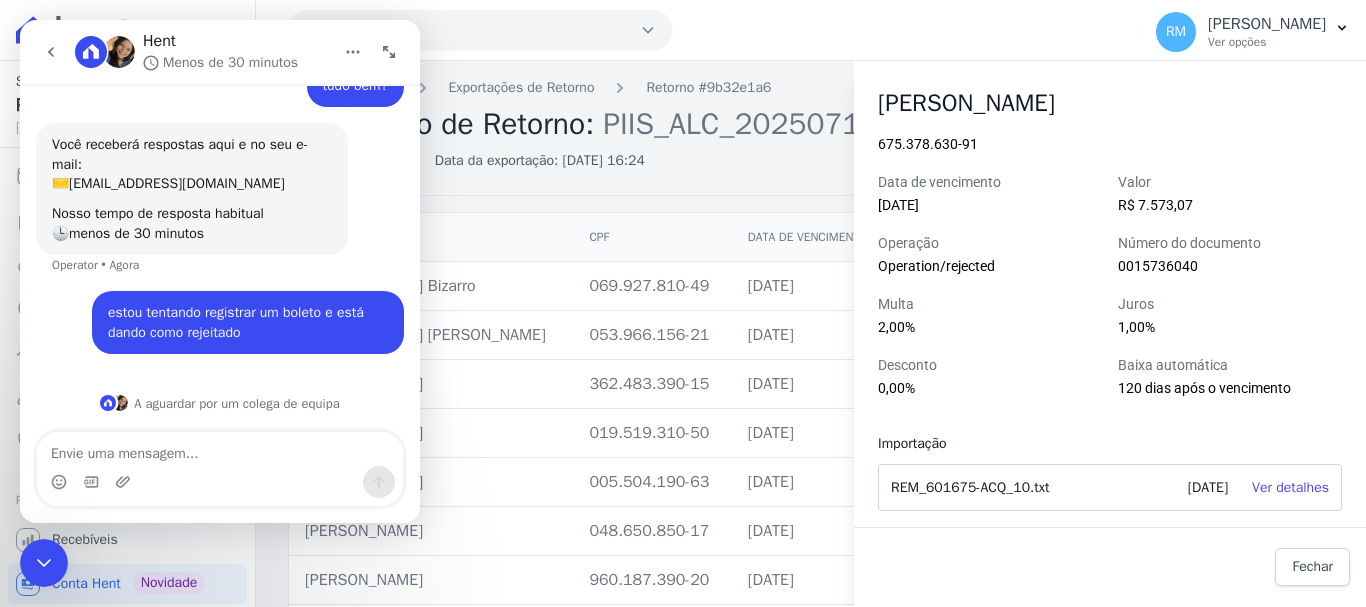 click at bounding box center [389, 52] 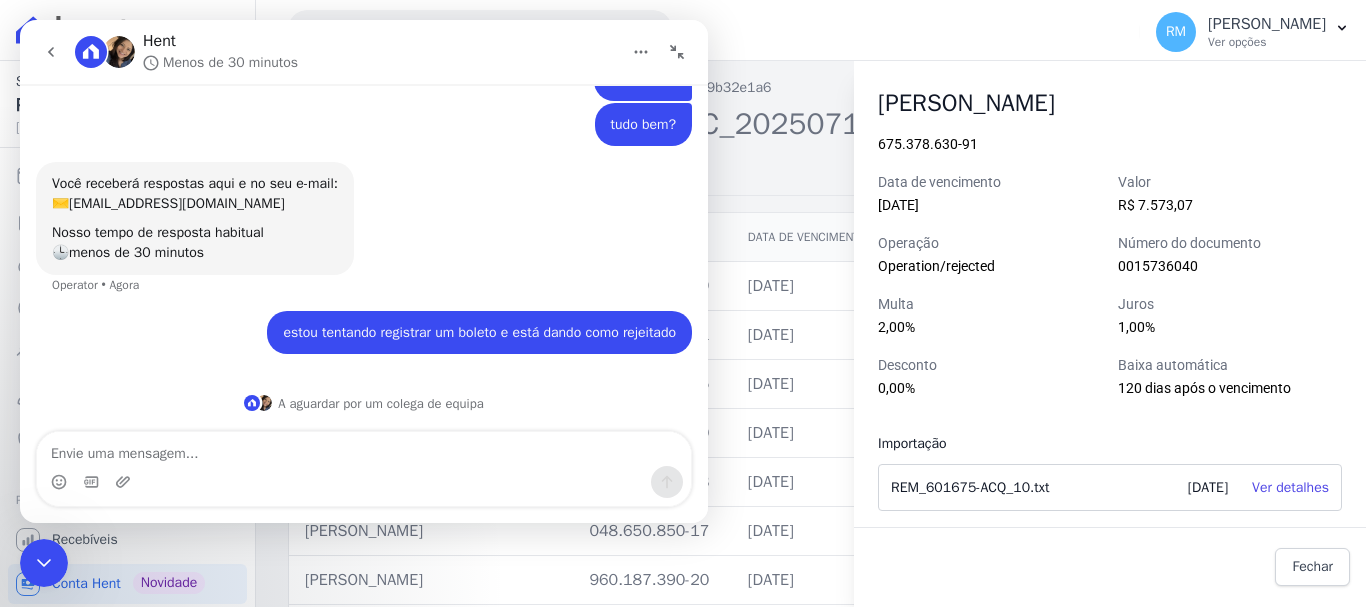 scroll, scrollTop: 52, scrollLeft: 0, axis: vertical 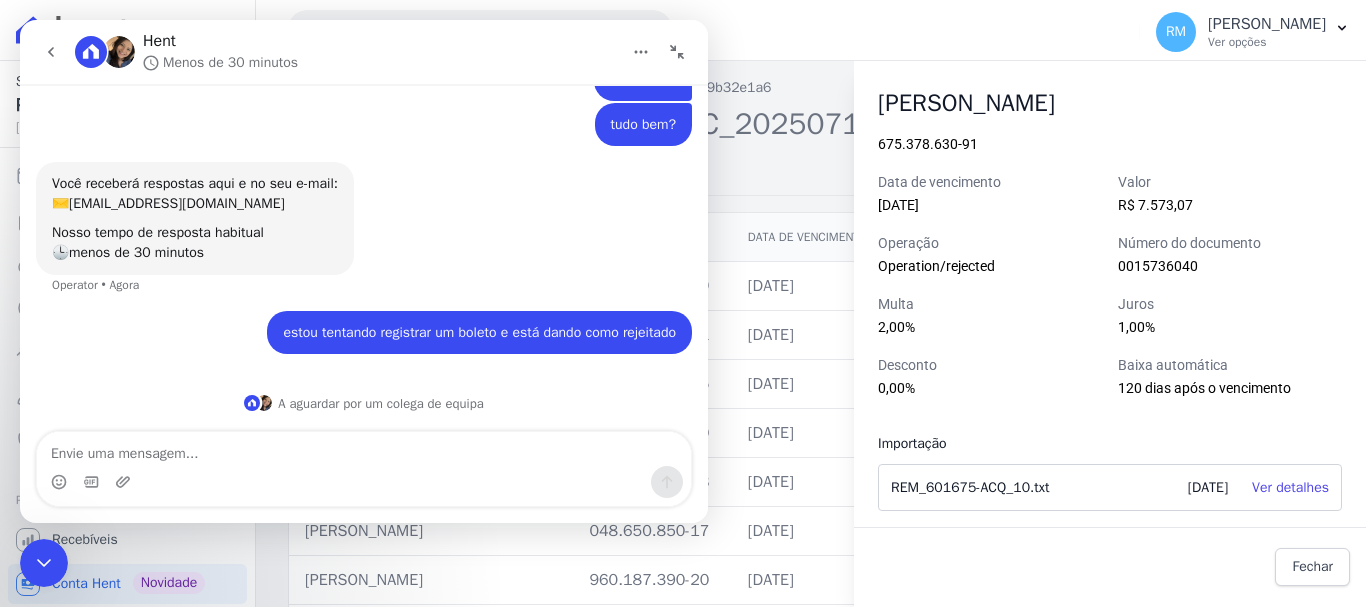 click 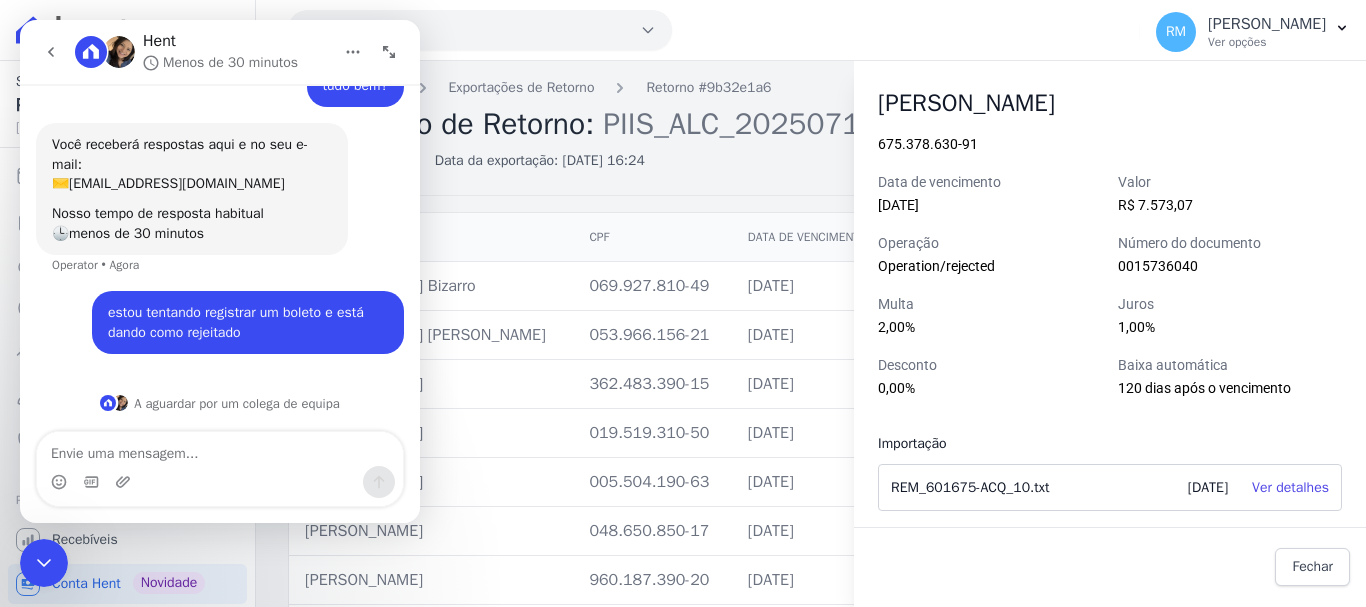 click 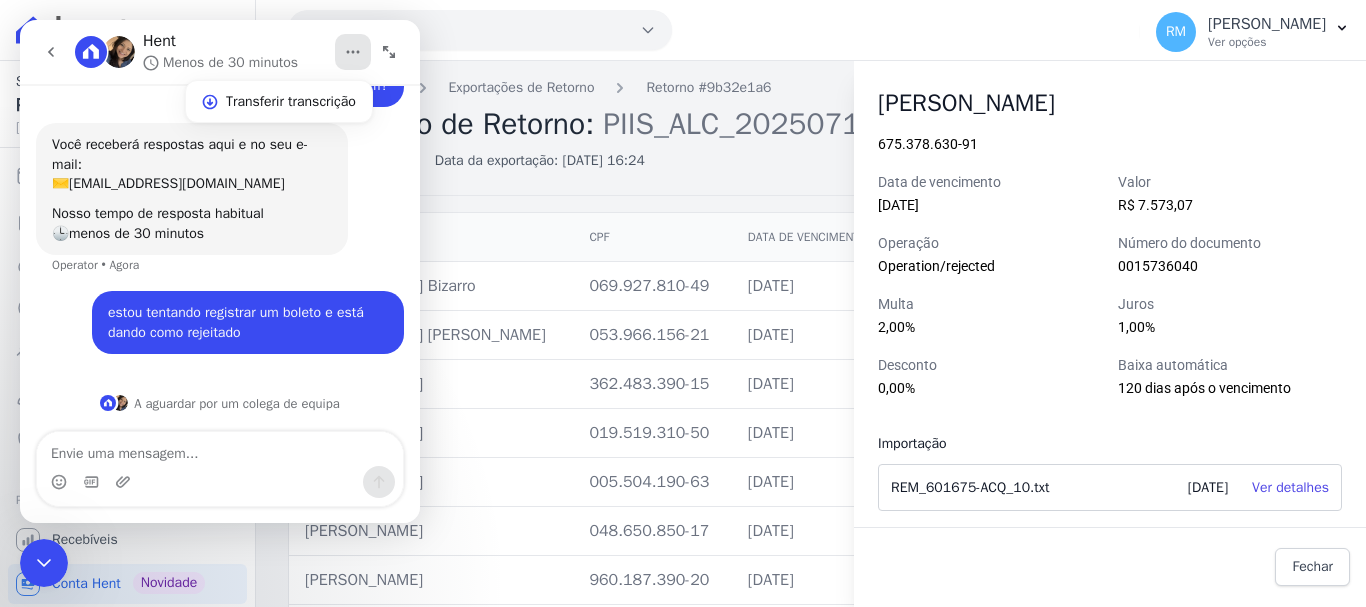 click 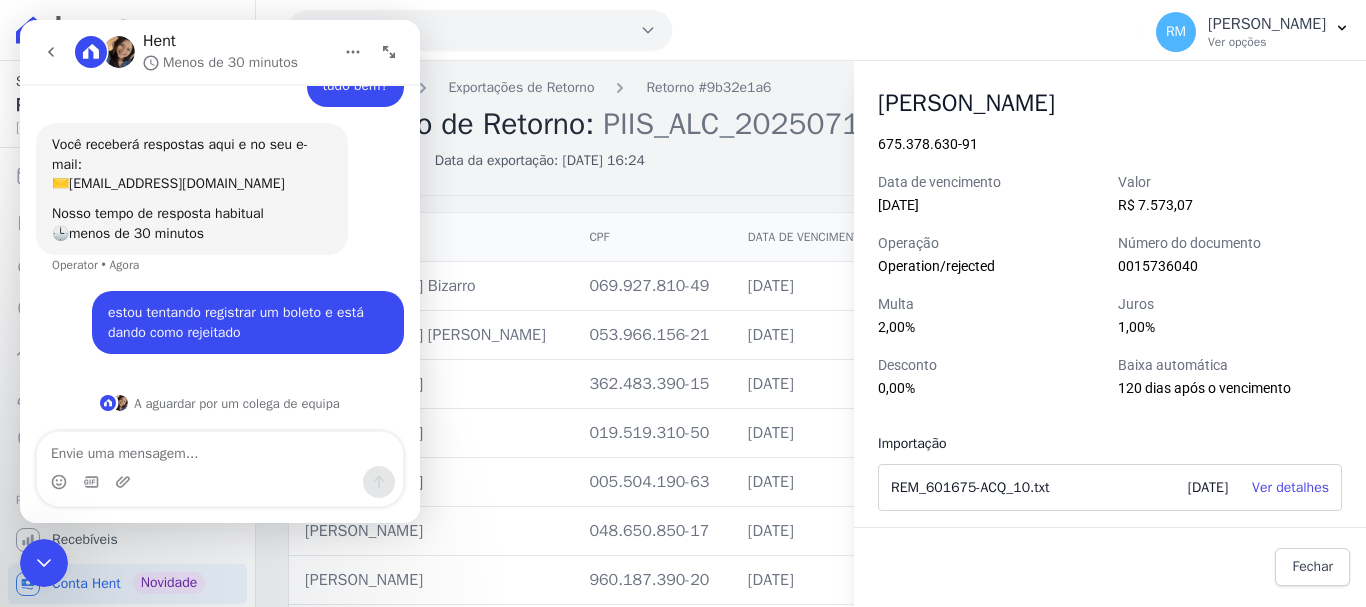 click 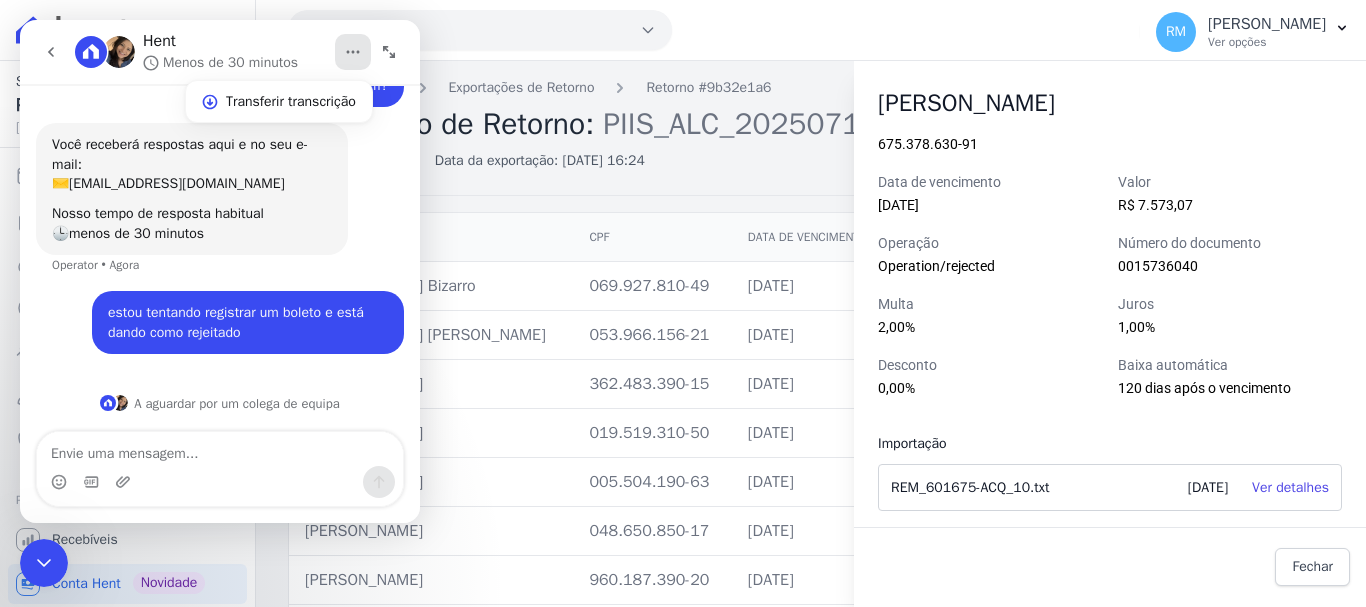 click 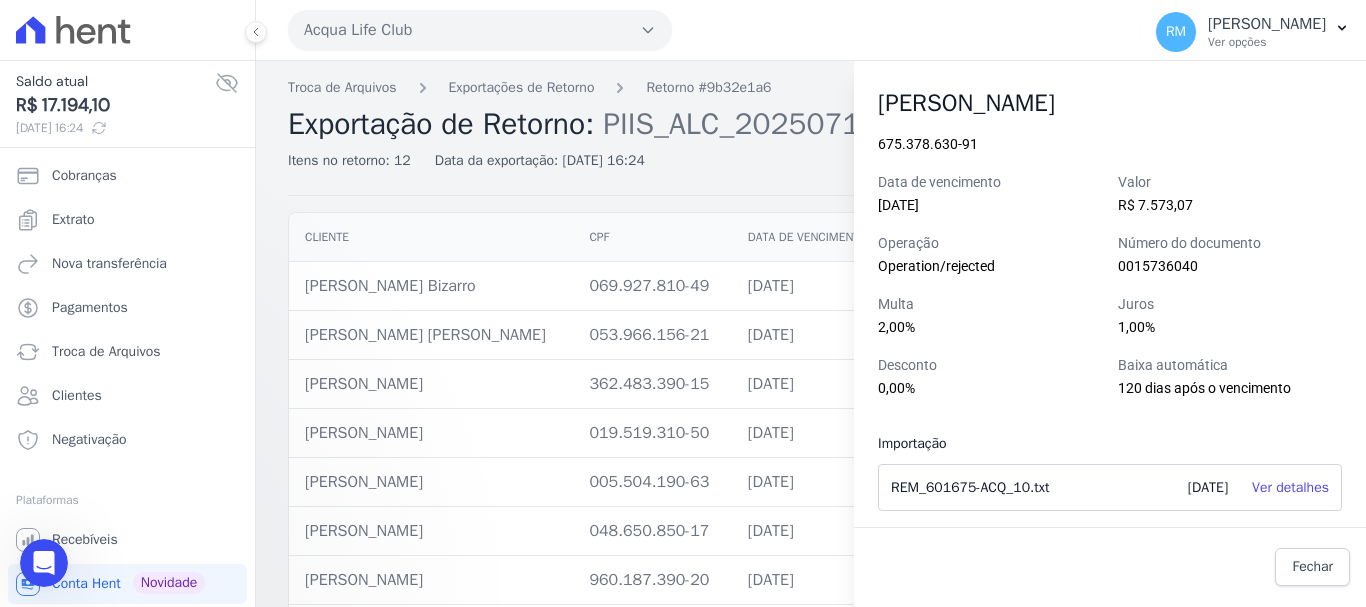 scroll, scrollTop: 0, scrollLeft: 0, axis: both 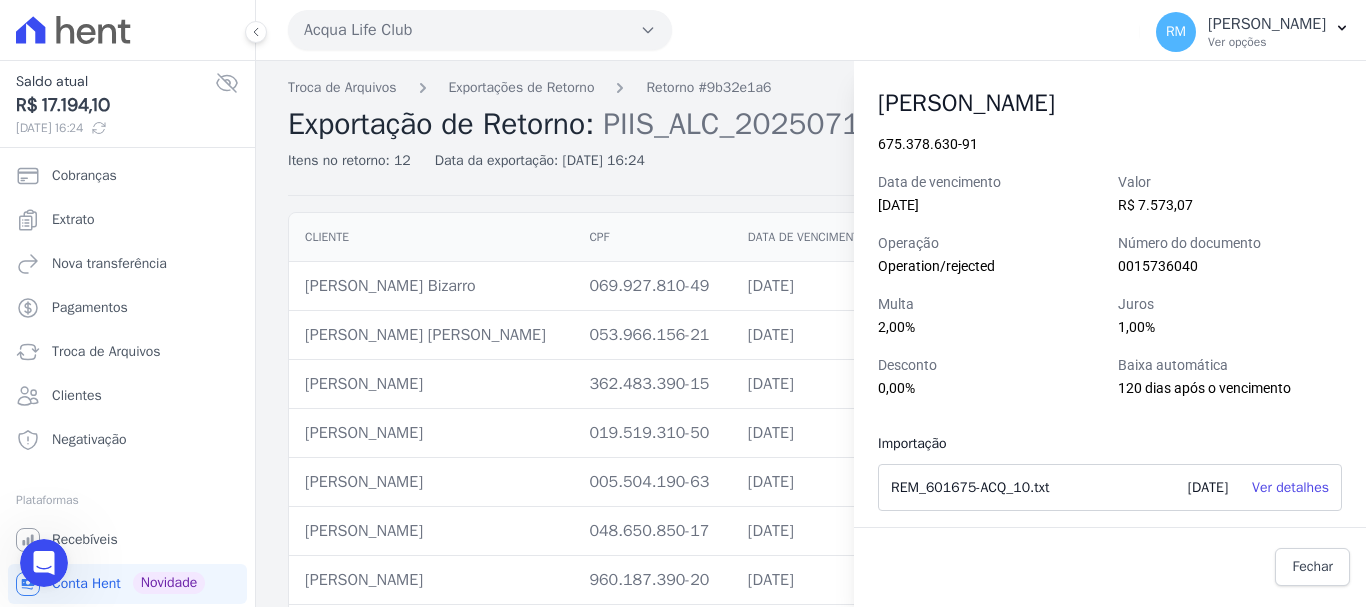 click 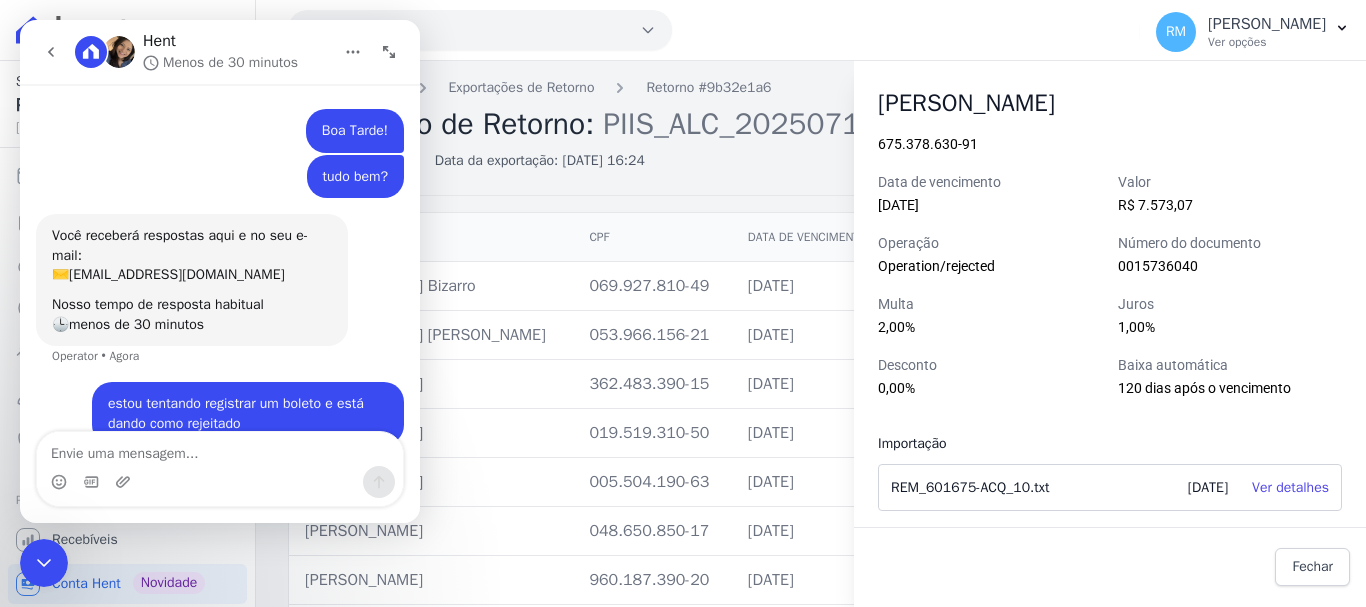 scroll, scrollTop: 91, scrollLeft: 0, axis: vertical 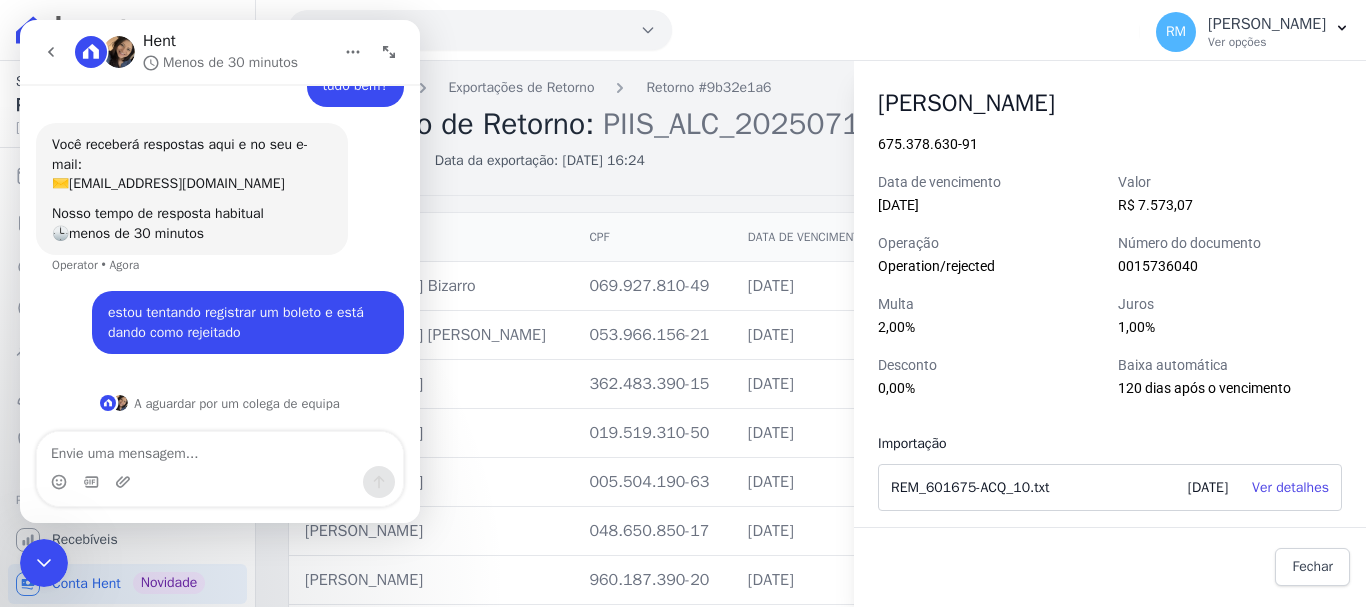 click 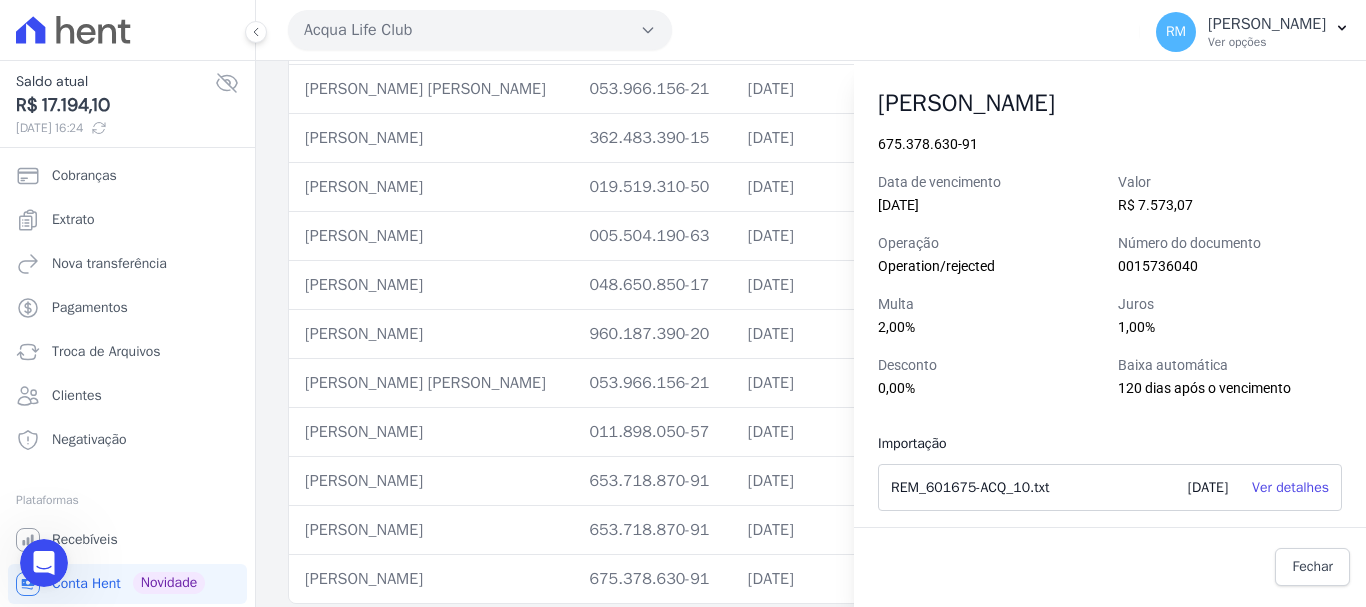 scroll, scrollTop: 259, scrollLeft: 0, axis: vertical 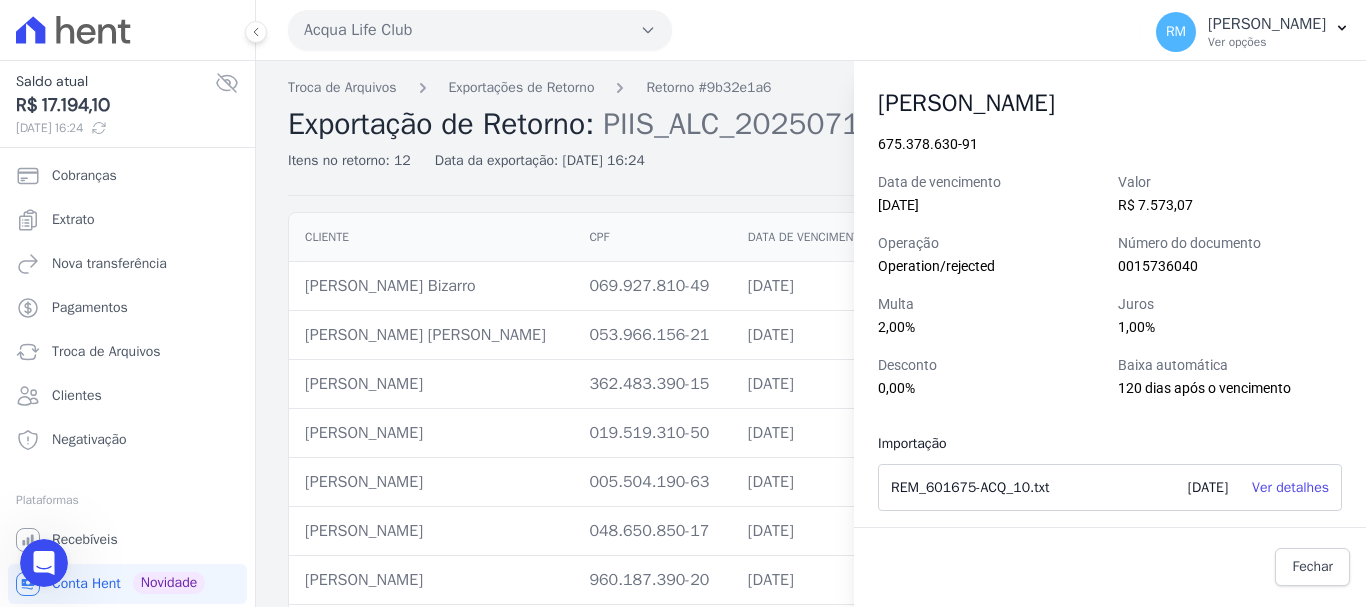 click on "Itens no retorno: 12
Data da exportação: [DATE] 16:24" at bounding box center [731, 156] 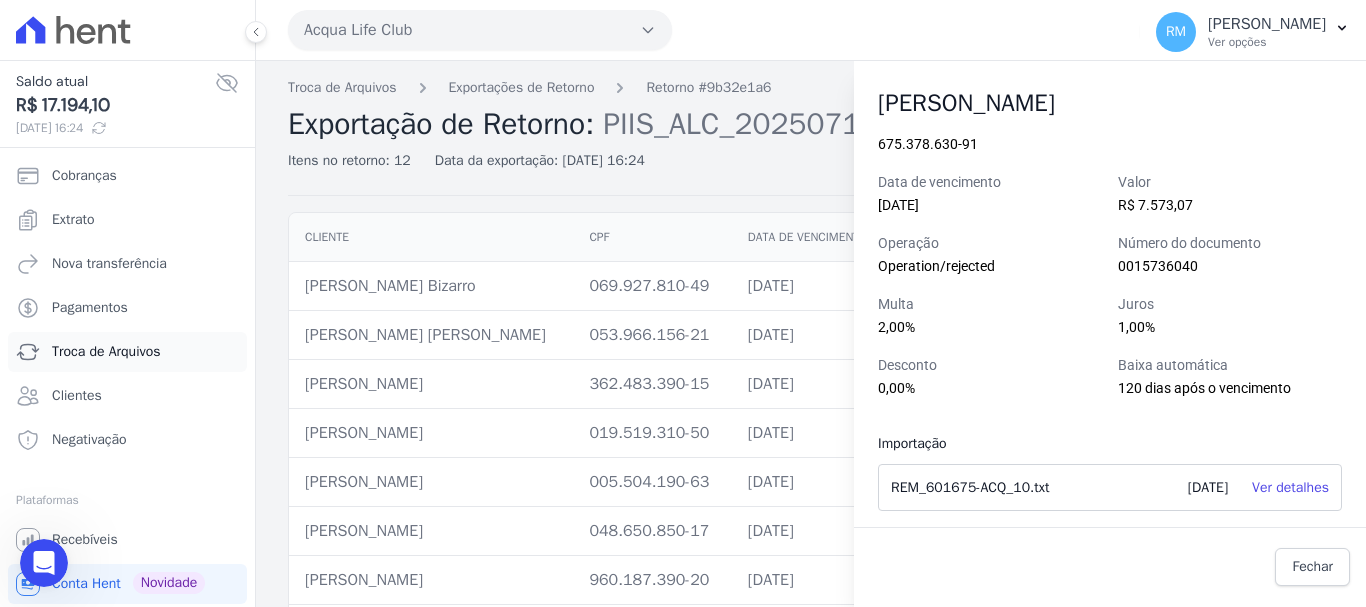 click on "Troca de Arquivos" at bounding box center [106, 352] 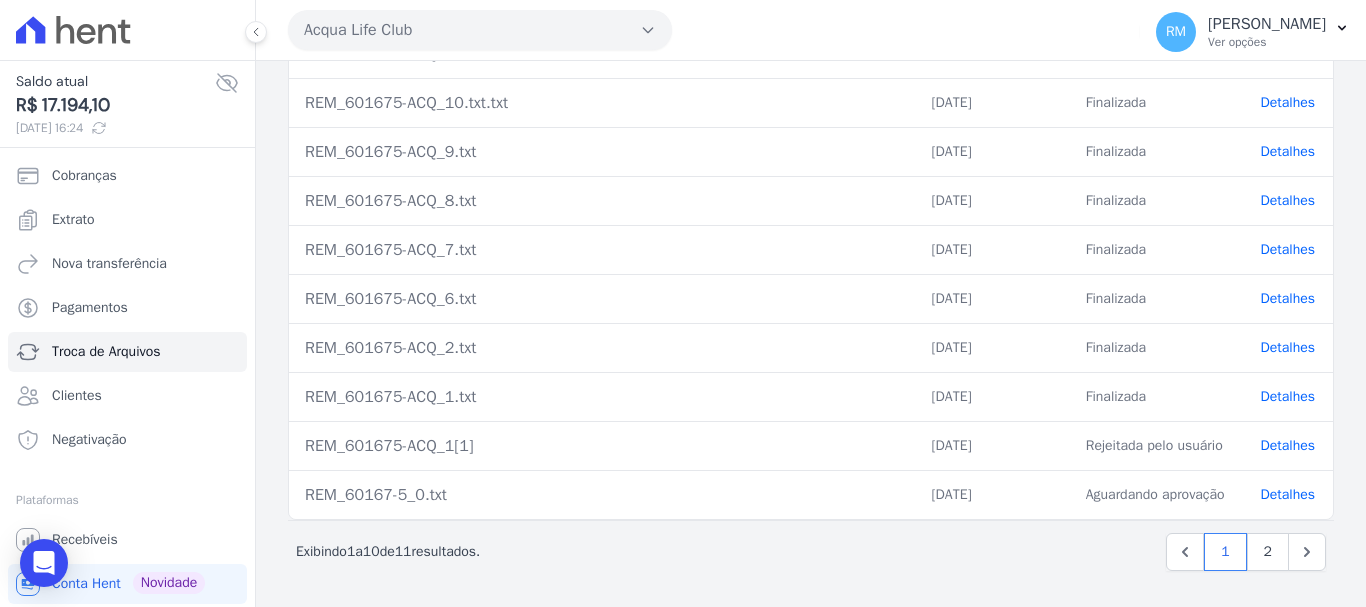 scroll, scrollTop: 327, scrollLeft: 0, axis: vertical 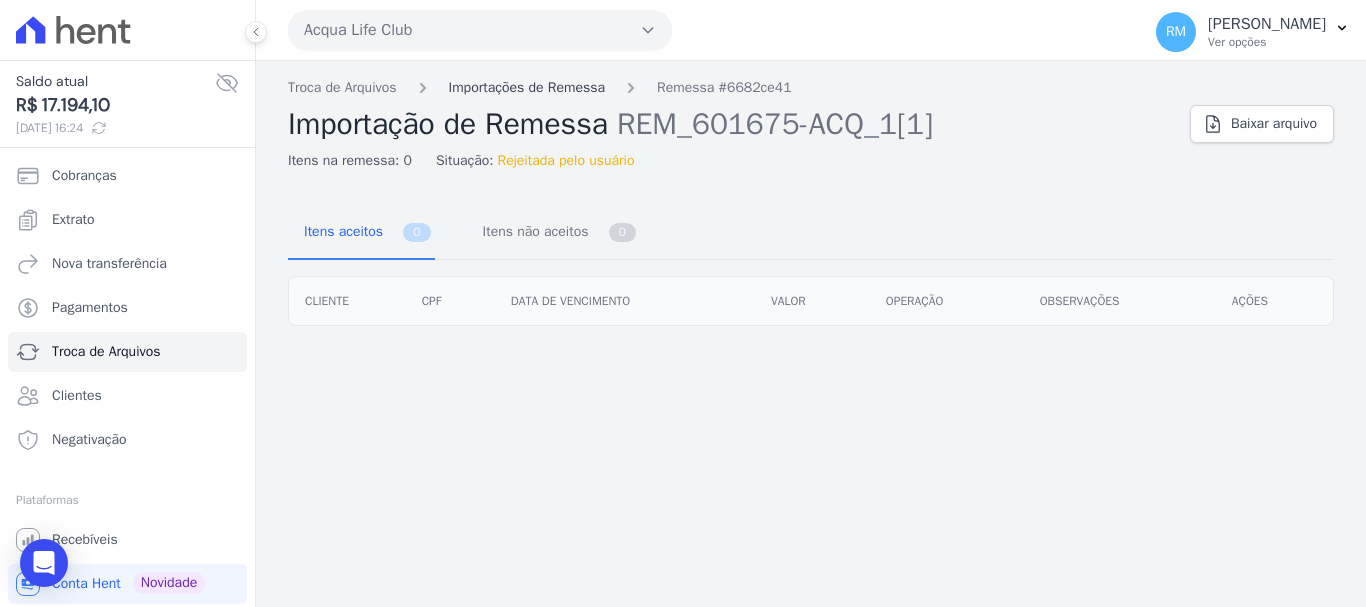 click on "Importações de Remessa" at bounding box center [527, 87] 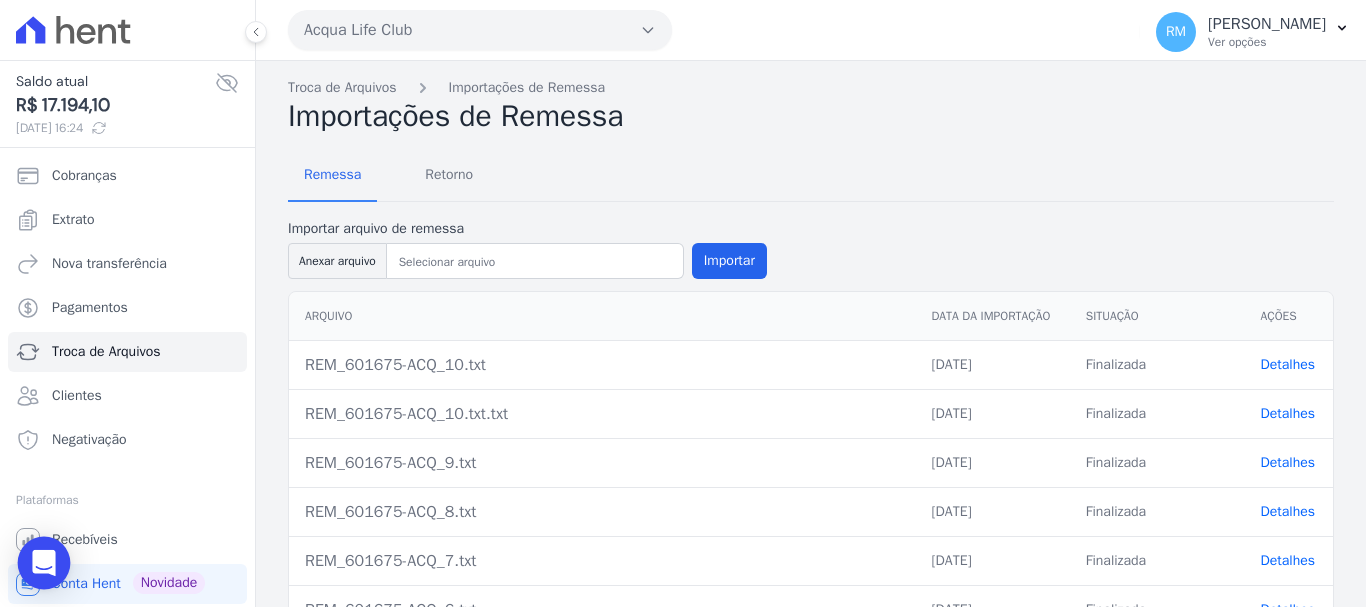 click 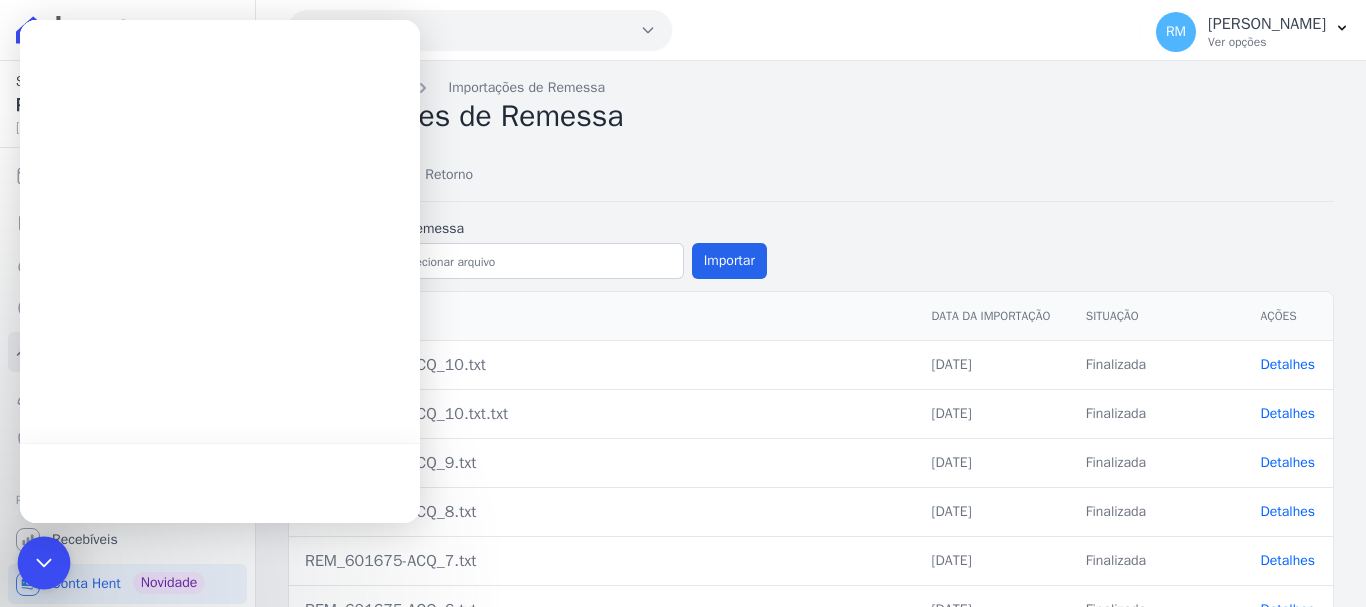 scroll, scrollTop: 0, scrollLeft: 0, axis: both 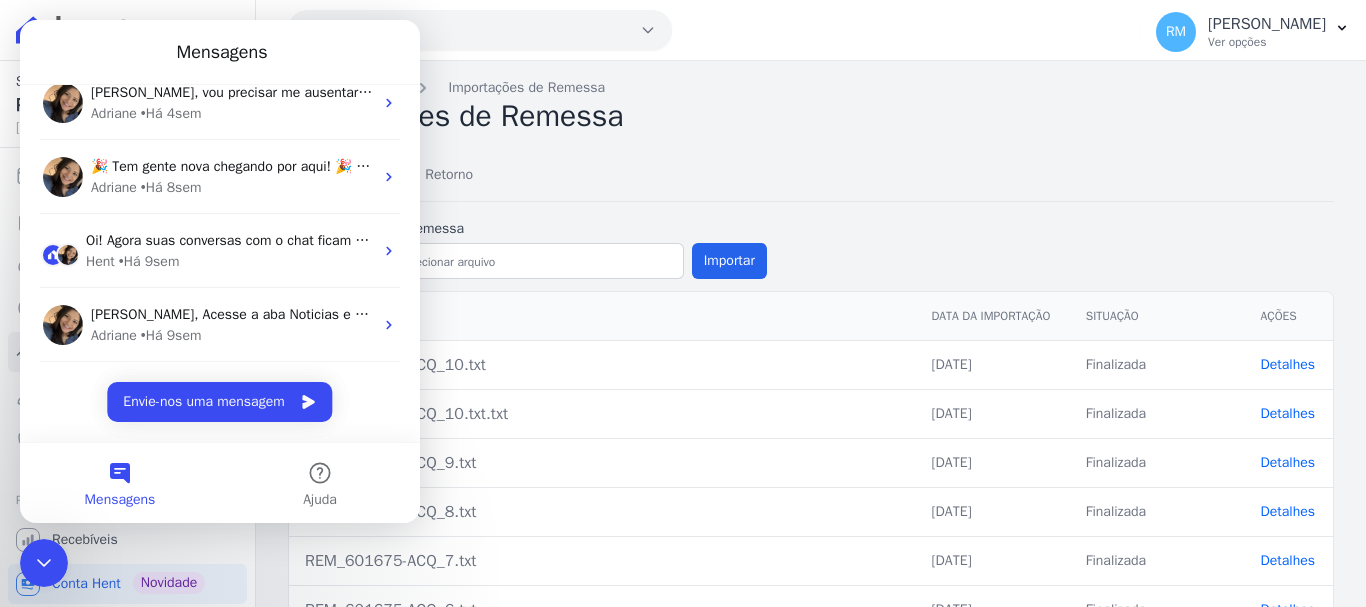 click on "Mensagens" at bounding box center [120, 483] 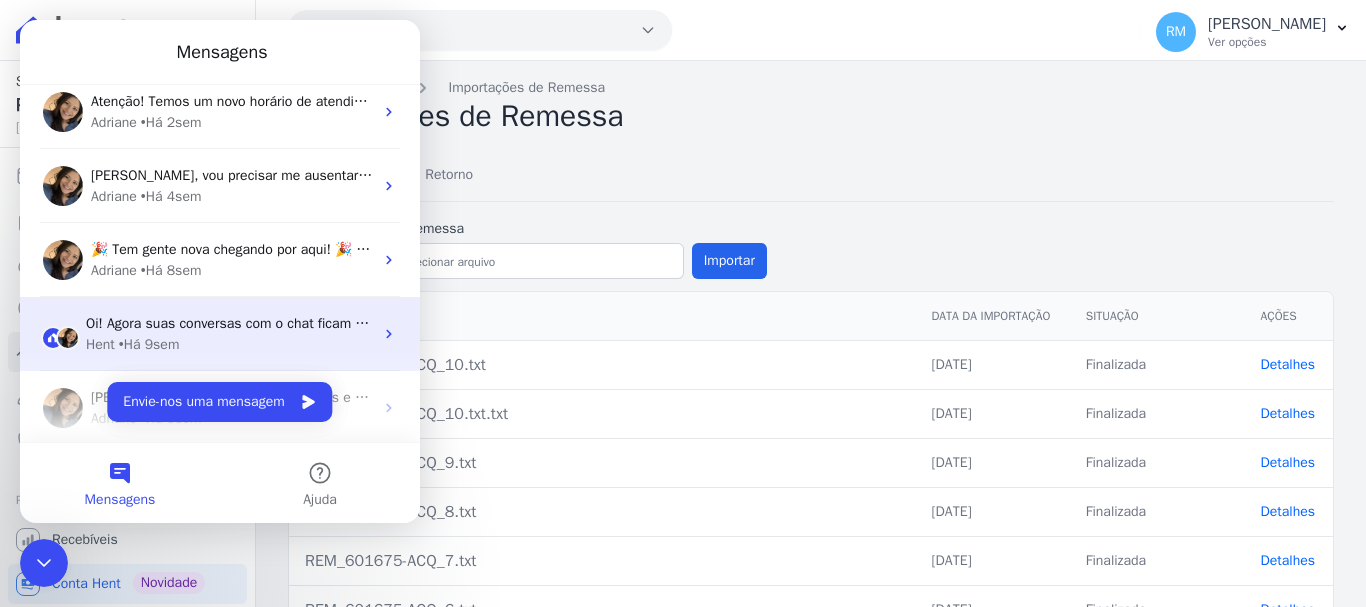 scroll, scrollTop: 0, scrollLeft: 0, axis: both 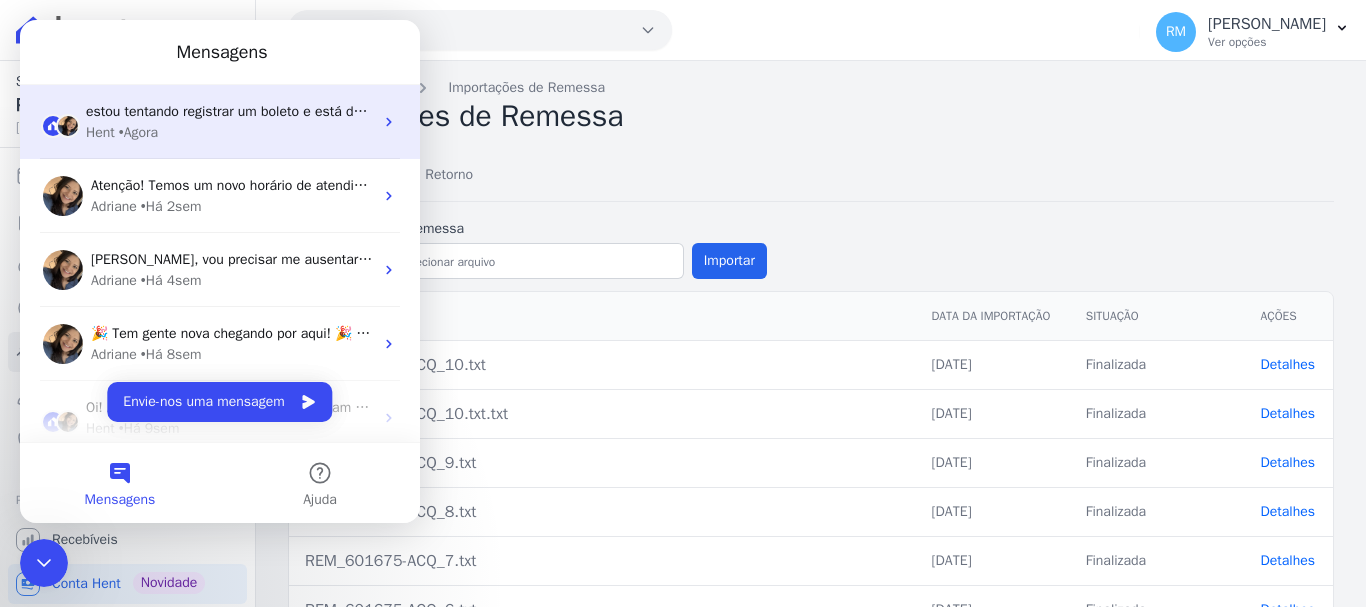 click on "Hent •  Agora" at bounding box center [229, 132] 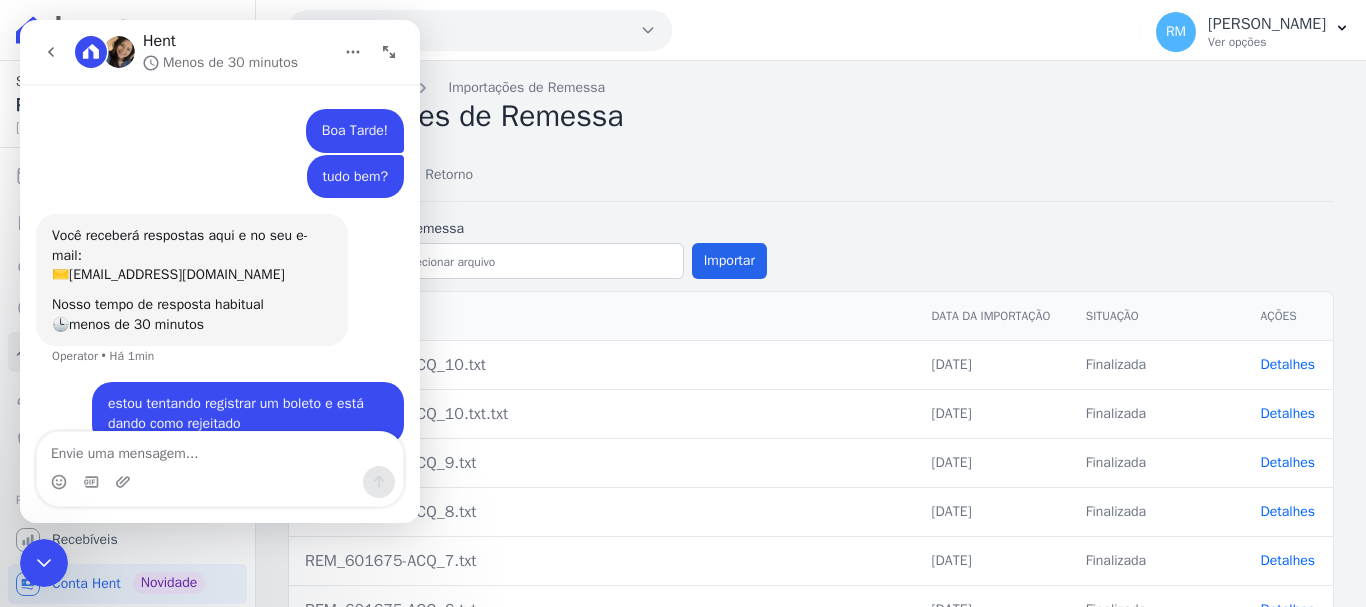 scroll, scrollTop: 91, scrollLeft: 0, axis: vertical 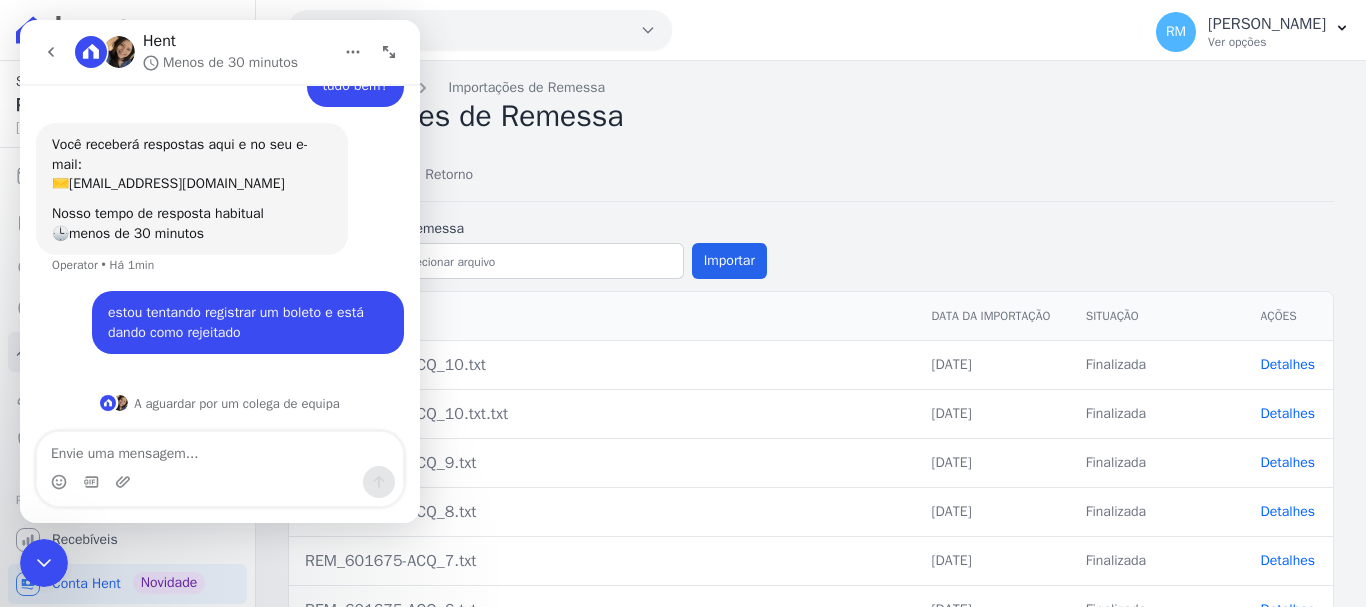 click 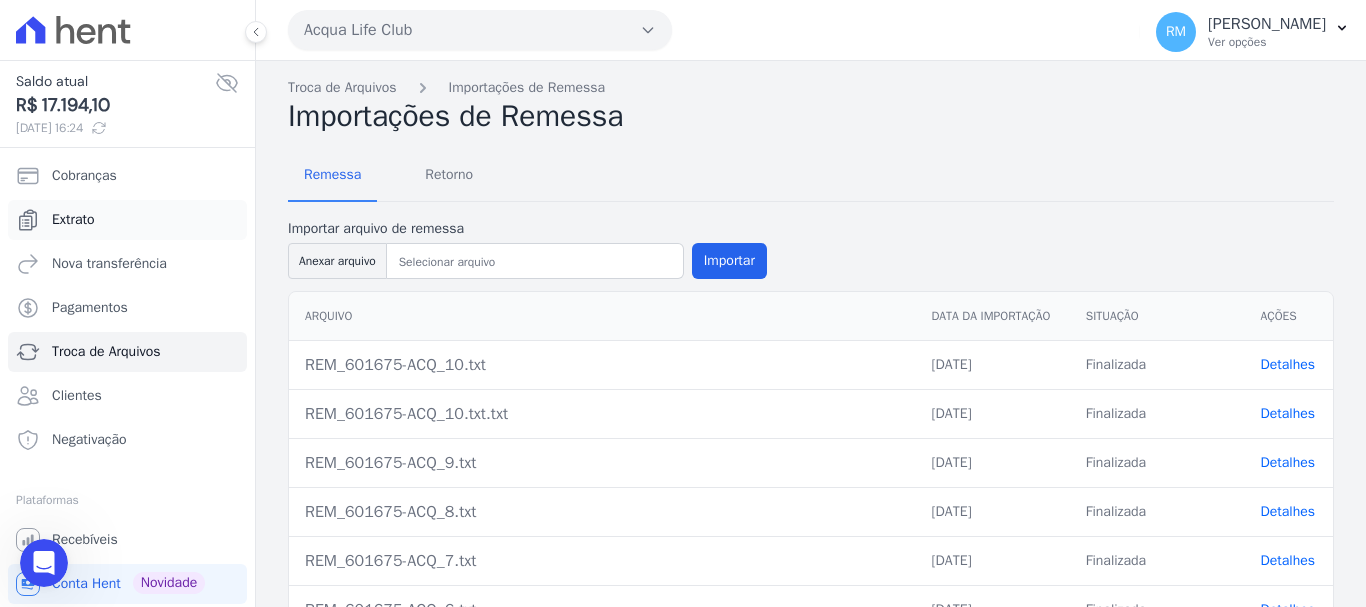 scroll, scrollTop: 0, scrollLeft: 0, axis: both 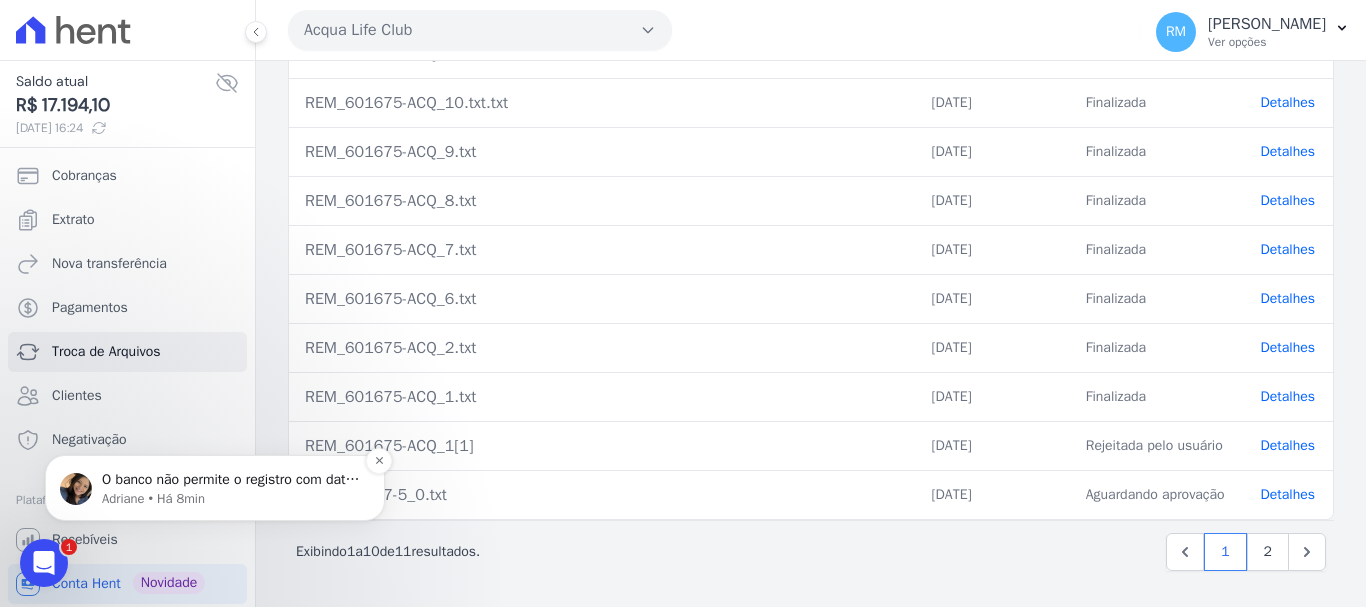 click on "O banco não permite o registro com data retroativa. Será necessário atualizar e repetir a operação. ; )" at bounding box center (231, 480) 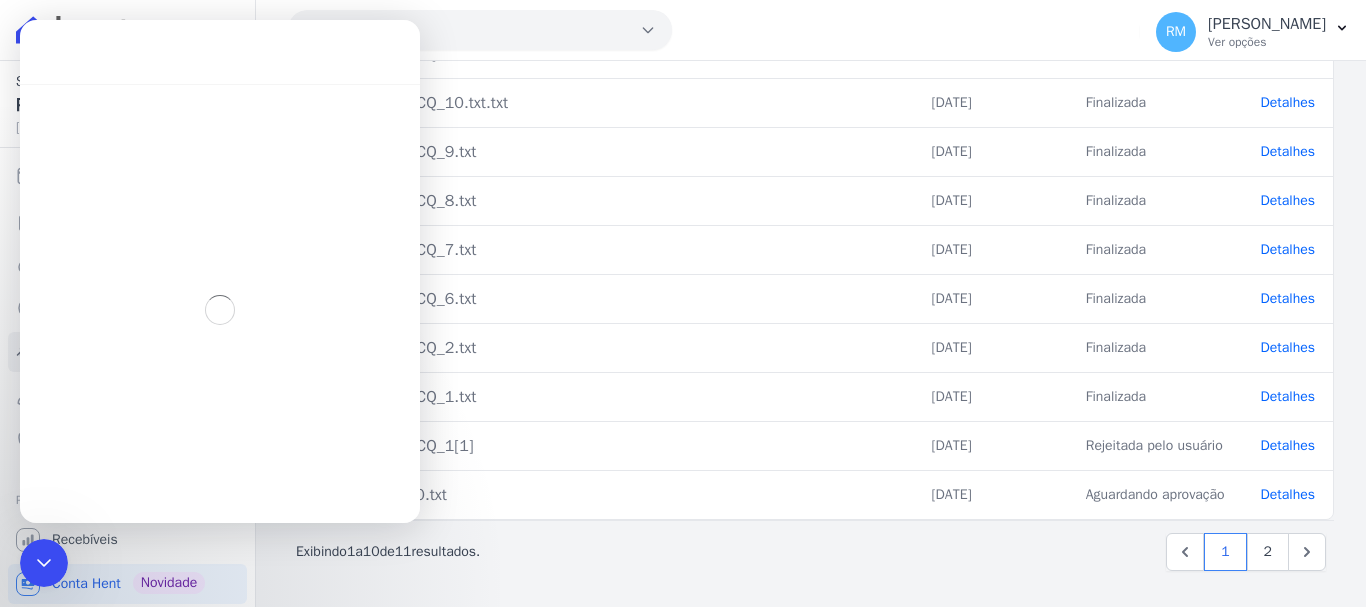 scroll, scrollTop: 3, scrollLeft: 0, axis: vertical 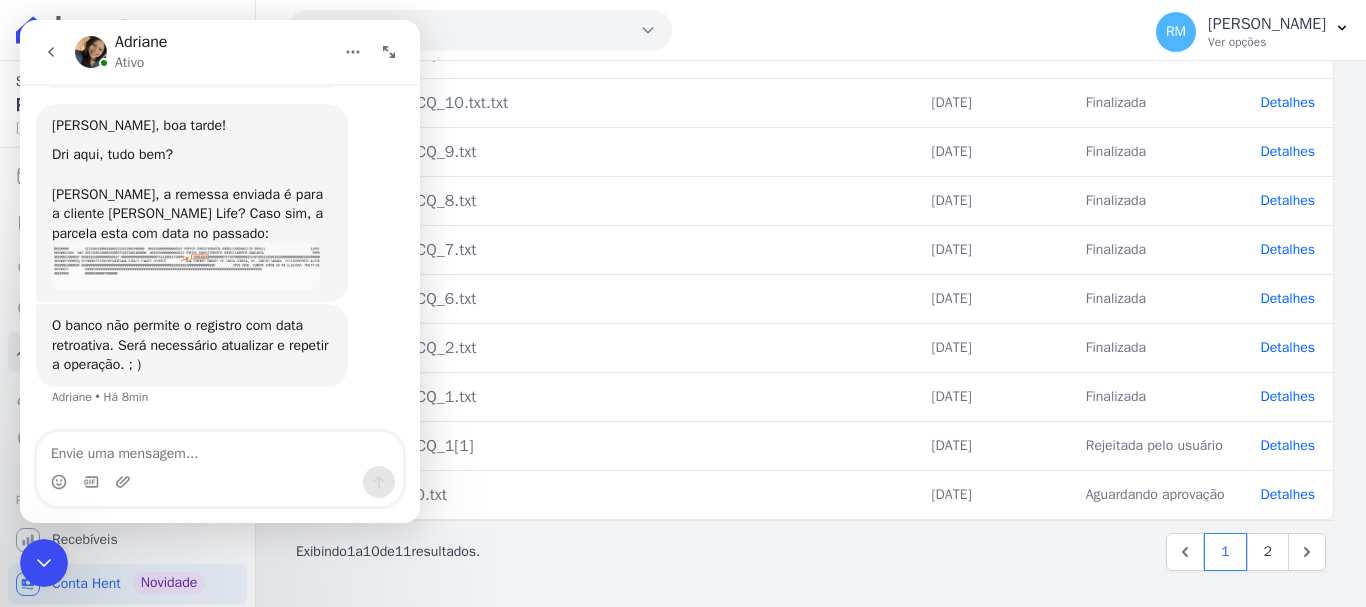 click at bounding box center (220, 482) 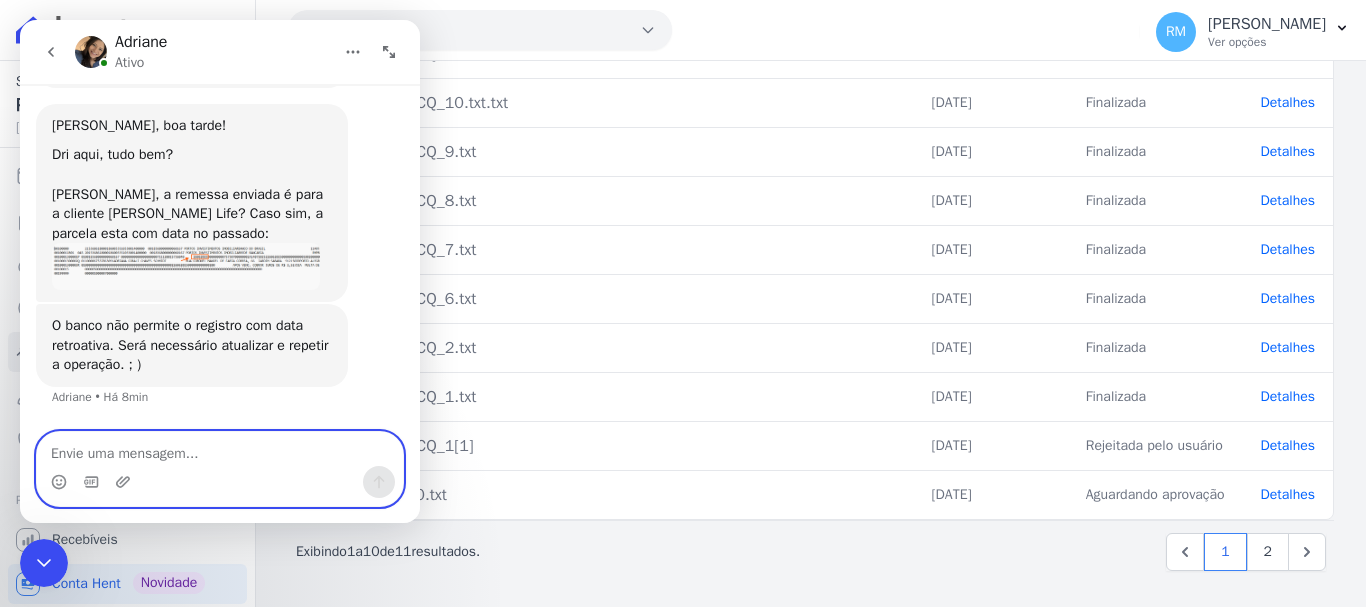 click at bounding box center [220, 449] 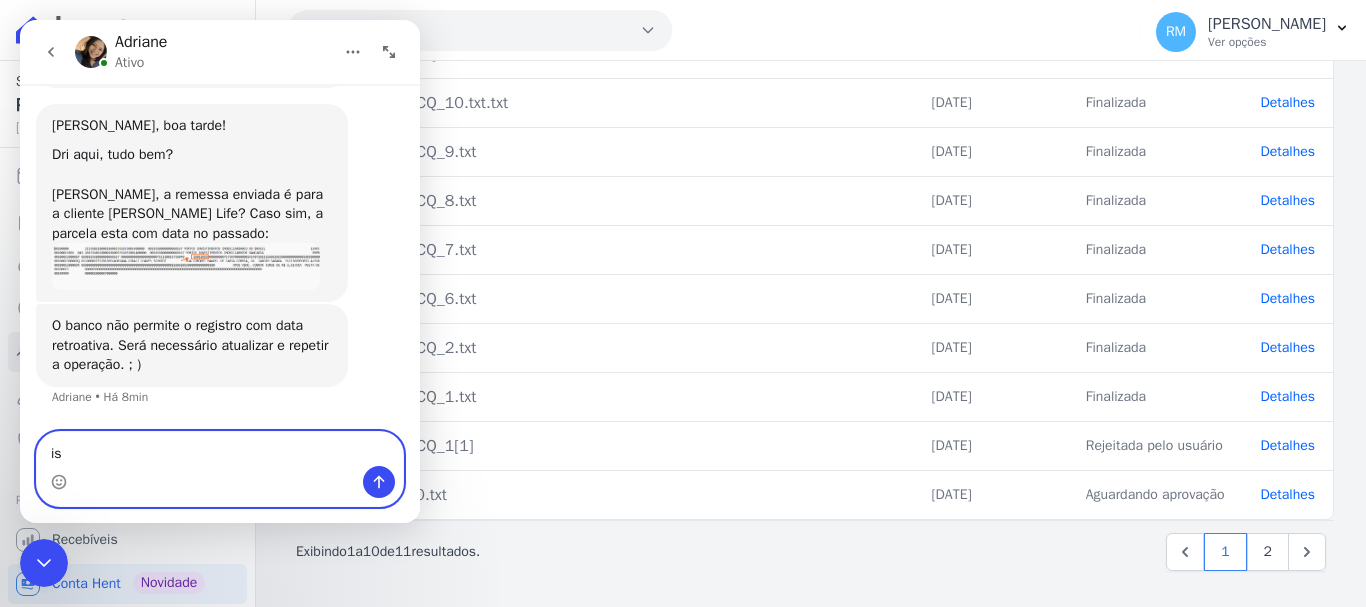 type on "i" 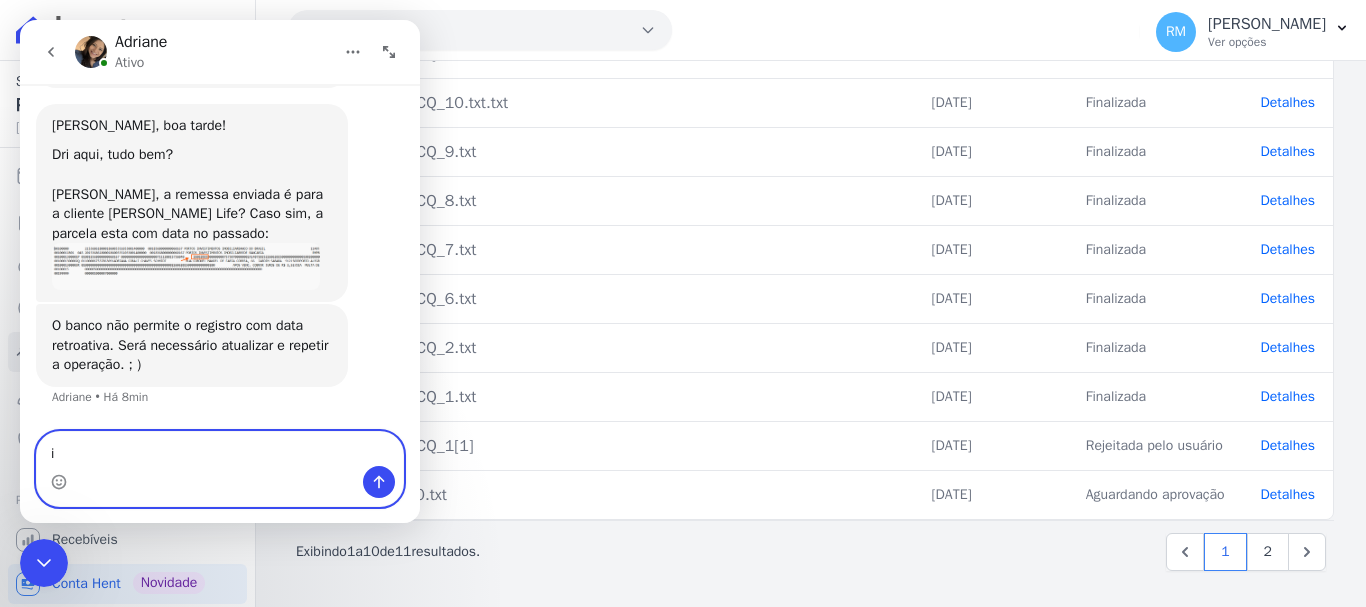 type 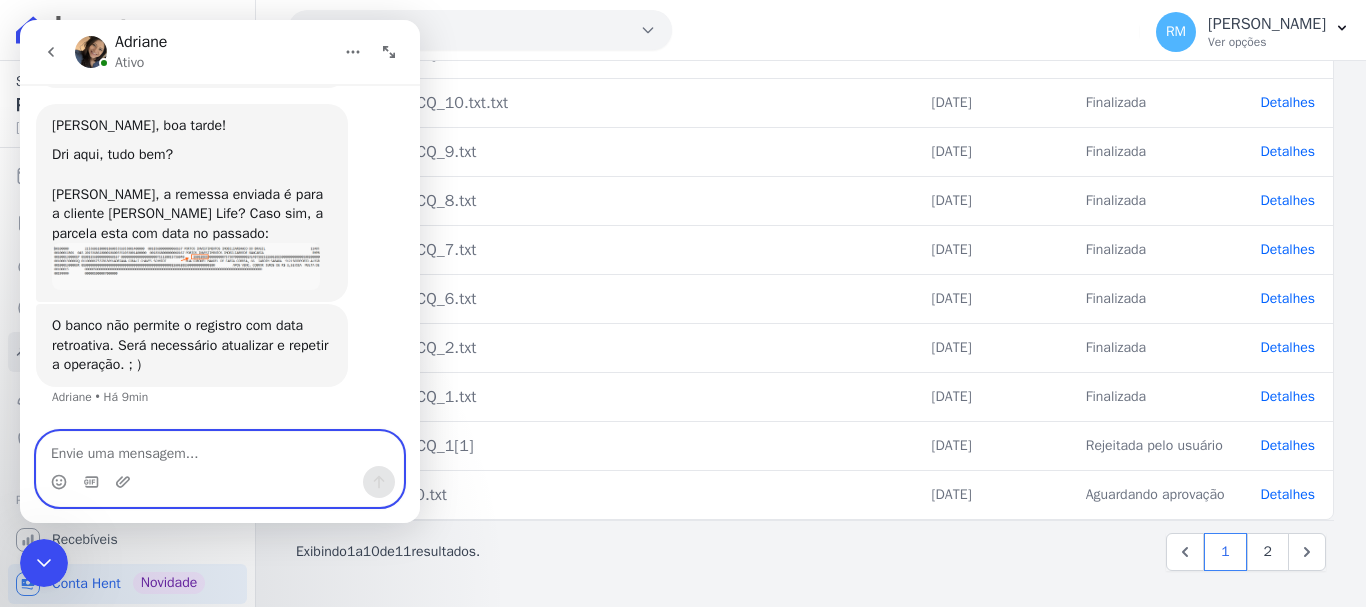 click at bounding box center (220, 449) 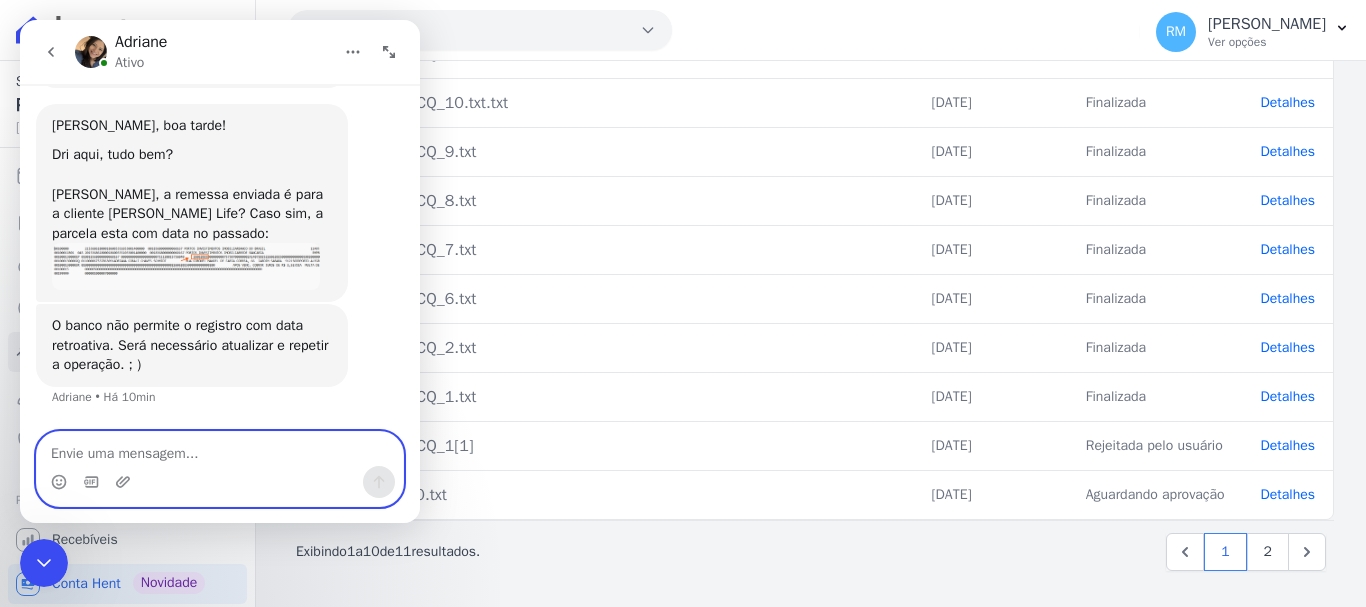click at bounding box center (220, 449) 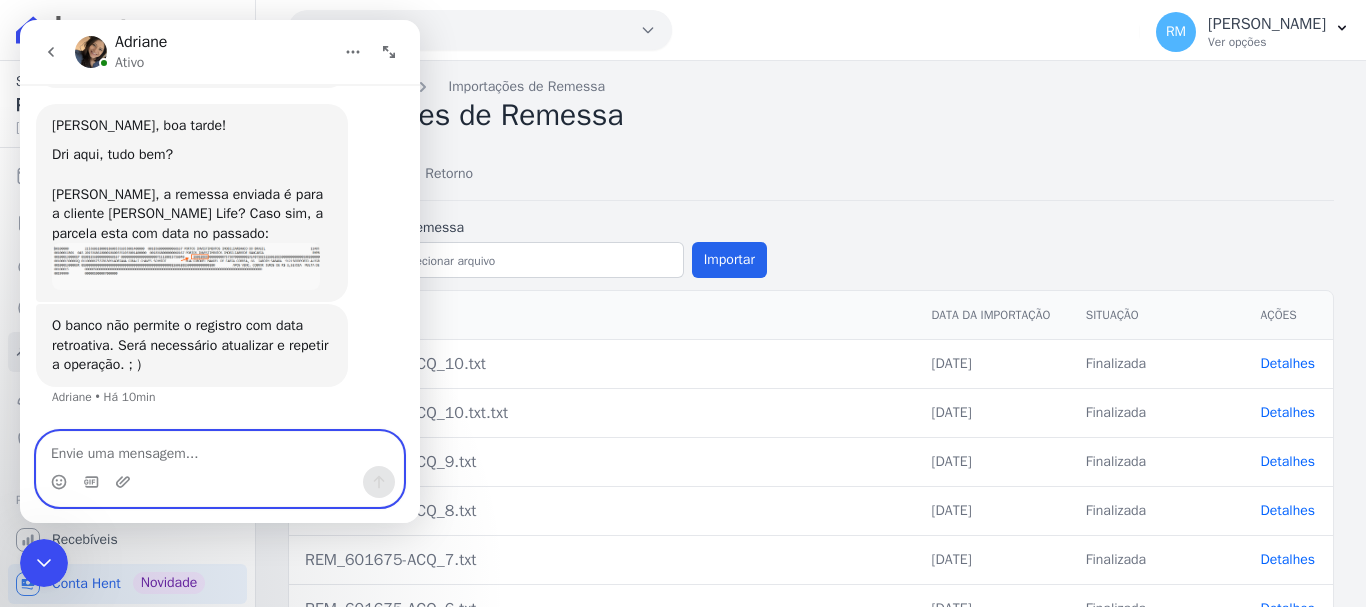 scroll, scrollTop: 0, scrollLeft: 0, axis: both 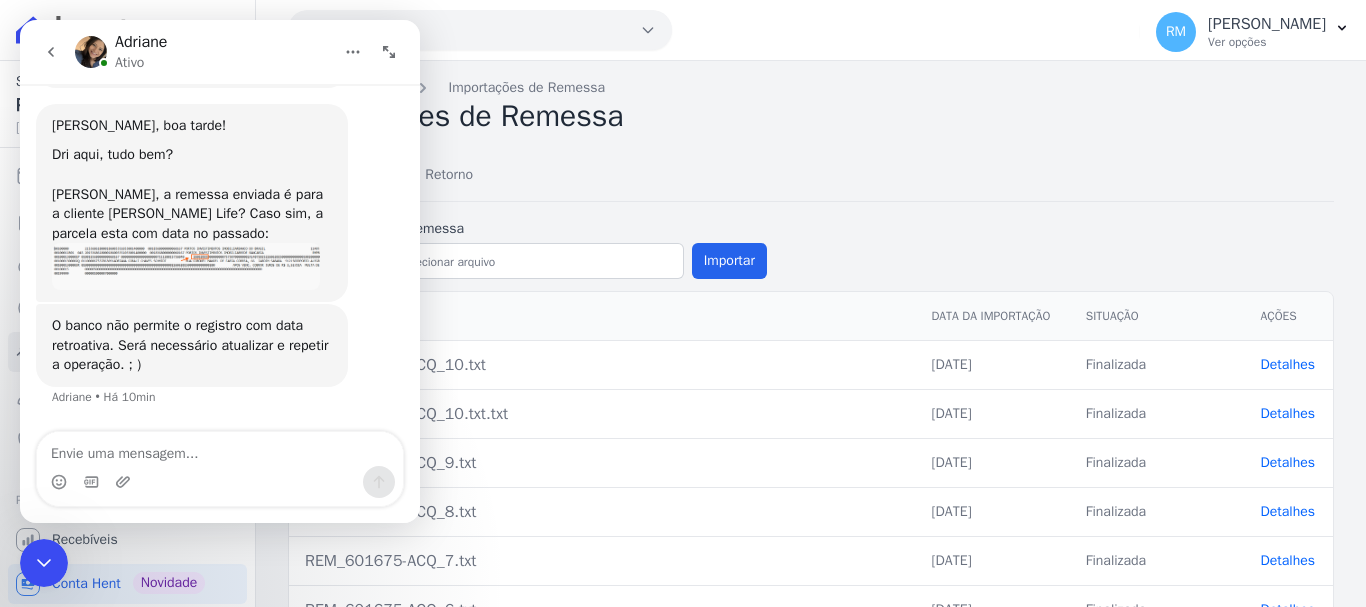 click on "Detalhes" at bounding box center (1288, 364) 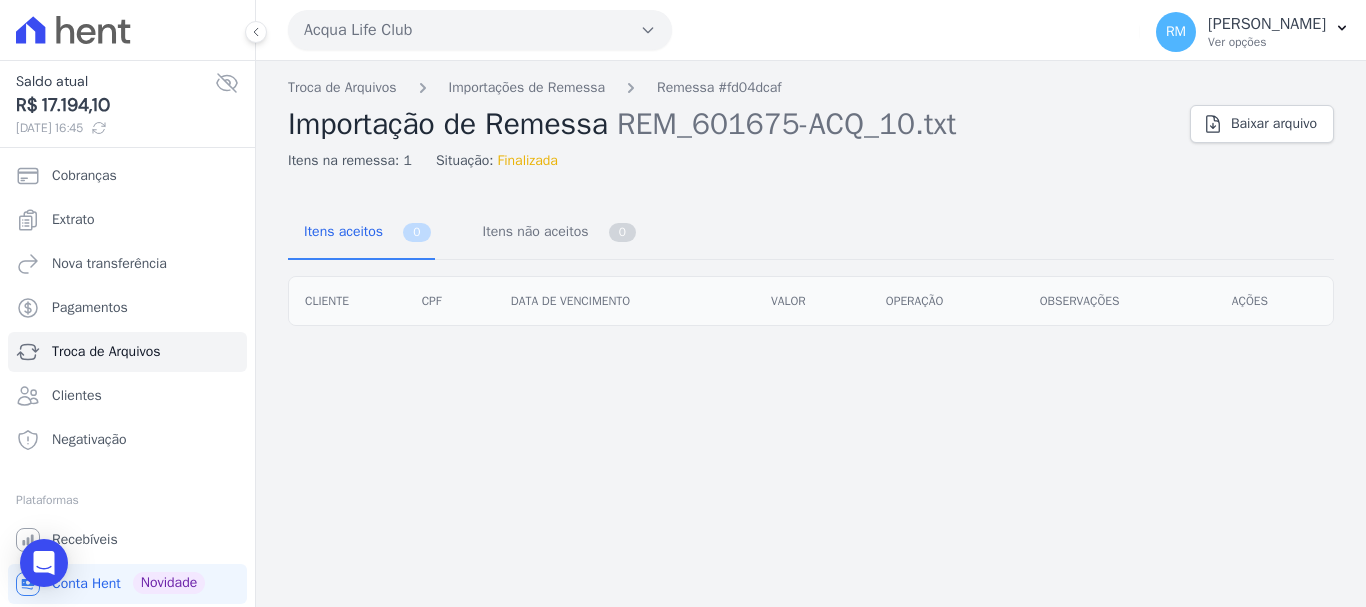 scroll, scrollTop: 41, scrollLeft: 0, axis: vertical 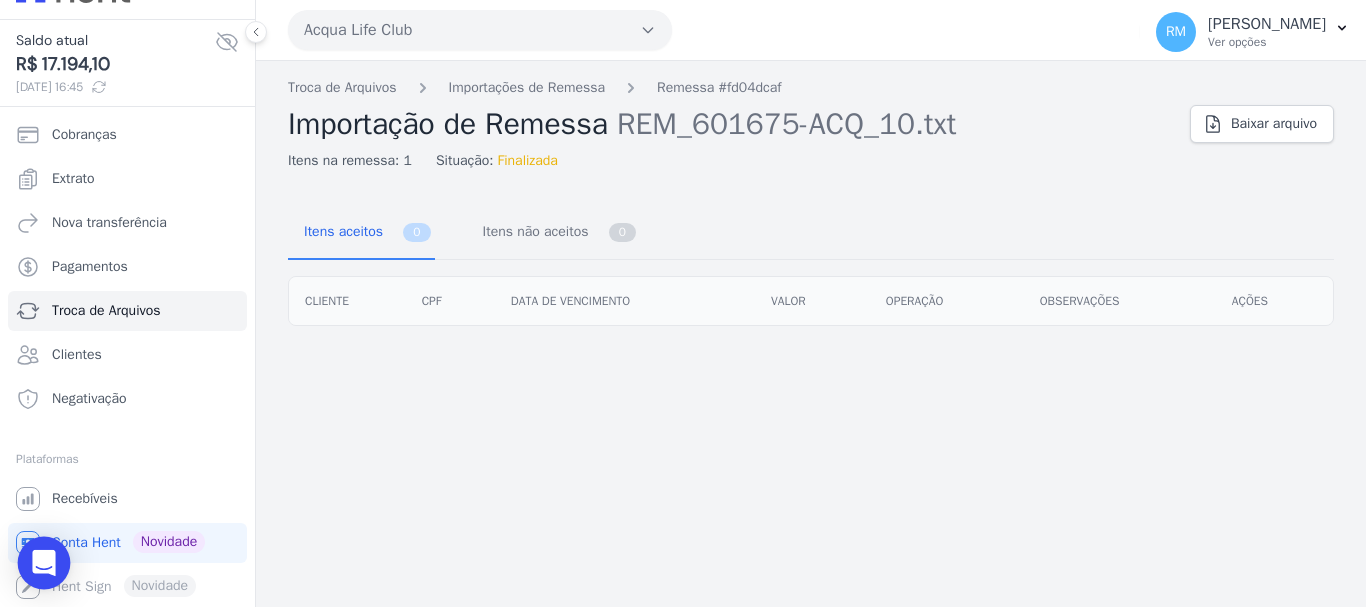 click 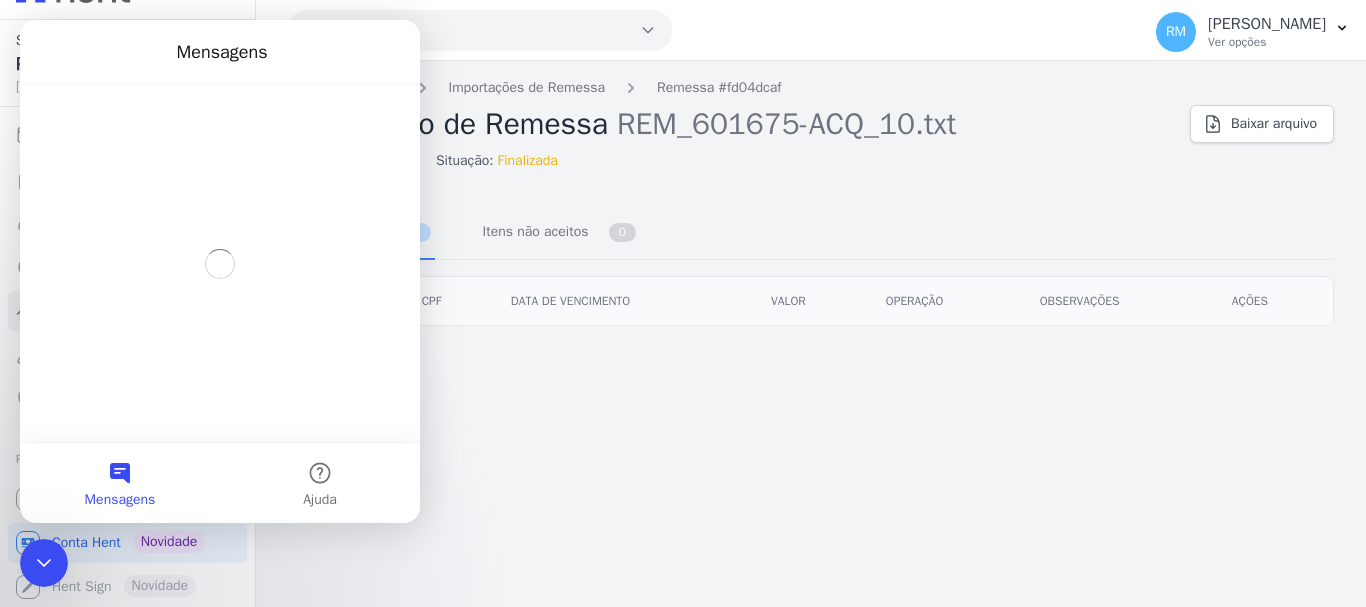 scroll, scrollTop: 0, scrollLeft: 0, axis: both 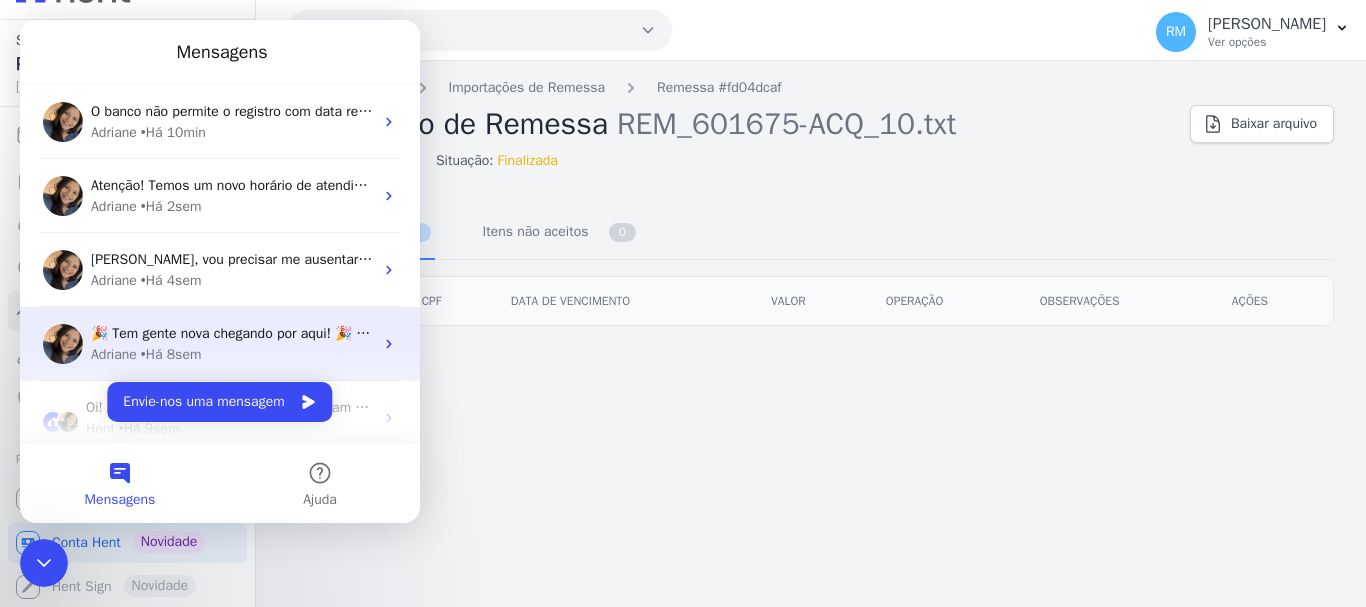 click on "Adriane •  Há 8sem" at bounding box center (232, 354) 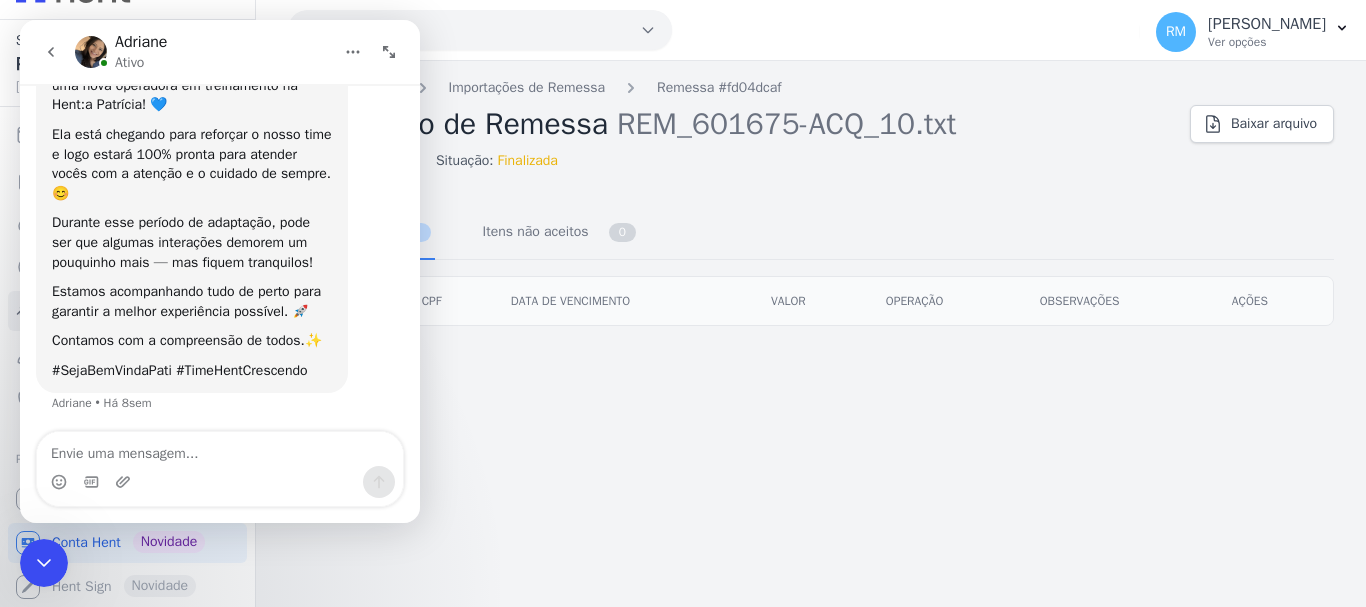 scroll, scrollTop: 127, scrollLeft: 0, axis: vertical 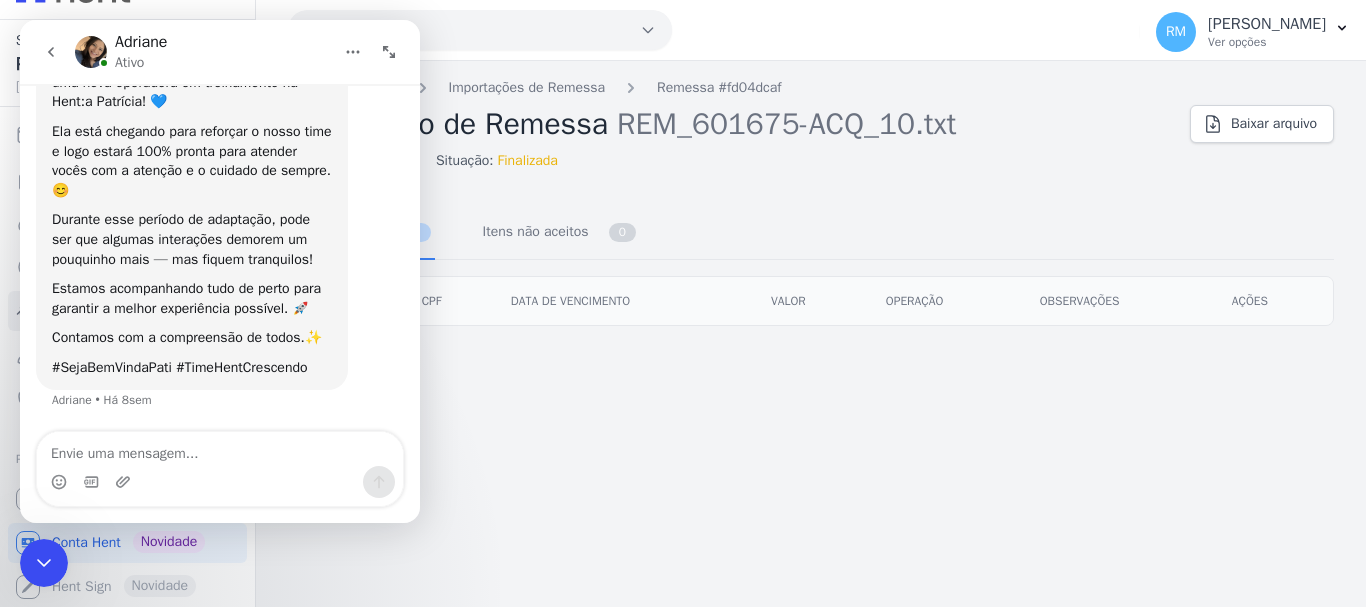 click 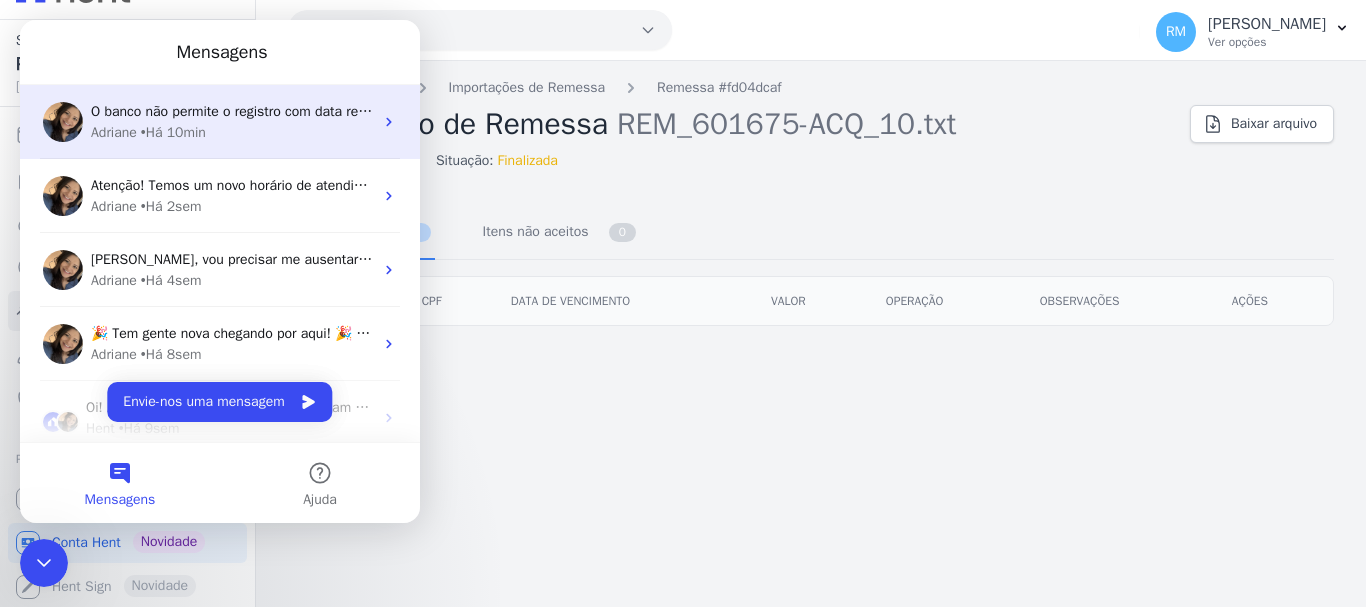 click on "O banco não permite o registro com data retroativa. Será necessário atualizar e repetir a operação. ; )" at bounding box center [403, 111] 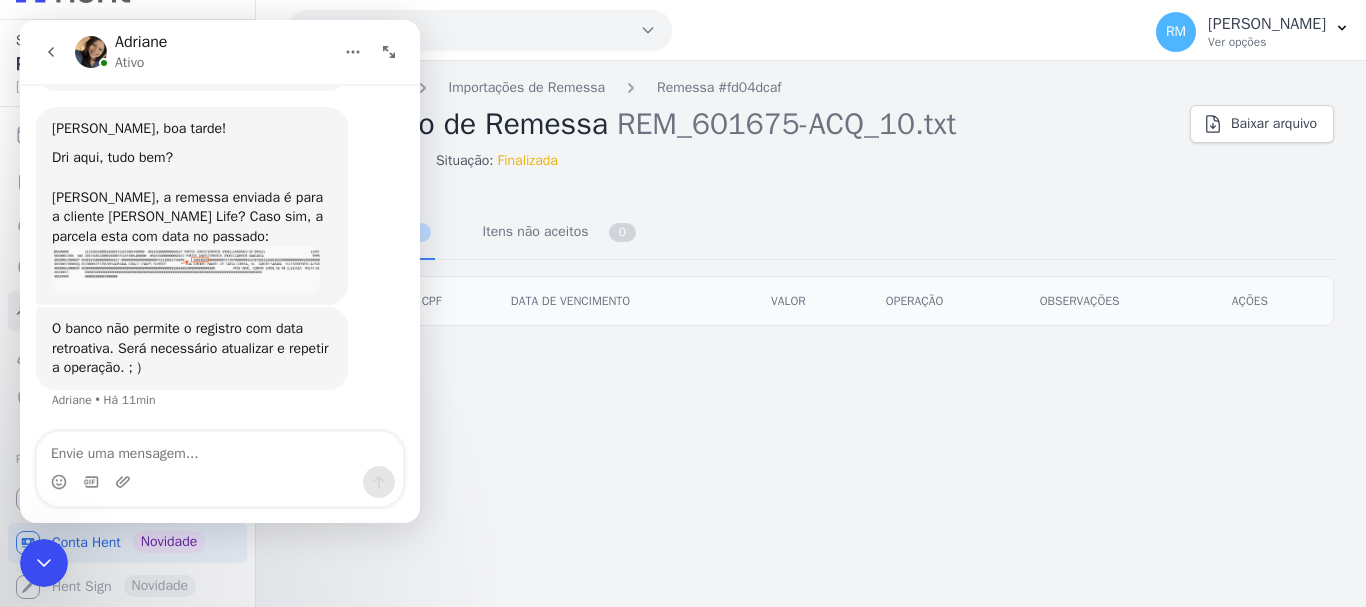scroll, scrollTop: 353, scrollLeft: 0, axis: vertical 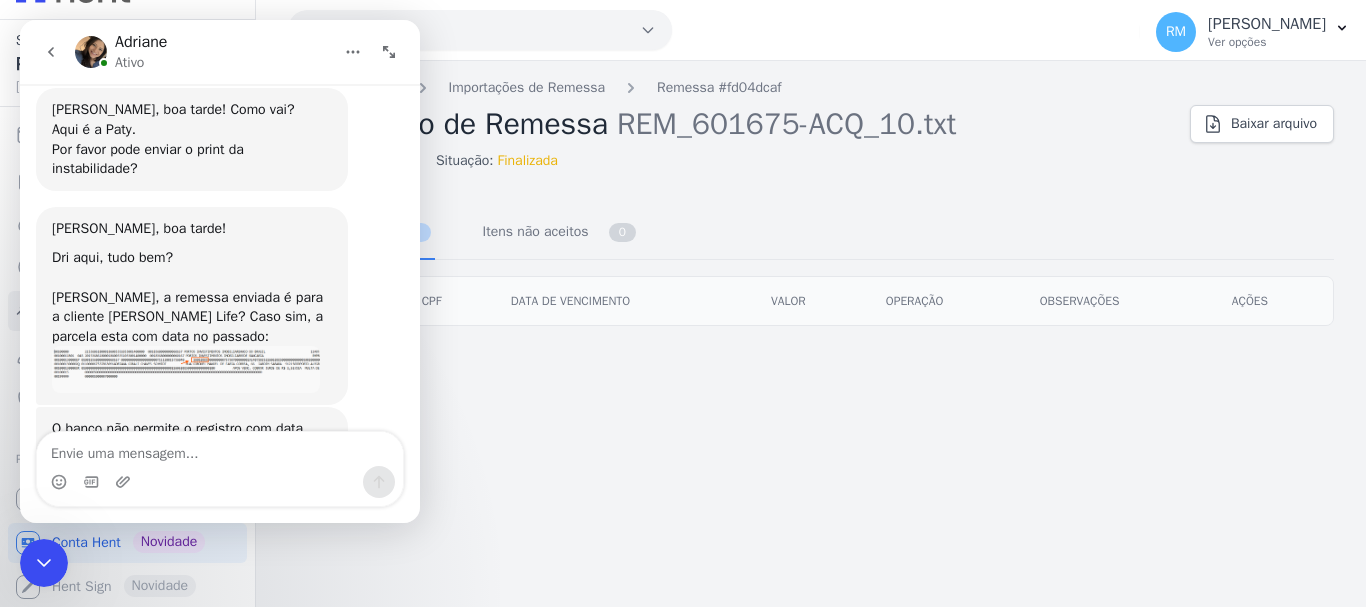 click at bounding box center [186, 369] 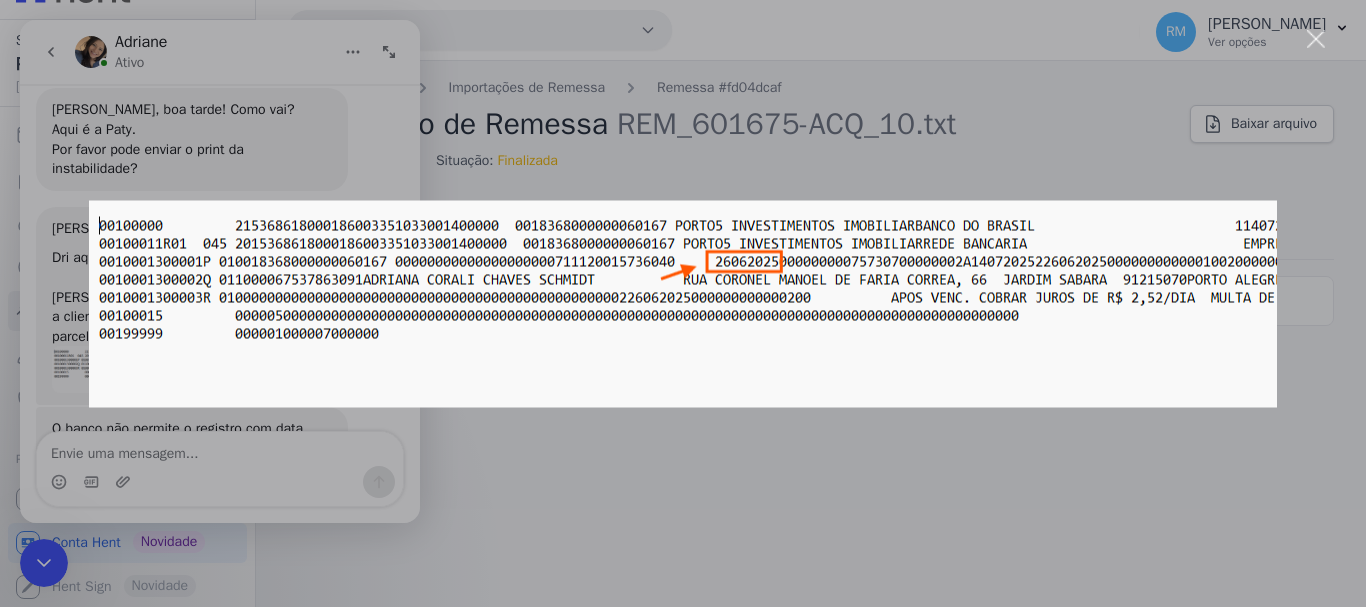 scroll, scrollTop: 0, scrollLeft: 0, axis: both 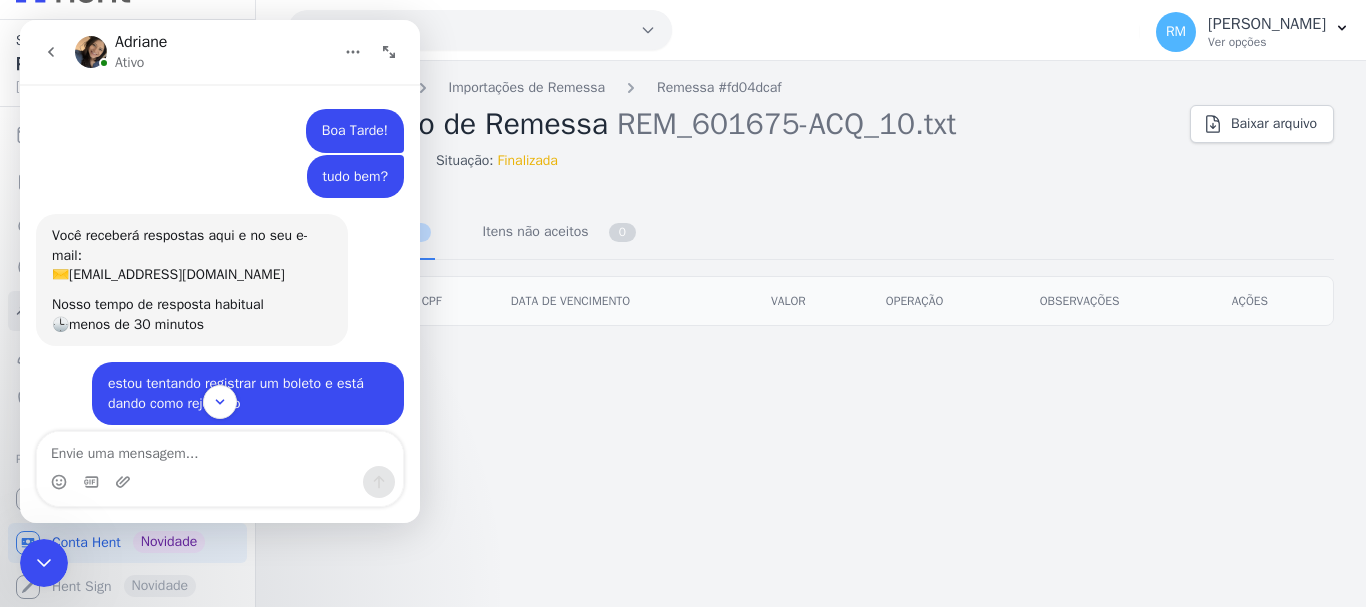 click on "Itens aceitos
0
Itens não aceitos
0
Cliente
CPF
Data de vencimento
[GEOGRAPHIC_DATA]
Operação
Observações
Ações" at bounding box center [811, 256] 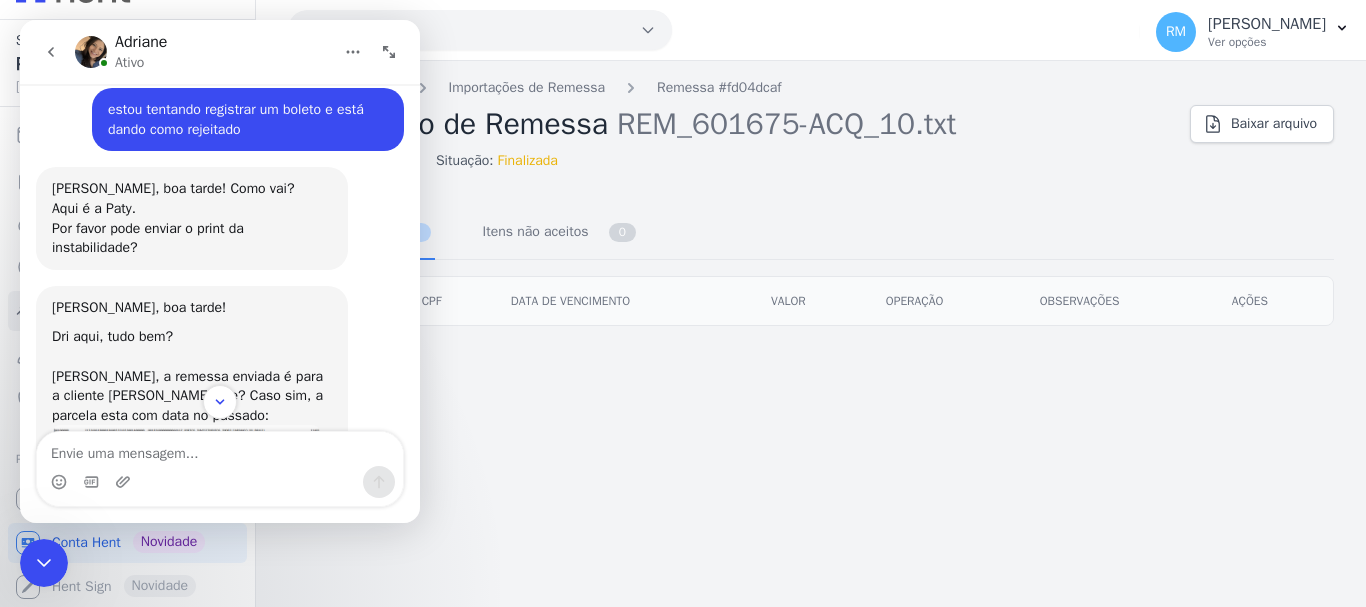 scroll, scrollTop: 453, scrollLeft: 0, axis: vertical 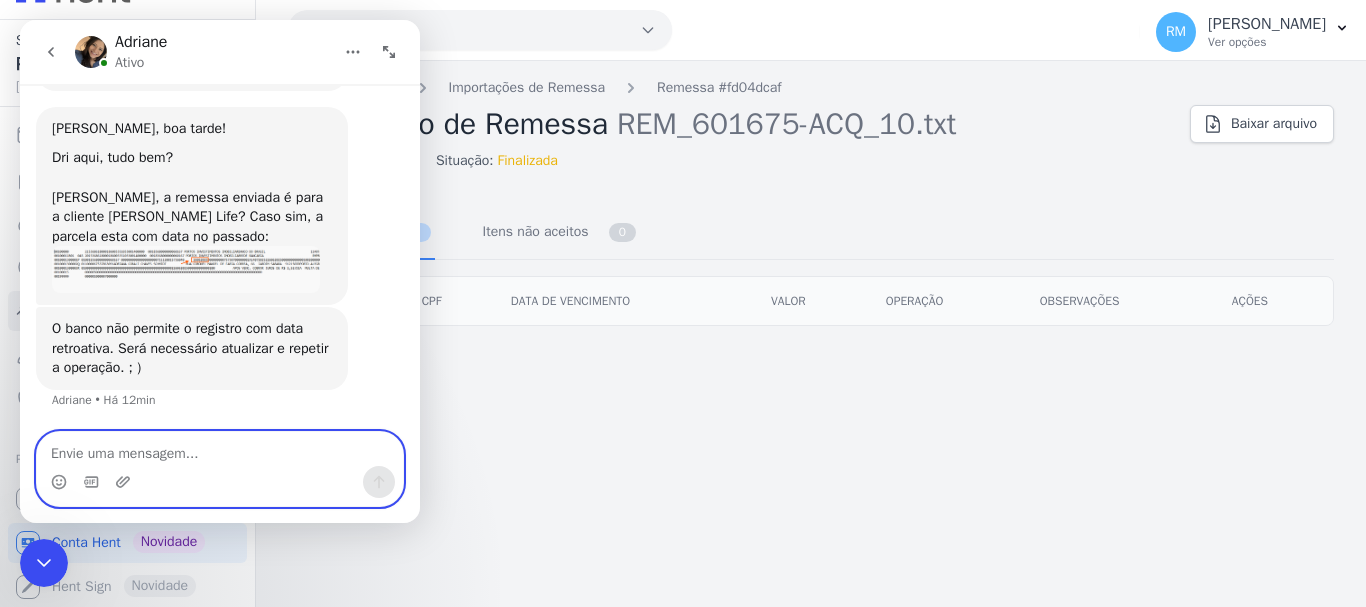 click at bounding box center [220, 449] 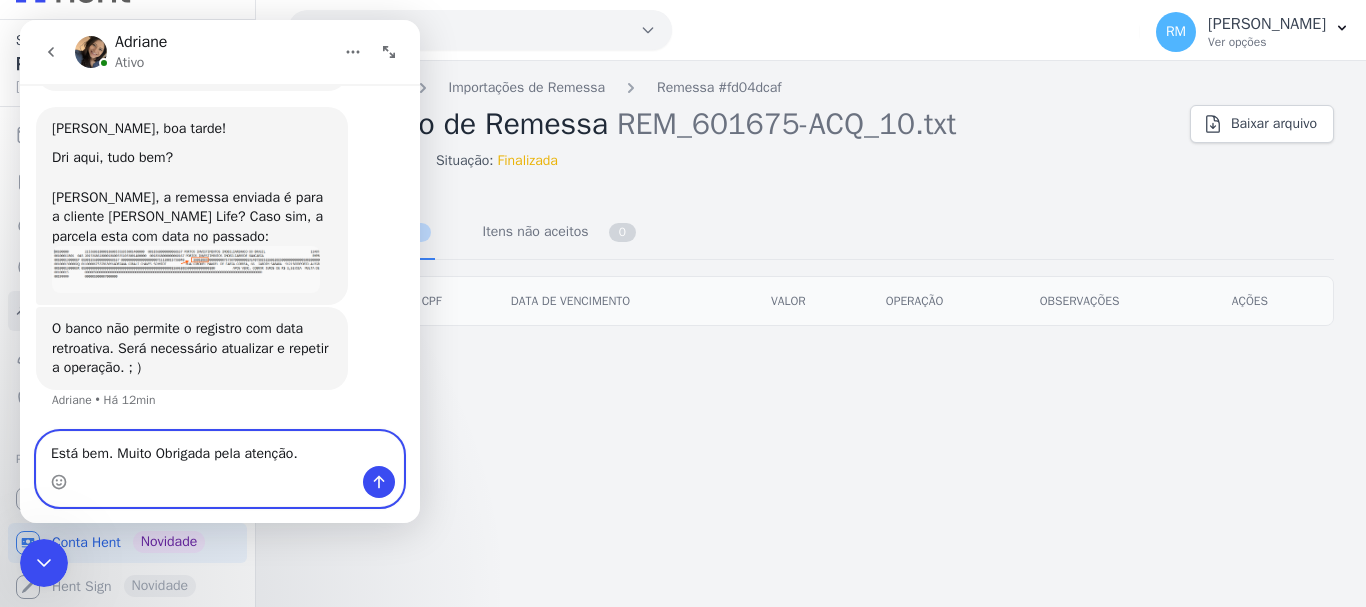 type on "Está bem. Muito Obrigada pela atenção." 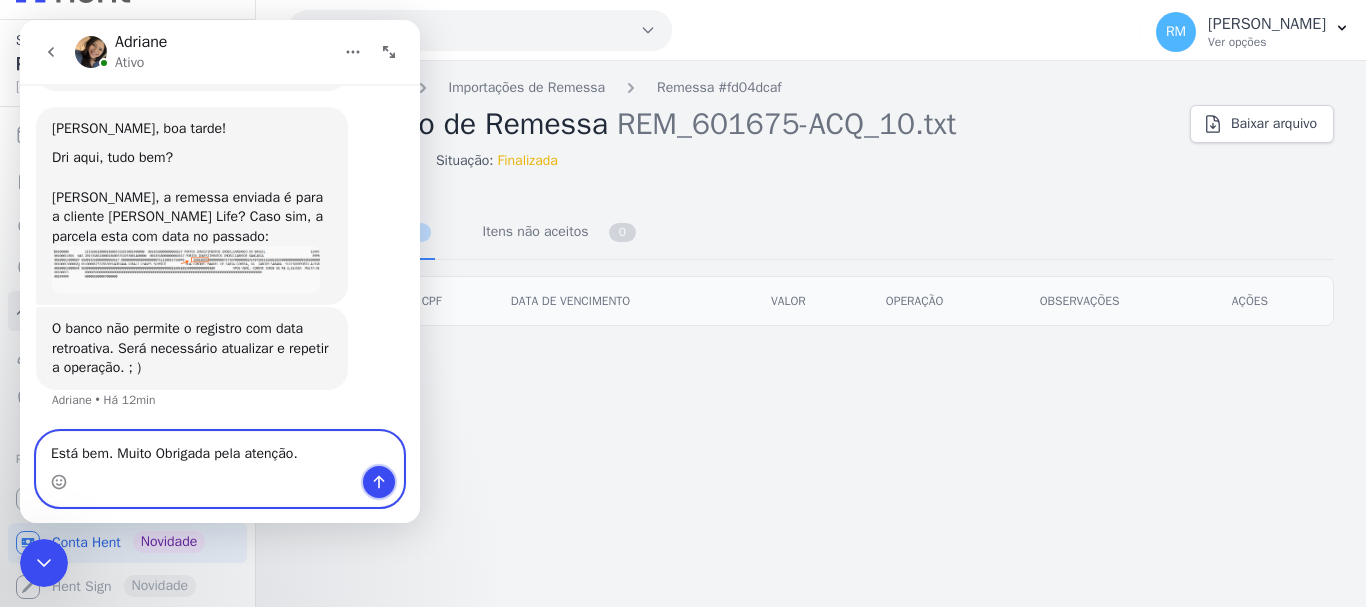 click 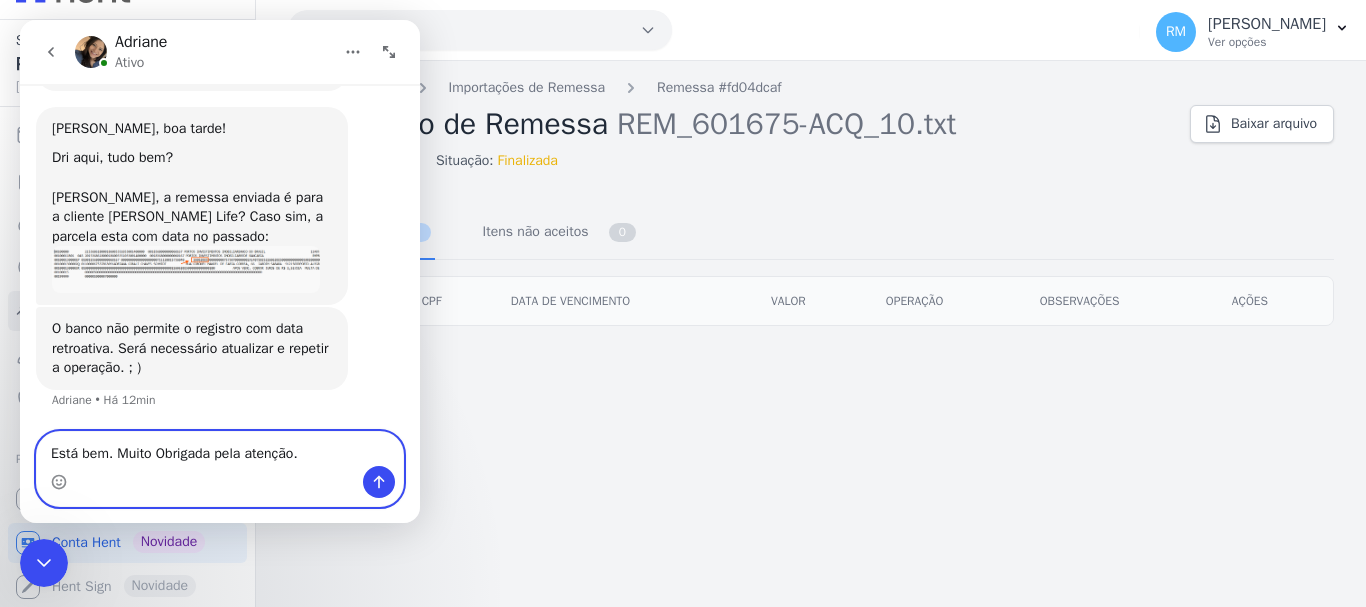 type 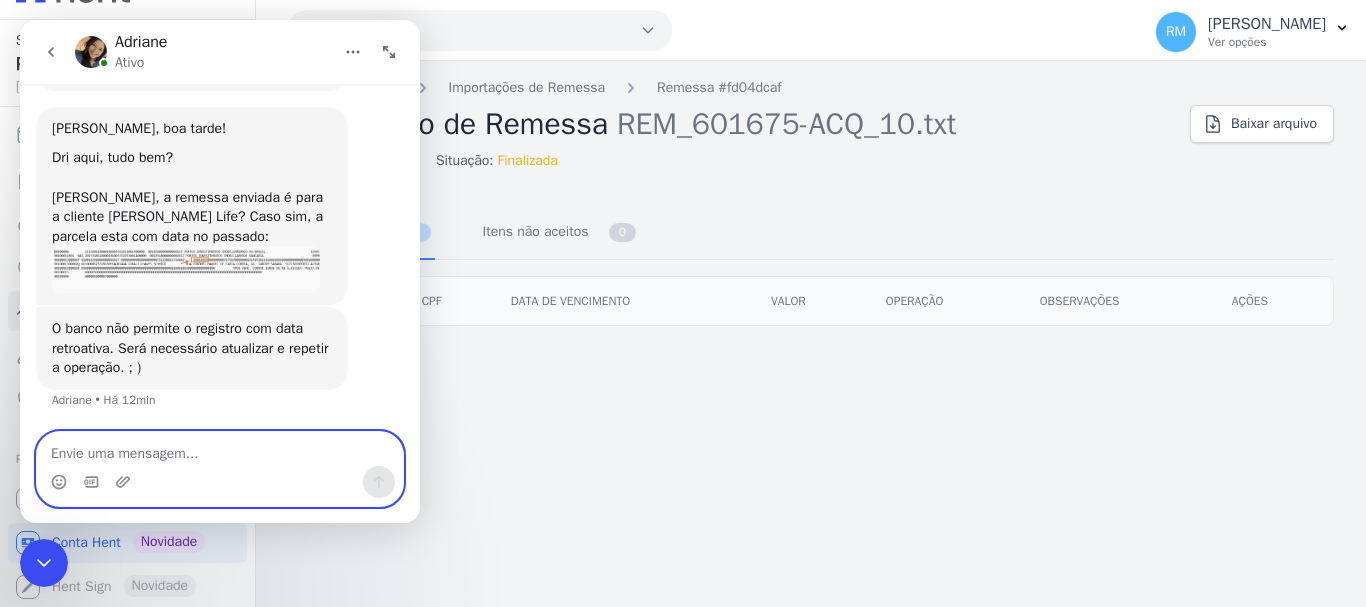 scroll, scrollTop: 512, scrollLeft: 0, axis: vertical 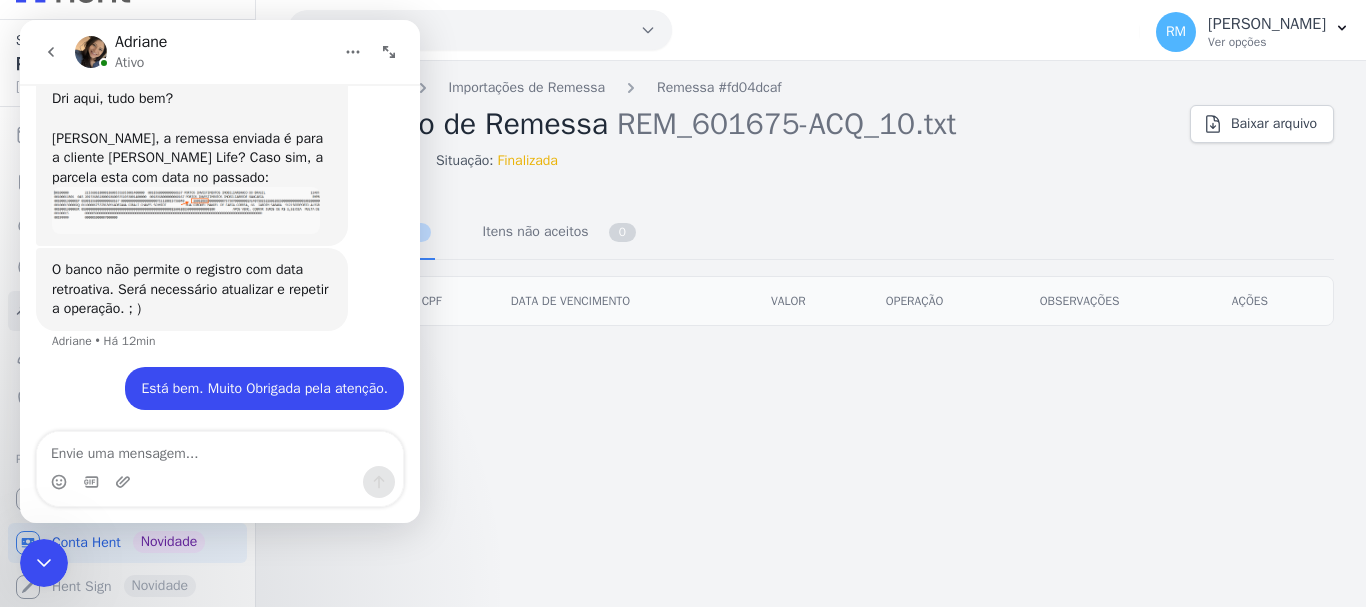click 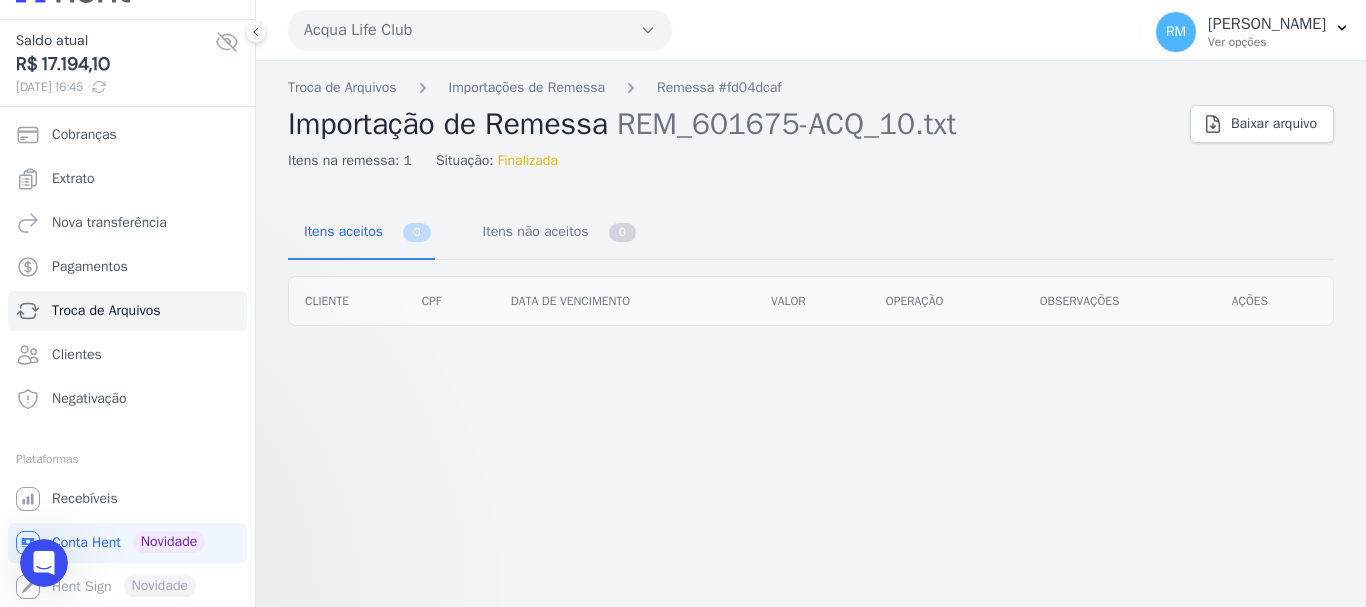 scroll, scrollTop: 0, scrollLeft: 0, axis: both 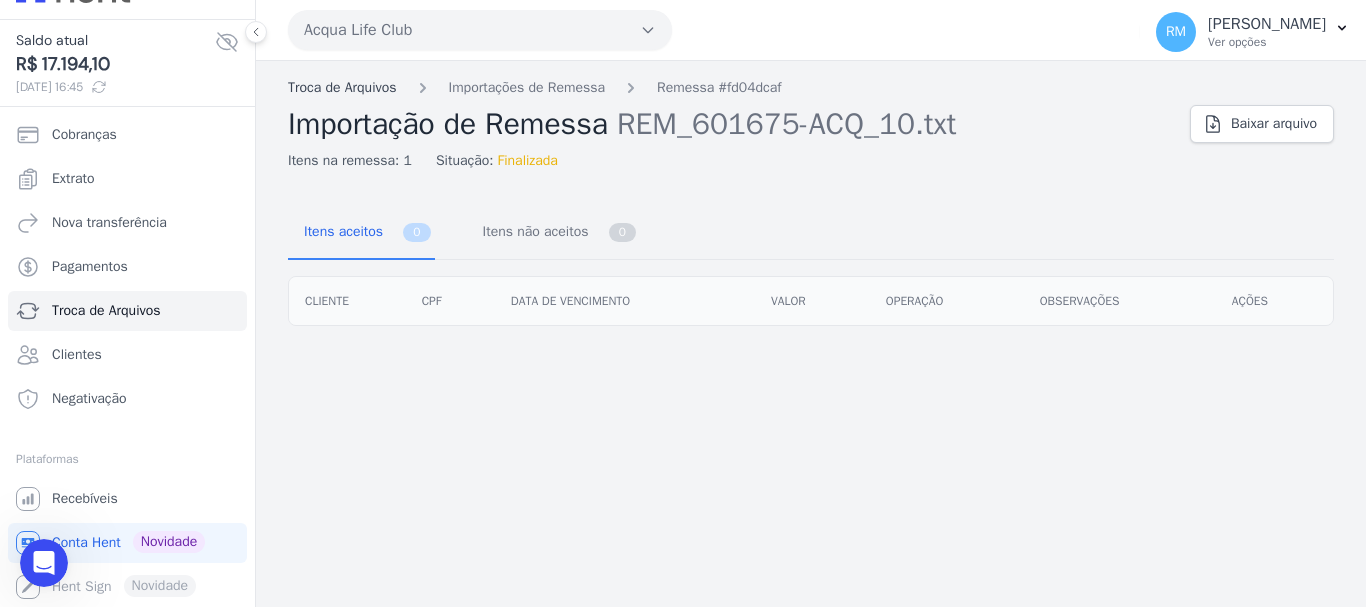 click on "Troca de Arquivos" at bounding box center [342, 87] 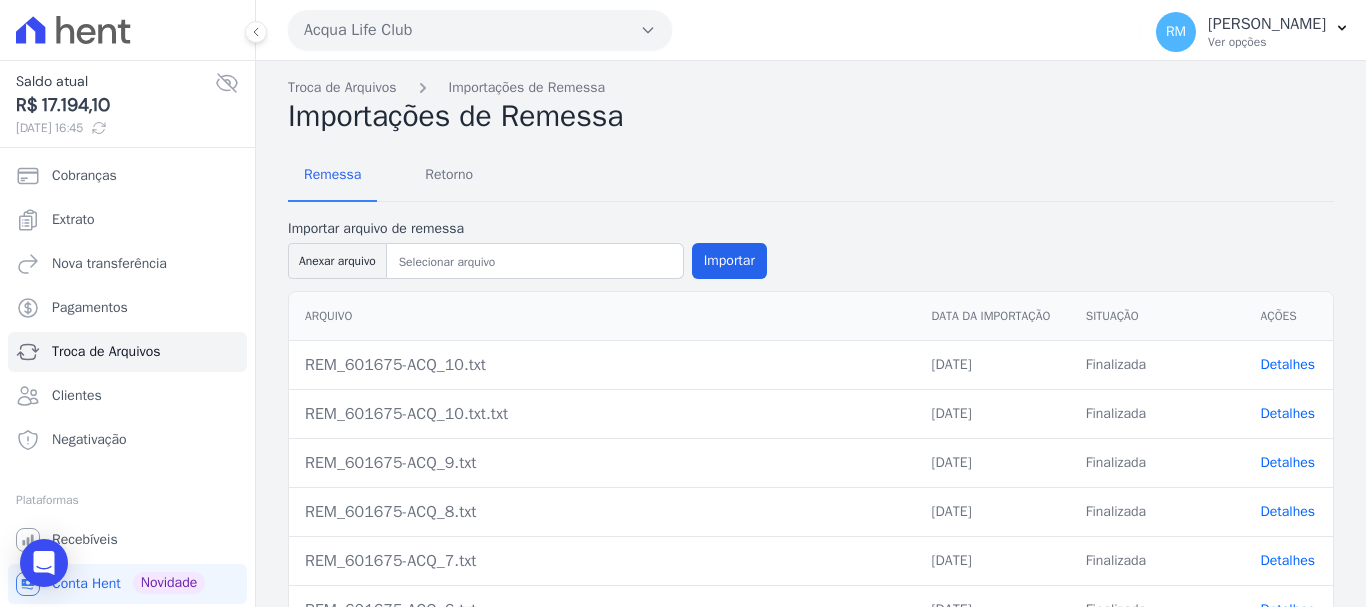 click on "Acqua Life Club" at bounding box center (480, 30) 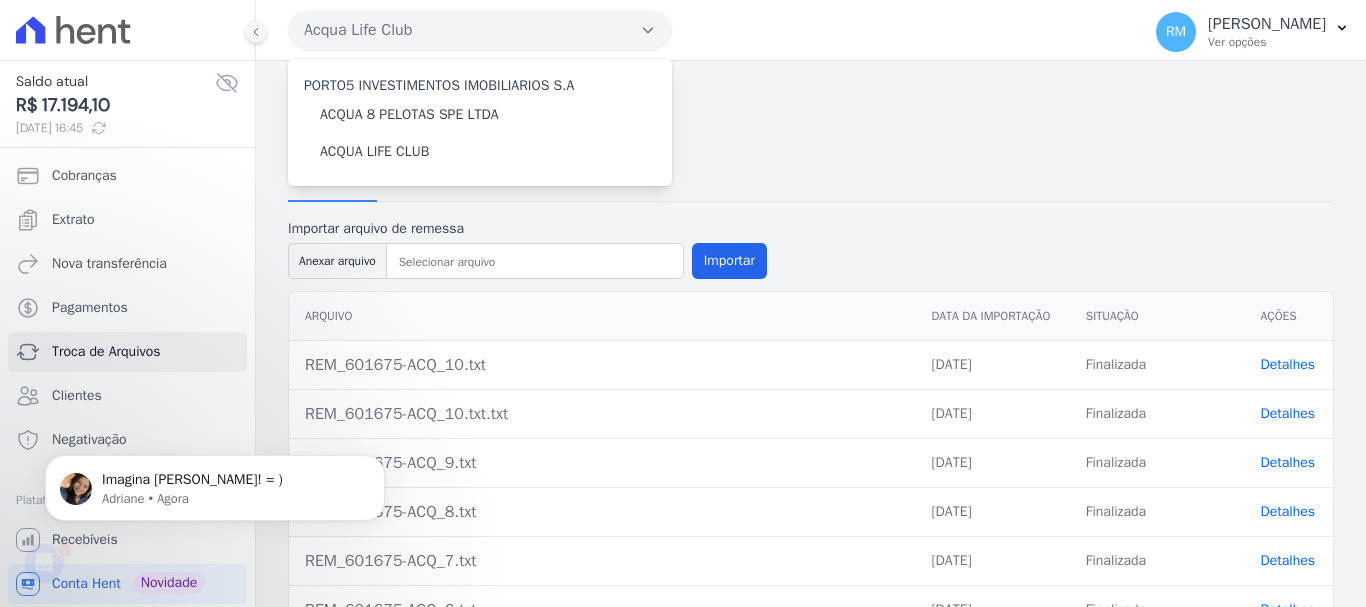 scroll, scrollTop: 0, scrollLeft: 0, axis: both 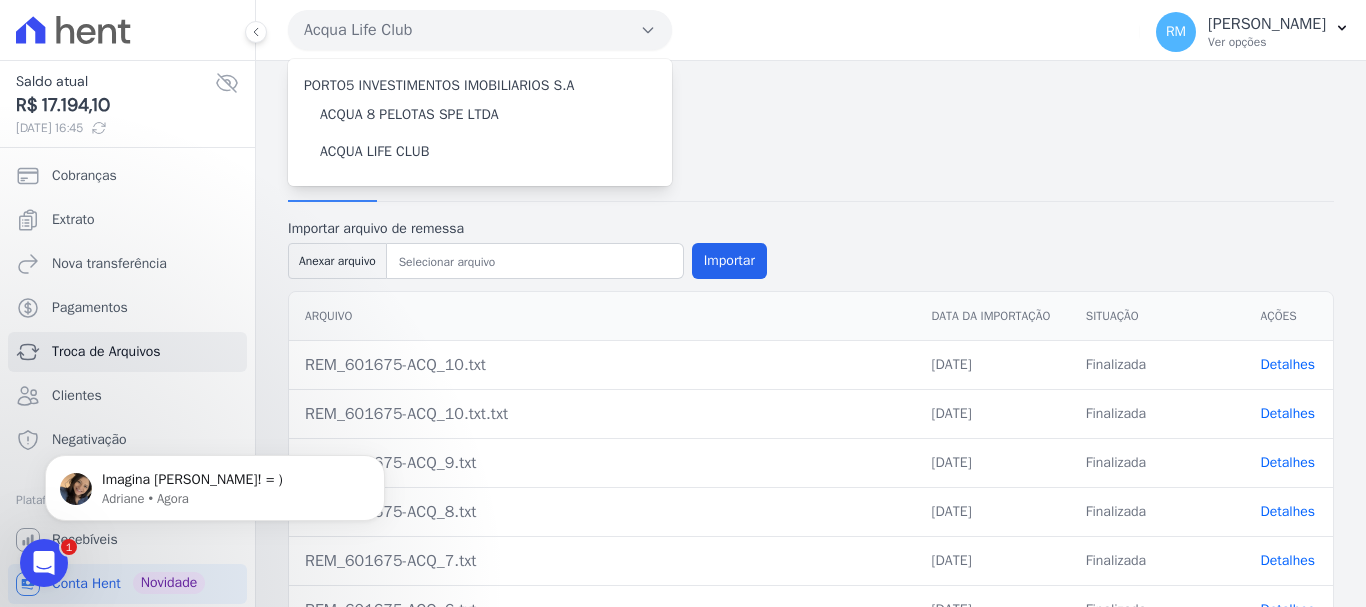 click on "Detalhes" at bounding box center [1288, 413] 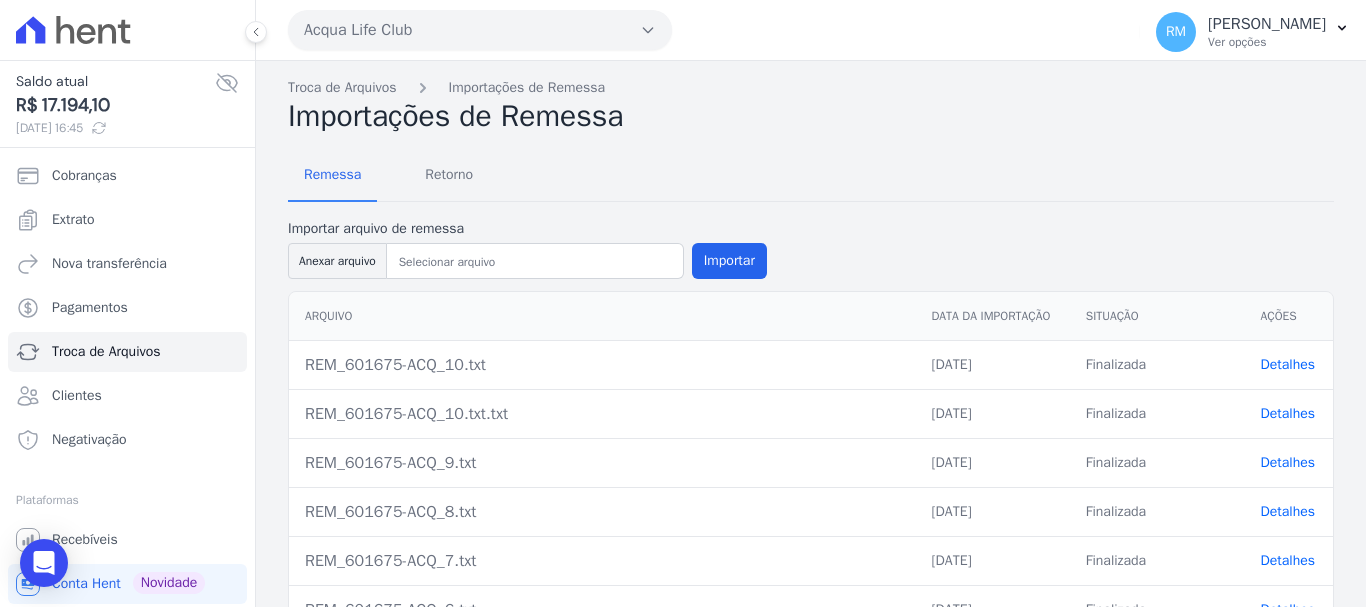 click on "Remessa
Retorno
Importar arquivo de remessa
Anexar arquivo
Importar
[GEOGRAPHIC_DATA]
Data da Importação
Situação
Ações
REM_601675-ACQ_10.txt
[DATE]
Finalizada" at bounding box center (811, 518) 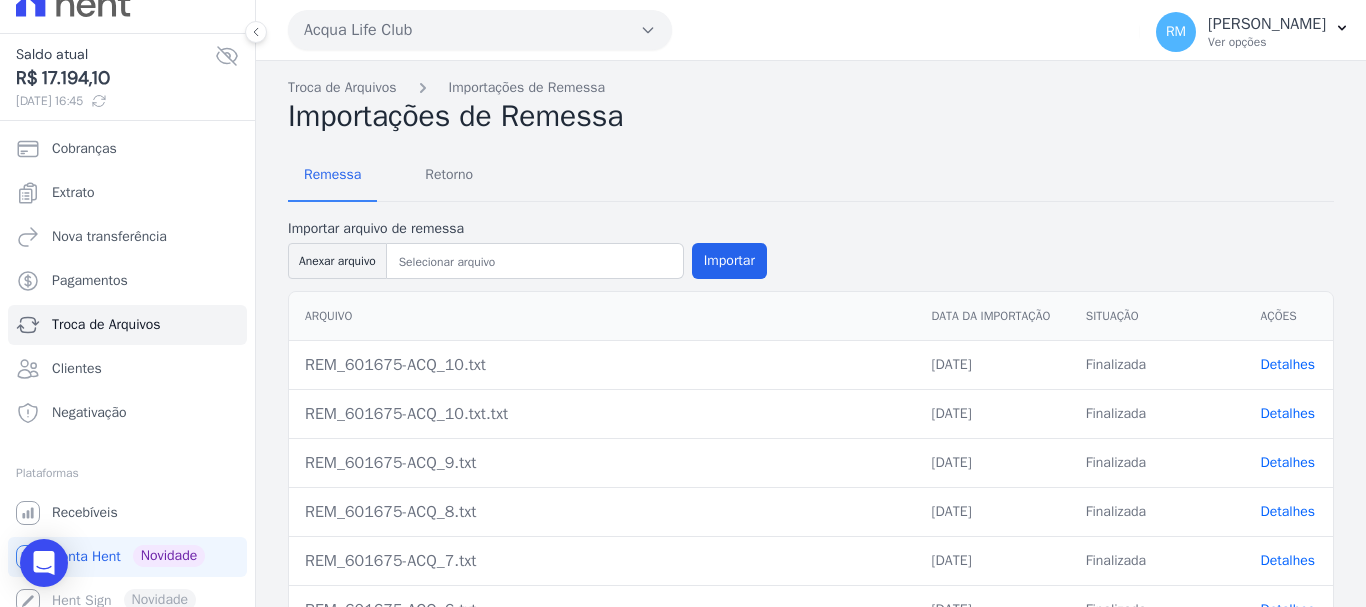 scroll, scrollTop: 41, scrollLeft: 0, axis: vertical 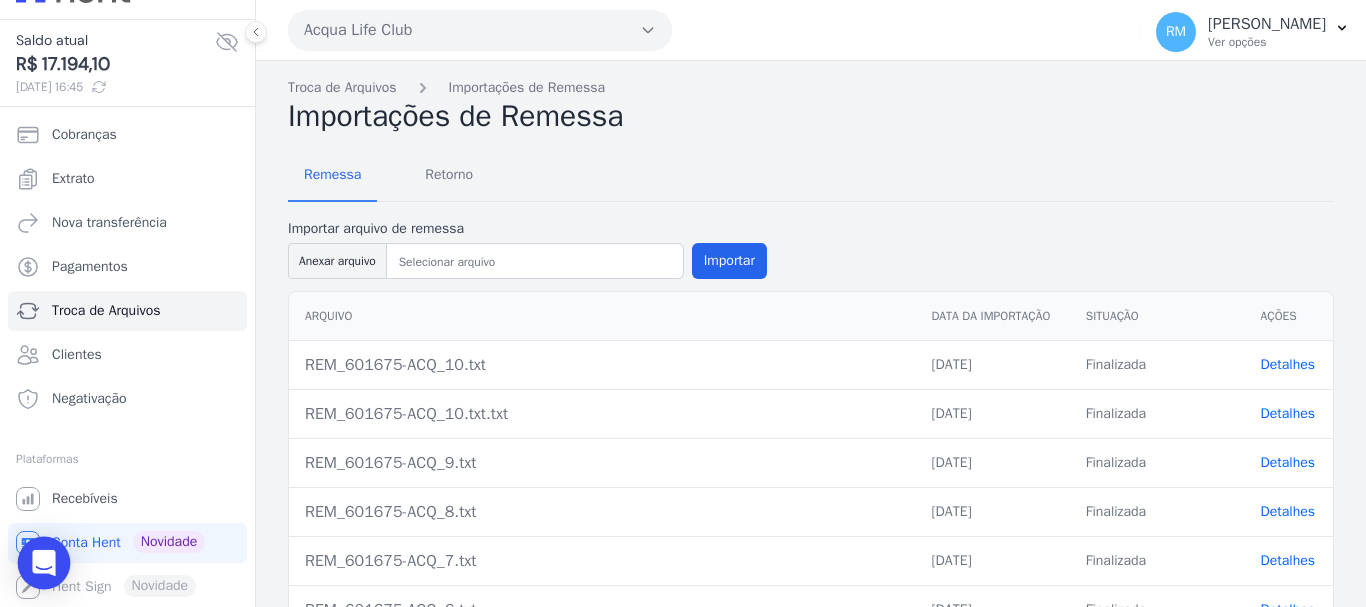 click 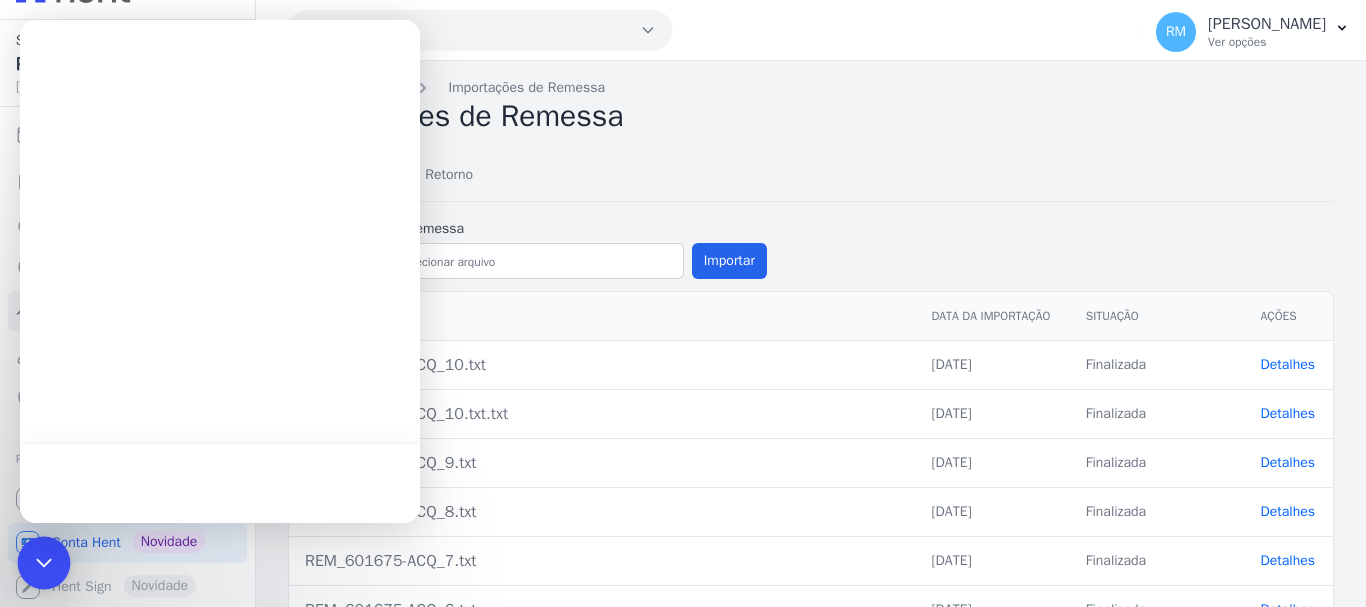 scroll, scrollTop: 0, scrollLeft: 0, axis: both 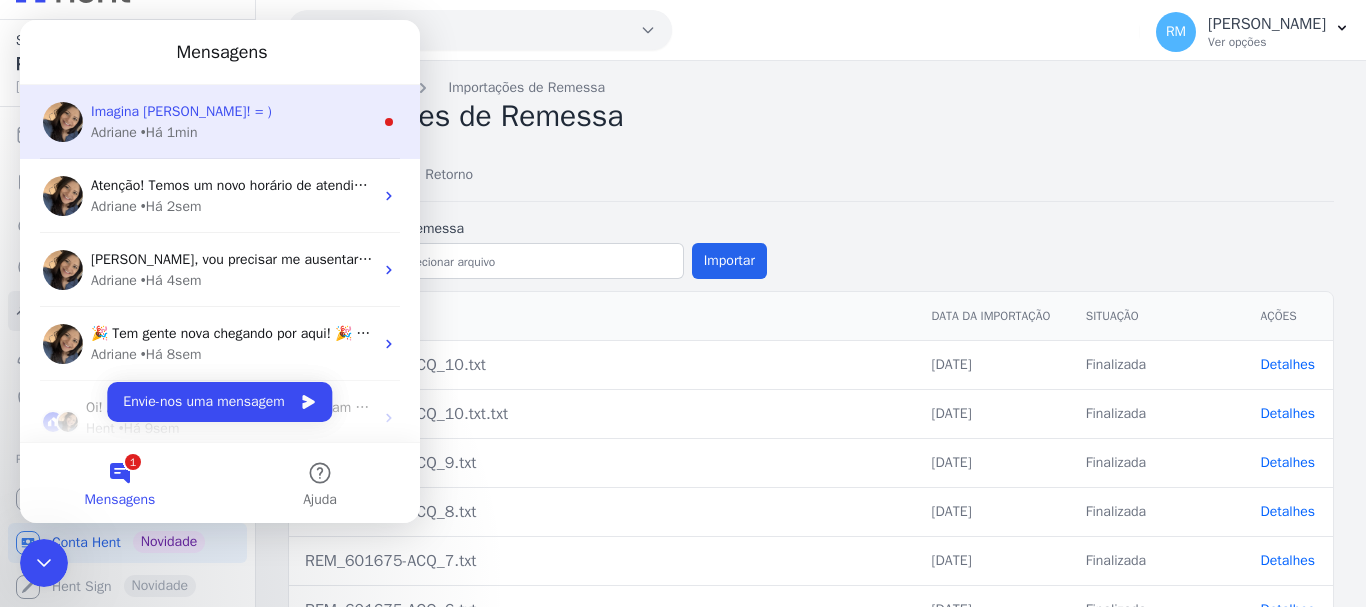 click on "Imagina [PERSON_NAME]! = ) Adriane •  Há 1min" at bounding box center [220, 122] 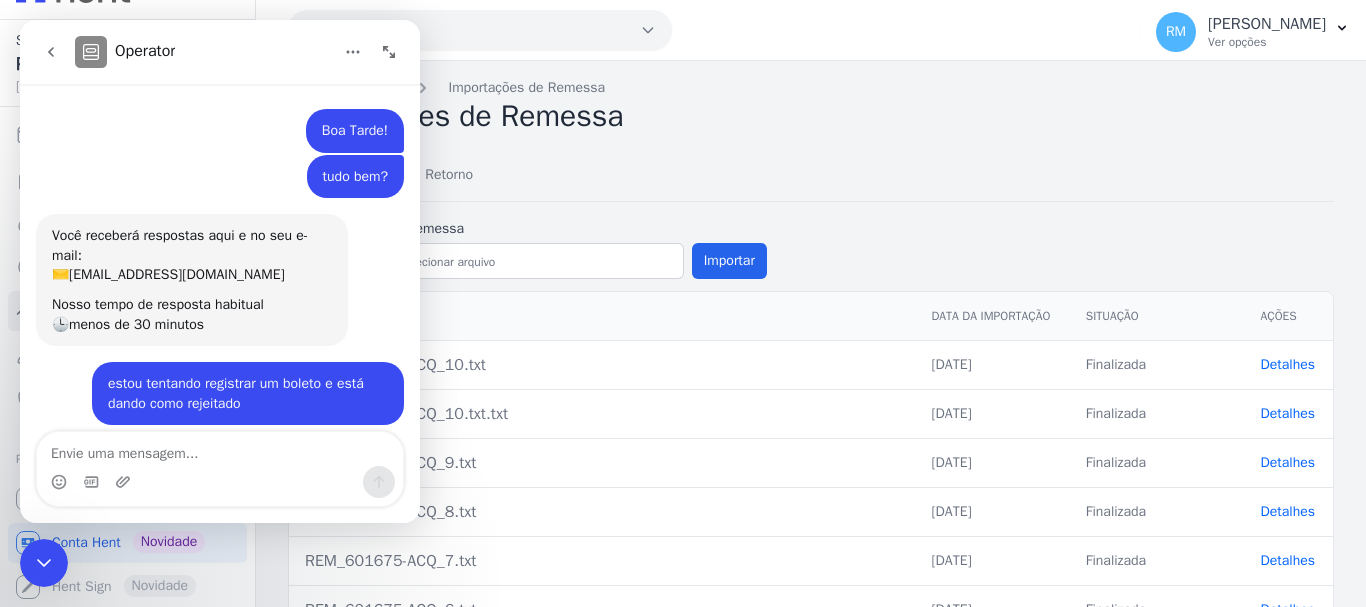 scroll, scrollTop: 3, scrollLeft: 0, axis: vertical 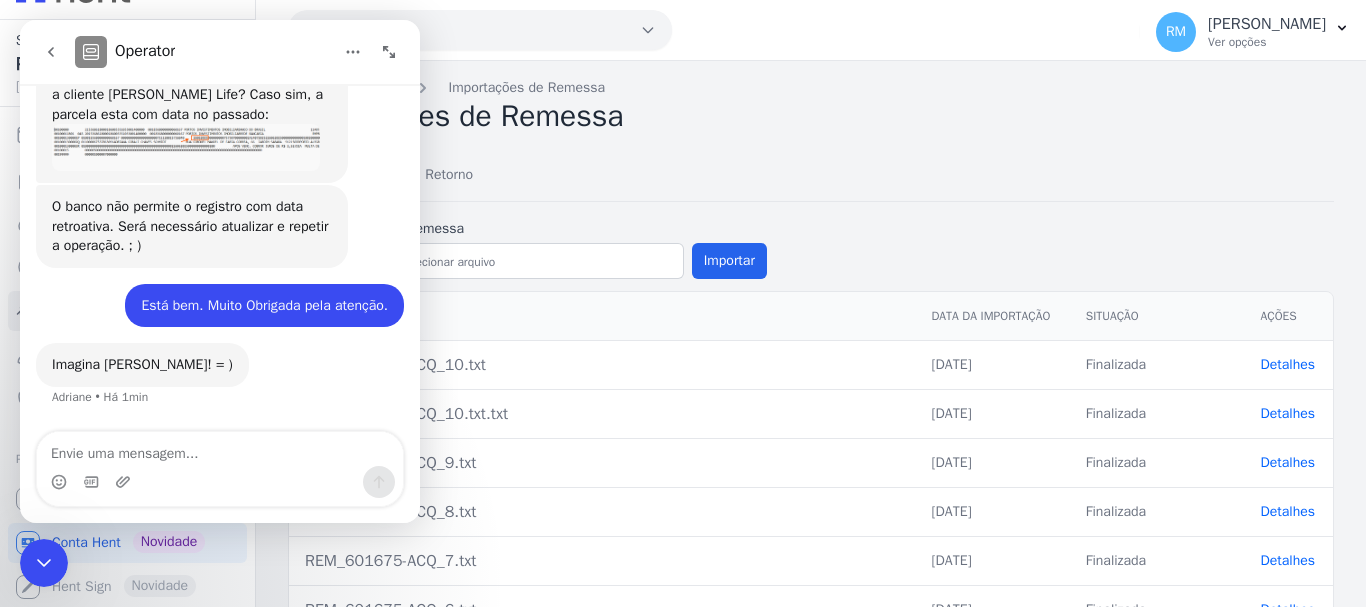 click at bounding box center (186, 147) 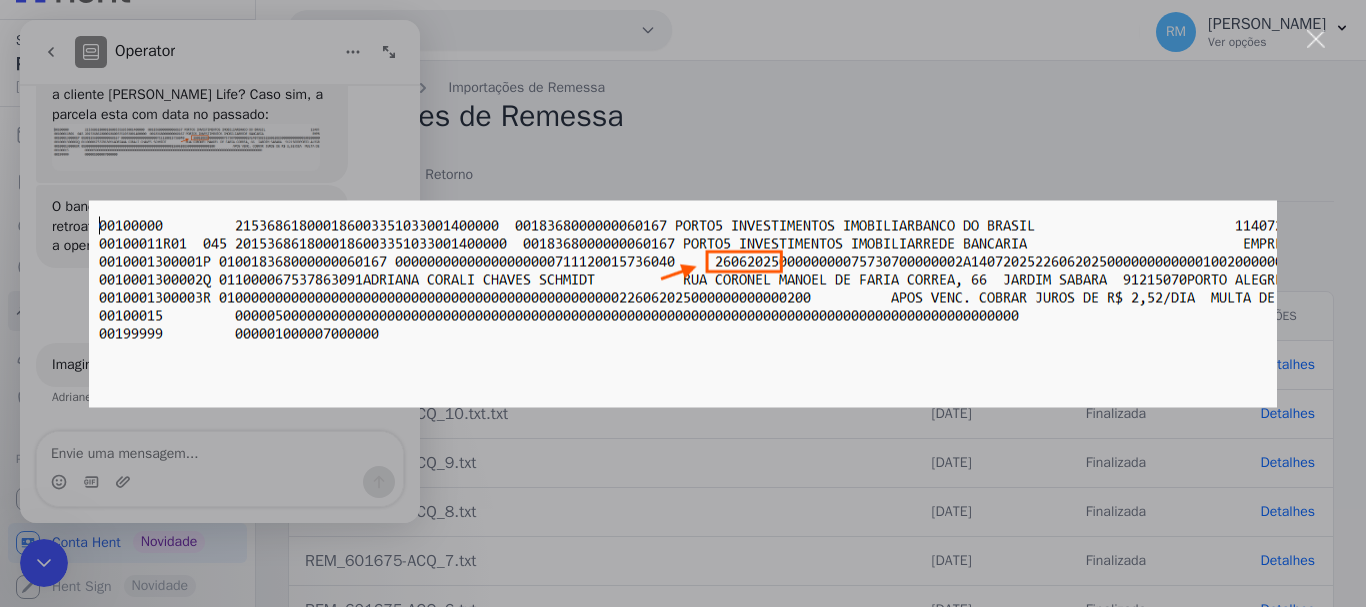 scroll, scrollTop: 0, scrollLeft: 0, axis: both 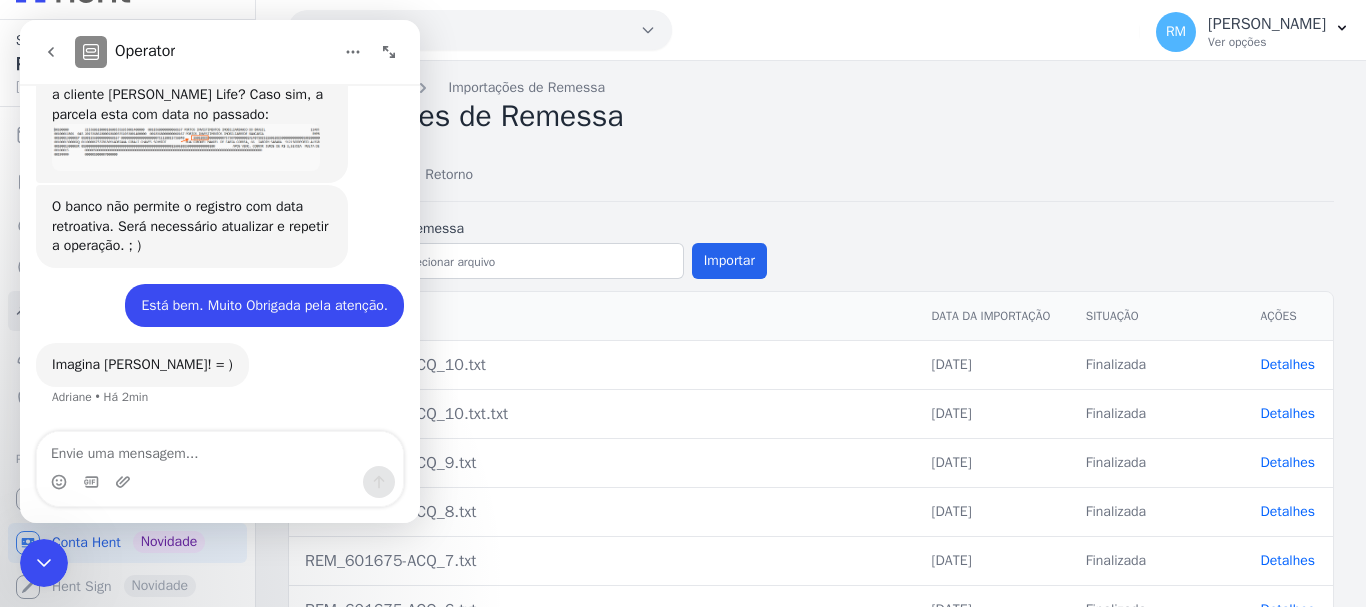 click at bounding box center (186, 147) 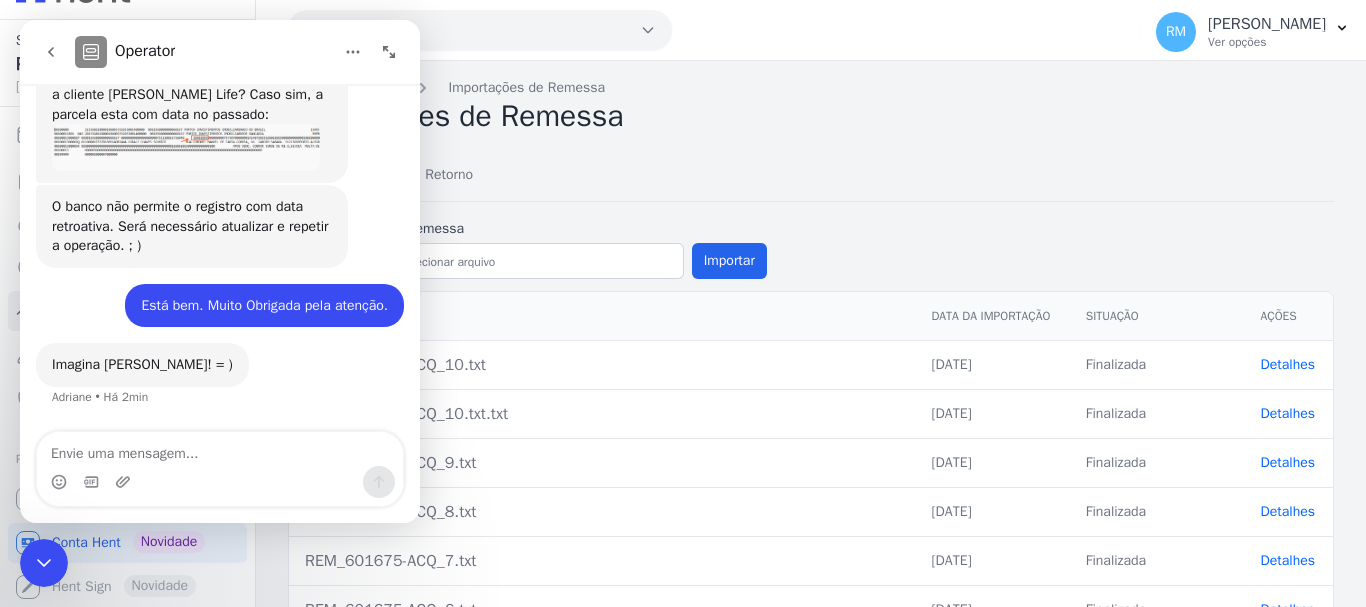 scroll, scrollTop: 0, scrollLeft: 0, axis: both 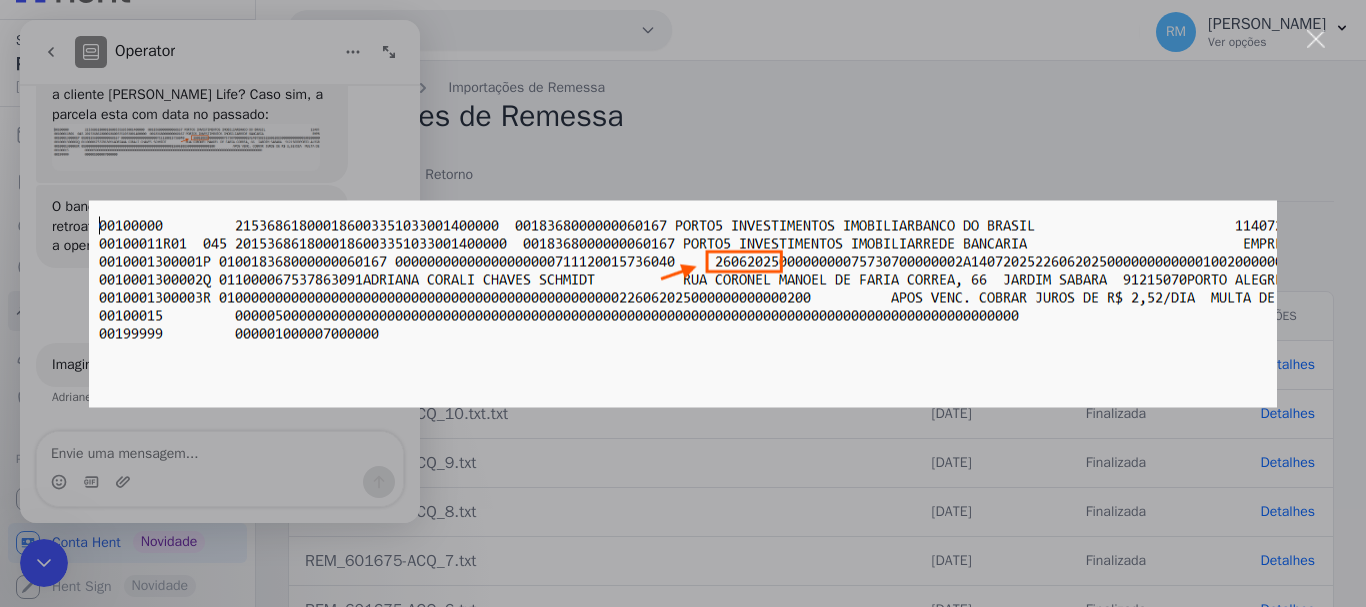 click at bounding box center (683, 303) 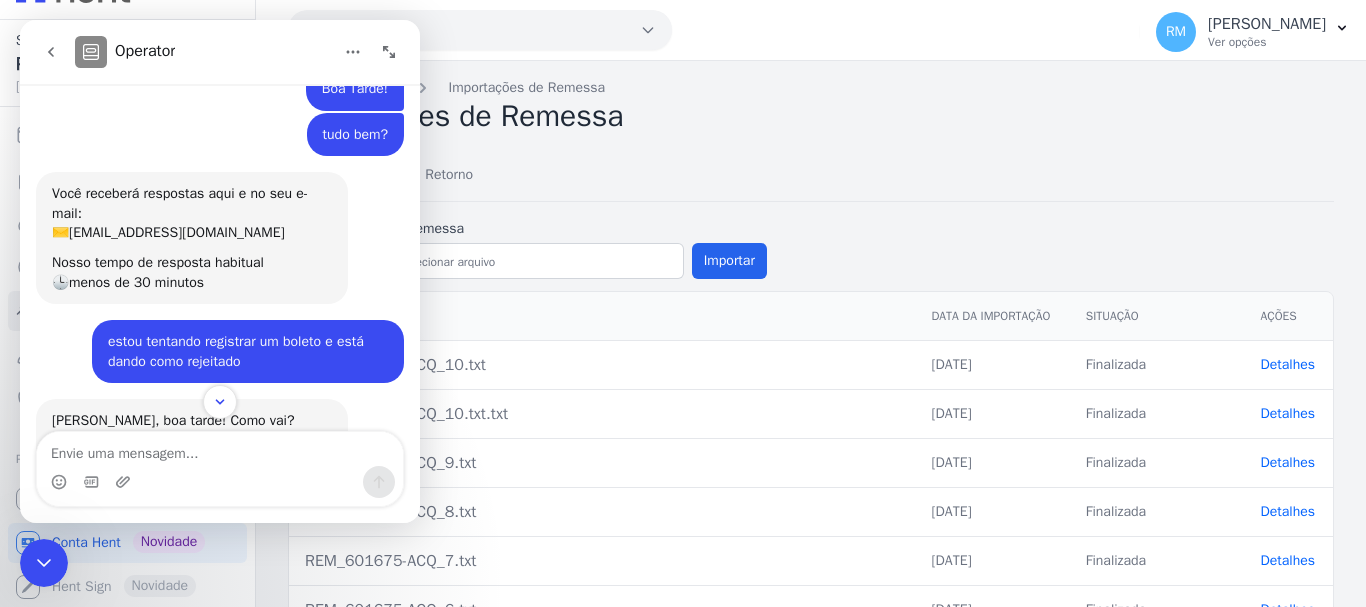 scroll, scrollTop: 0, scrollLeft: 0, axis: both 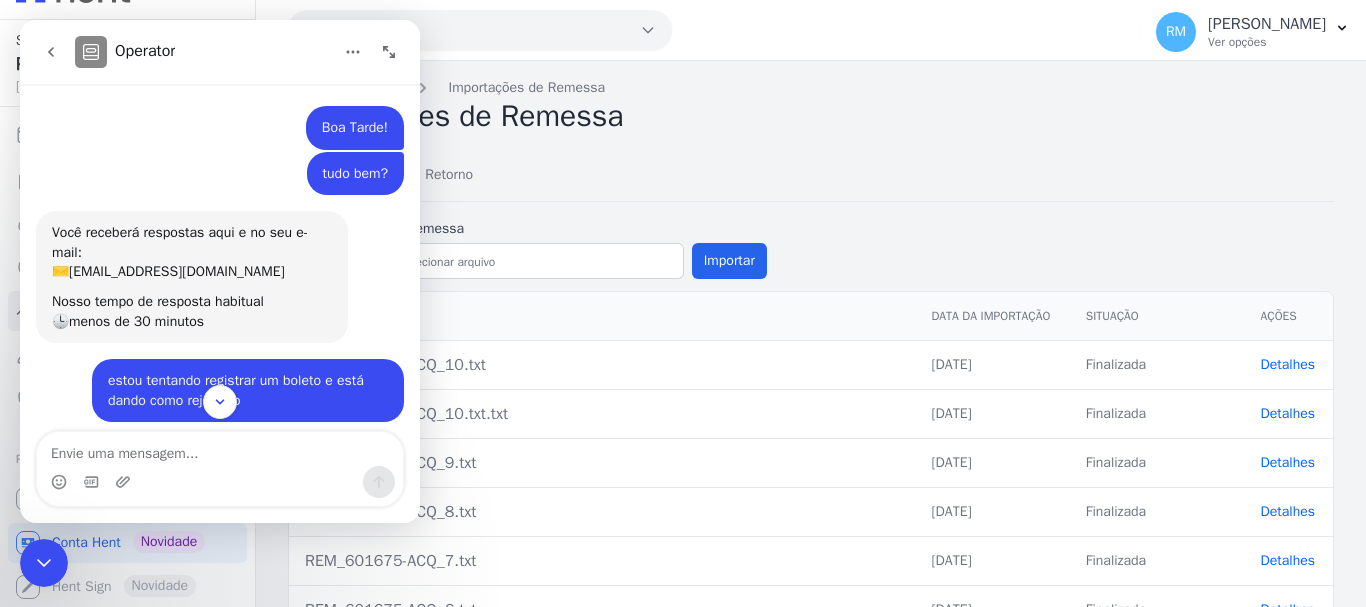 click 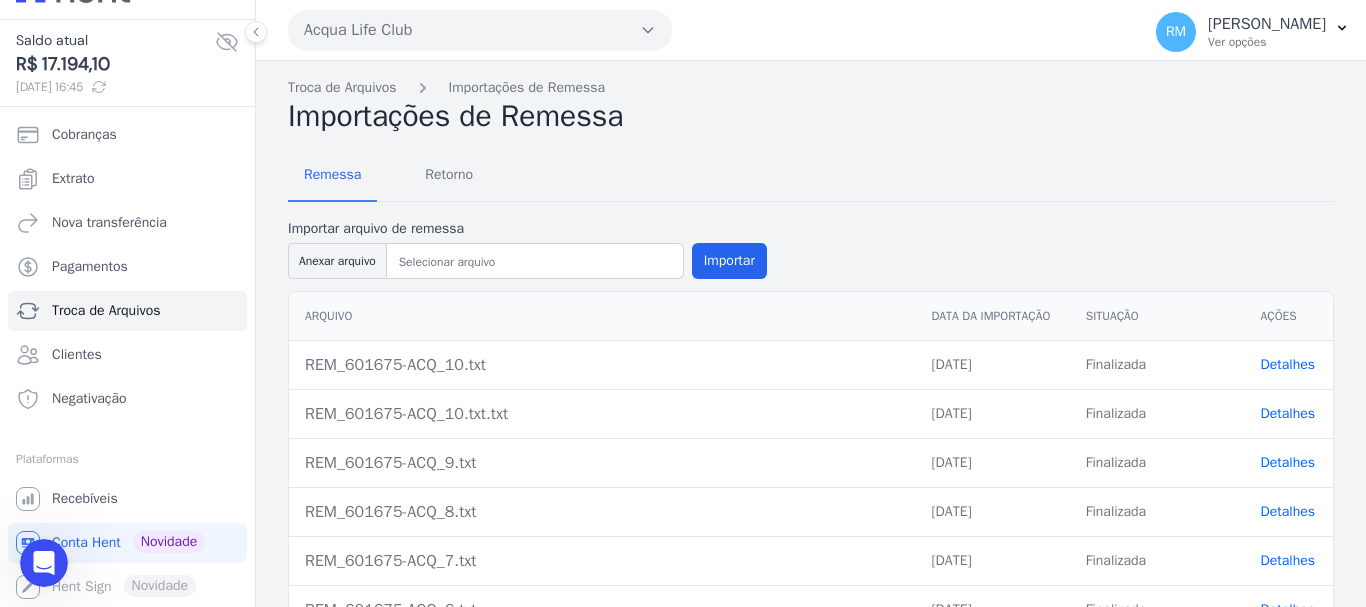 scroll, scrollTop: 0, scrollLeft: 0, axis: both 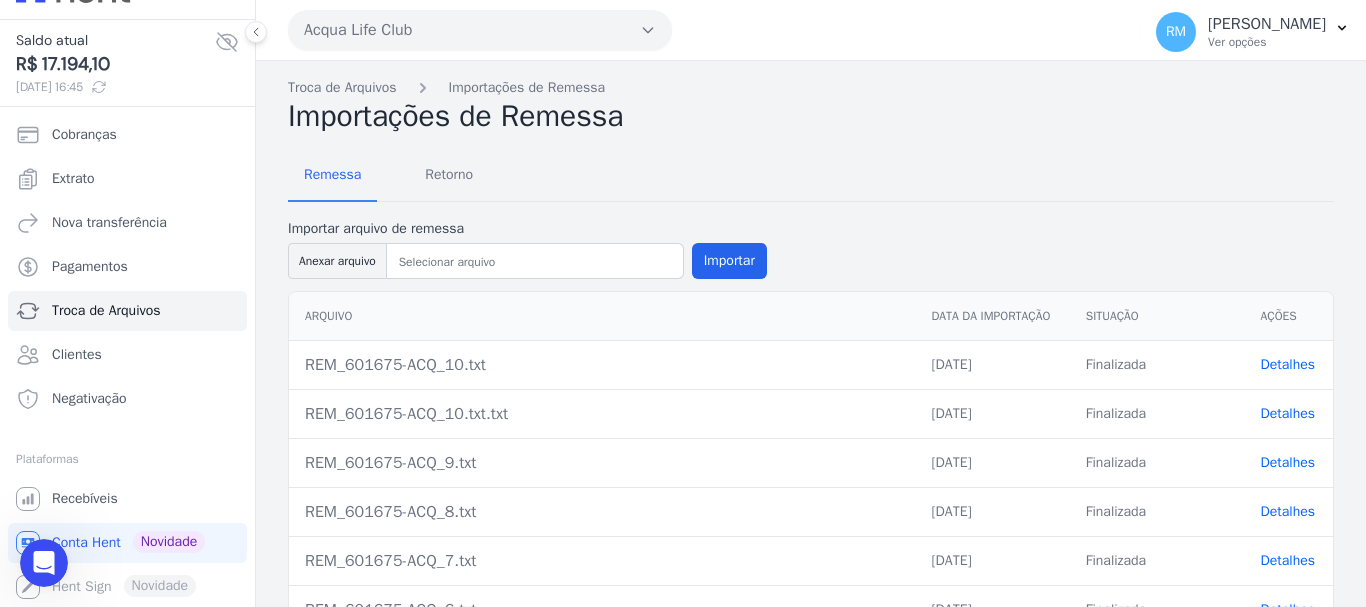 click on "Acqua Life Club" at bounding box center [480, 30] 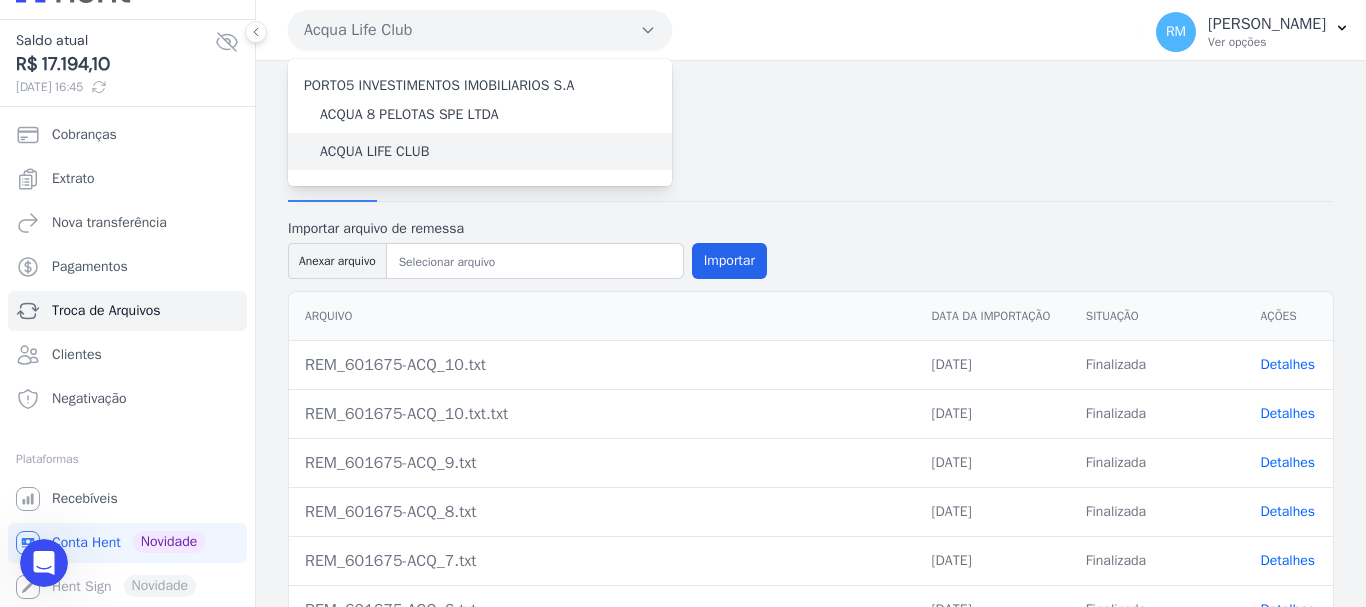 click on "ACQUA LIFE CLUB" at bounding box center [374, 151] 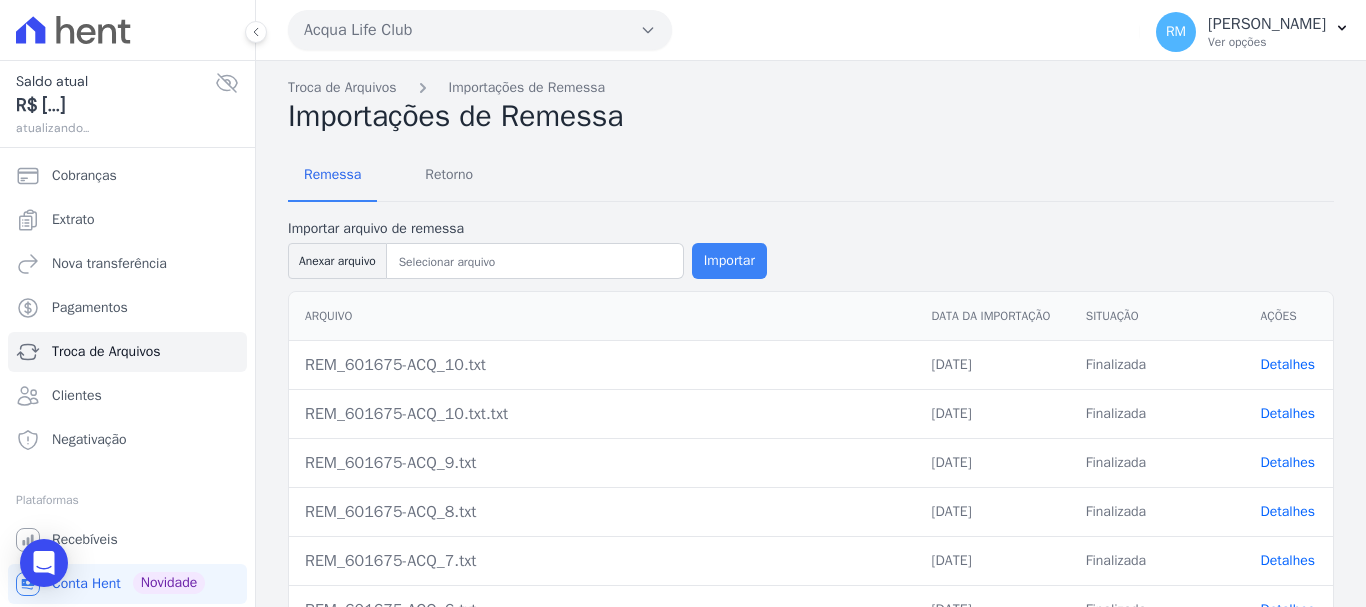 click on "Importar" at bounding box center [729, 261] 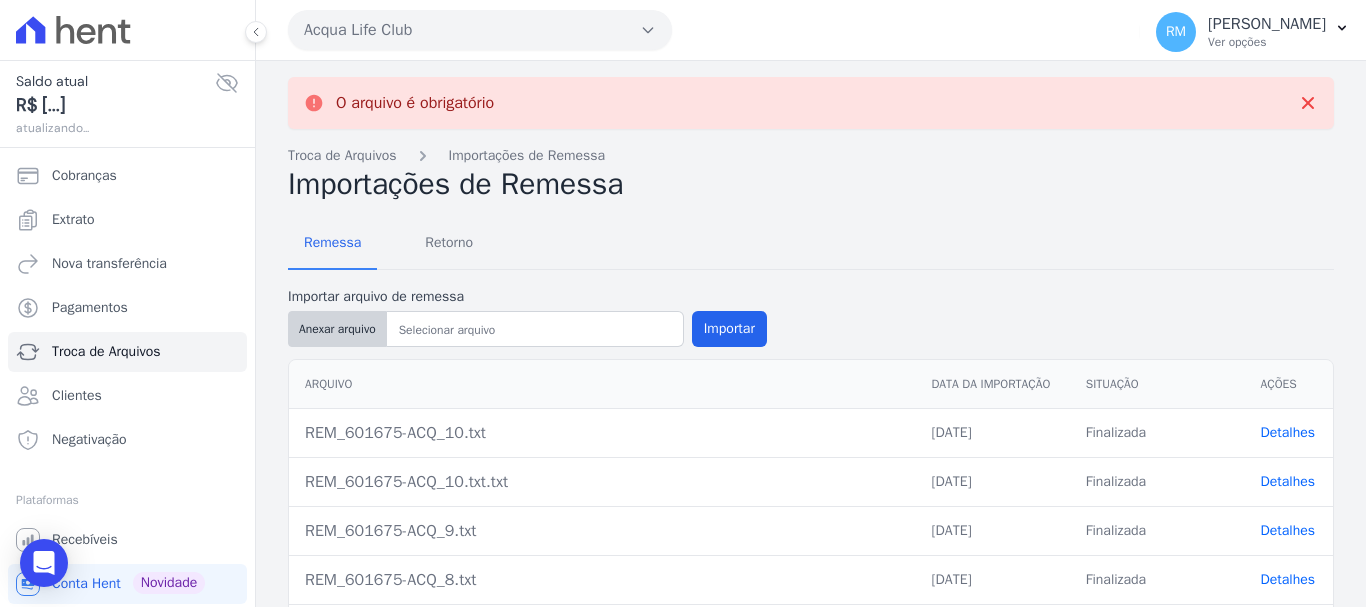 click on "Anexar arquivo" at bounding box center (337, 329) 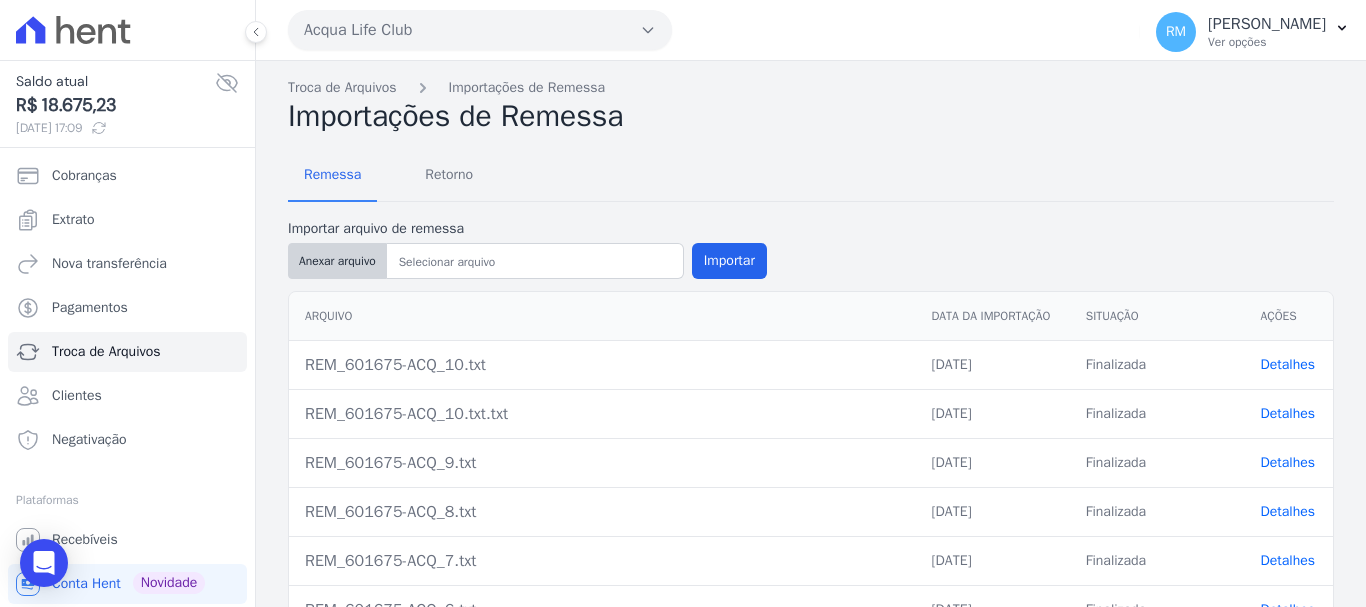 type on "REM_601675-ACQ_11.txt" 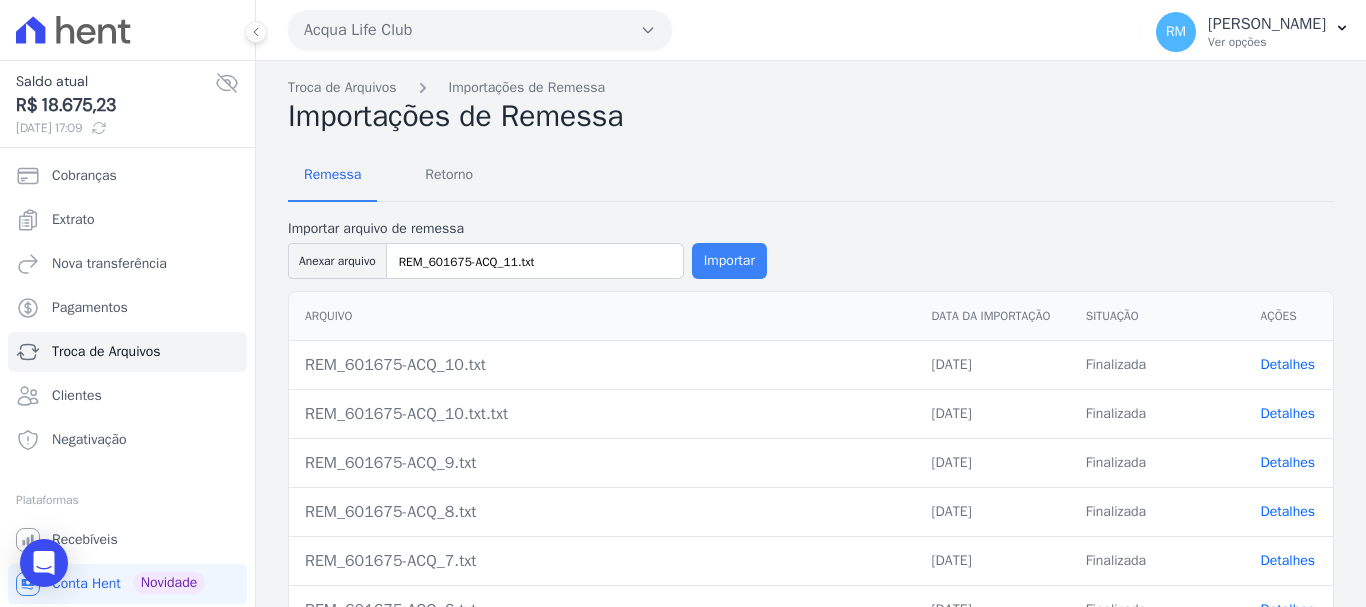 click on "Importar" at bounding box center (729, 261) 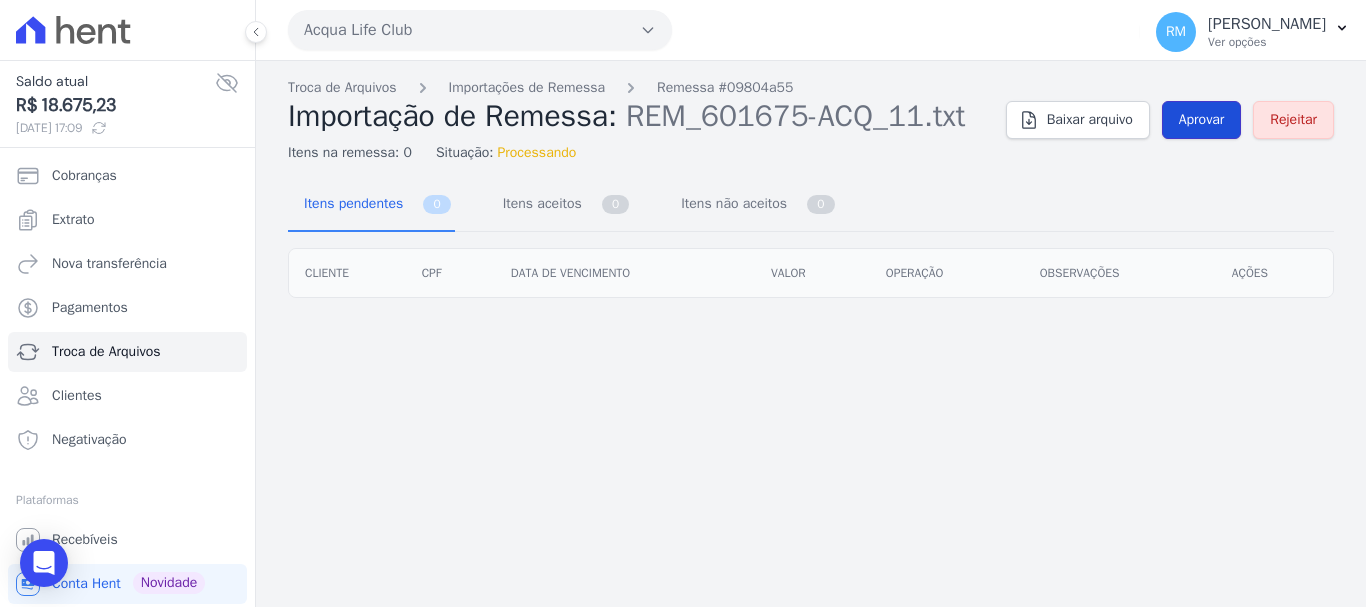 click on "Aprovar" at bounding box center (1202, 120) 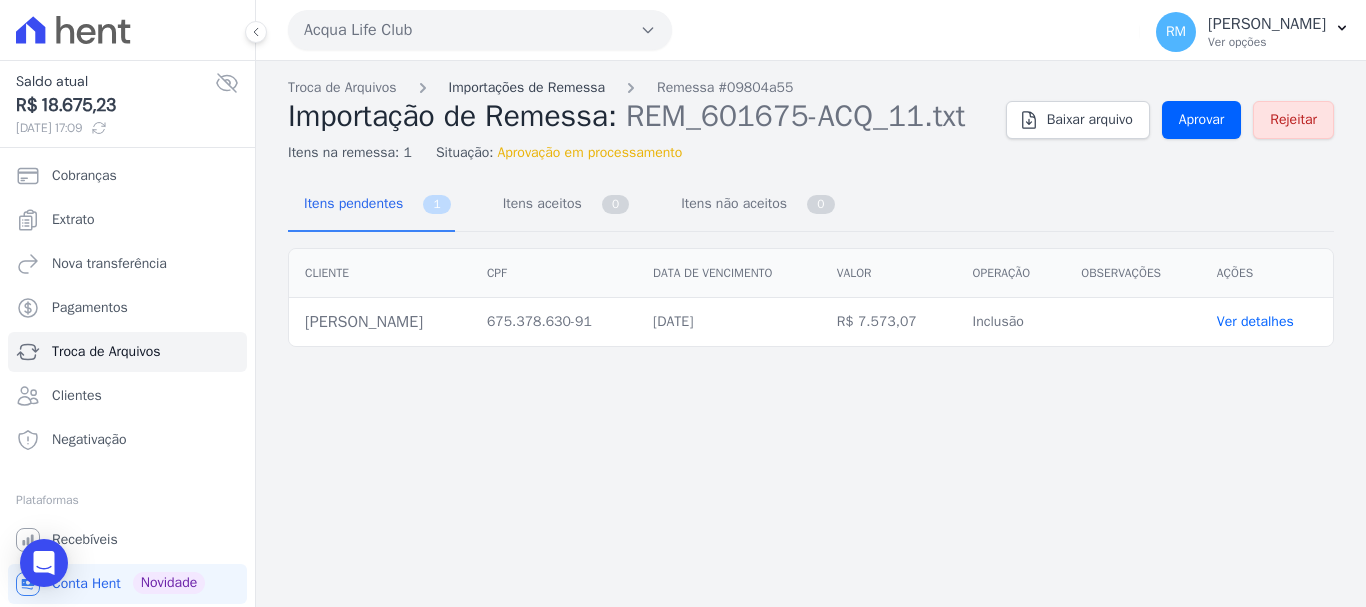 click on "Importações de Remessa" at bounding box center (527, 87) 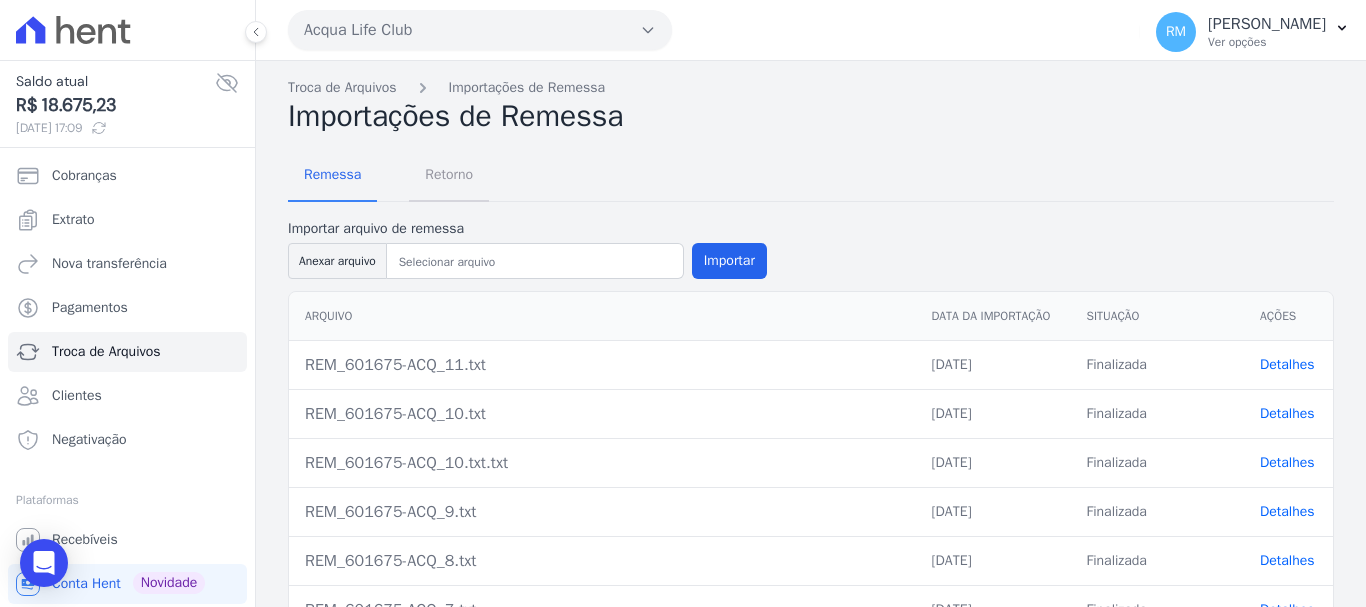click on "Retorno" at bounding box center [449, 174] 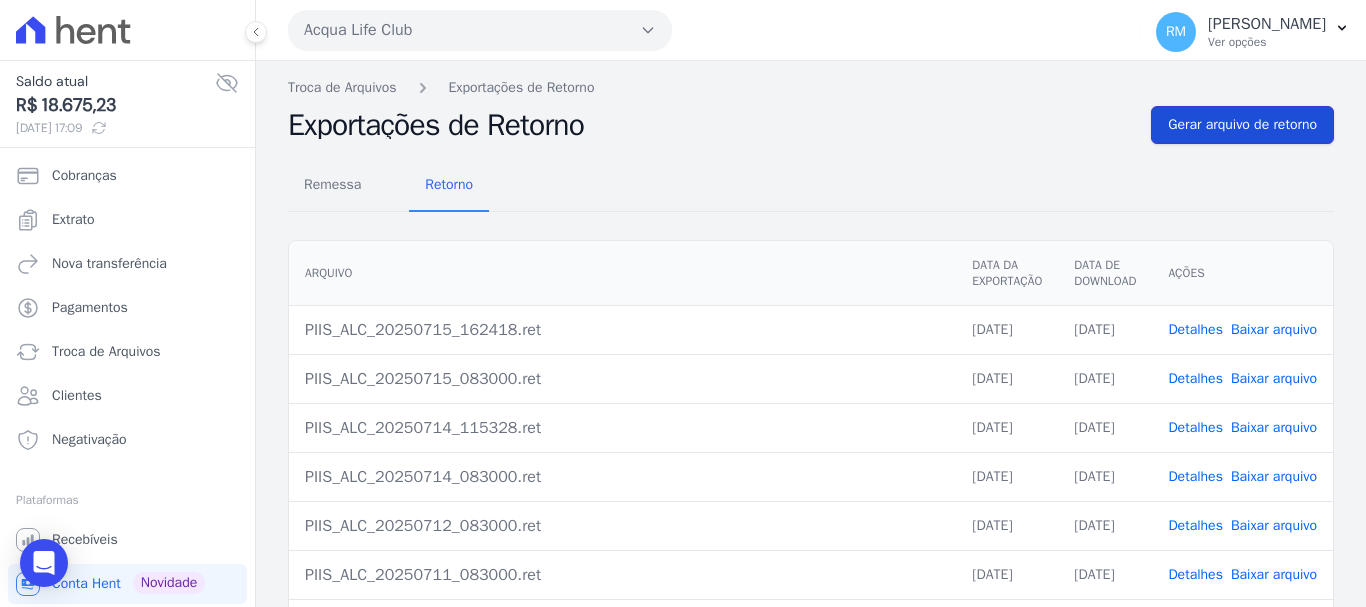 click on "Gerar arquivo de retorno" at bounding box center [1242, 125] 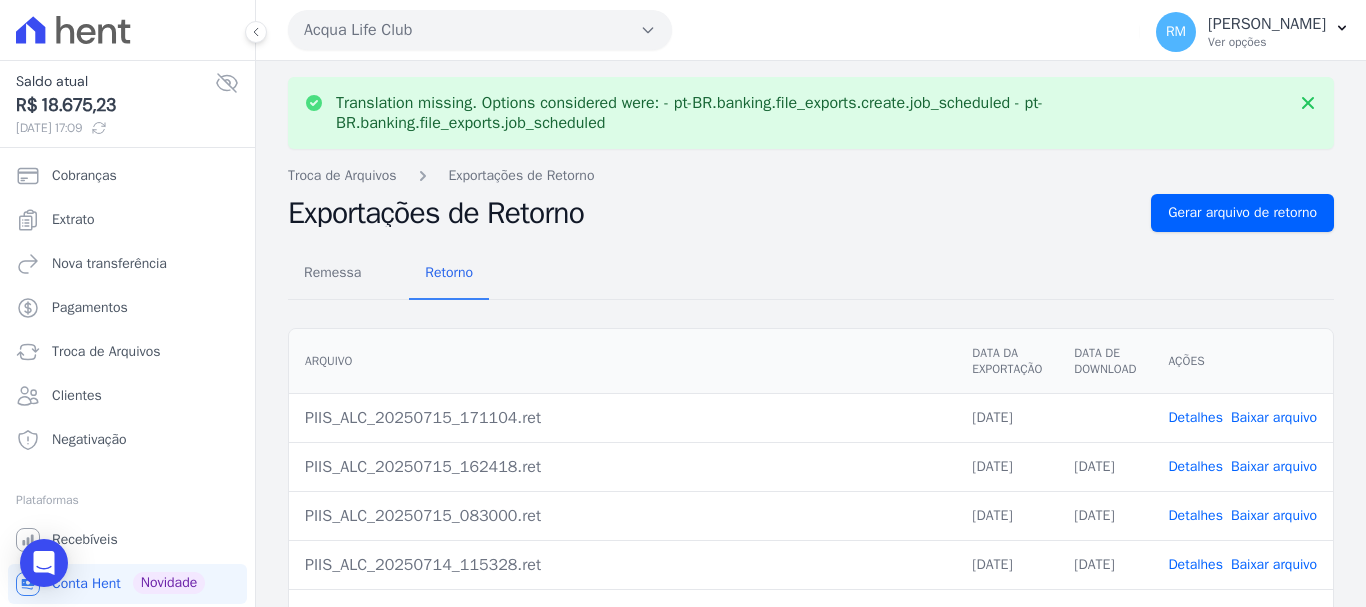 click on "Baixar arquivo" at bounding box center [1274, 417] 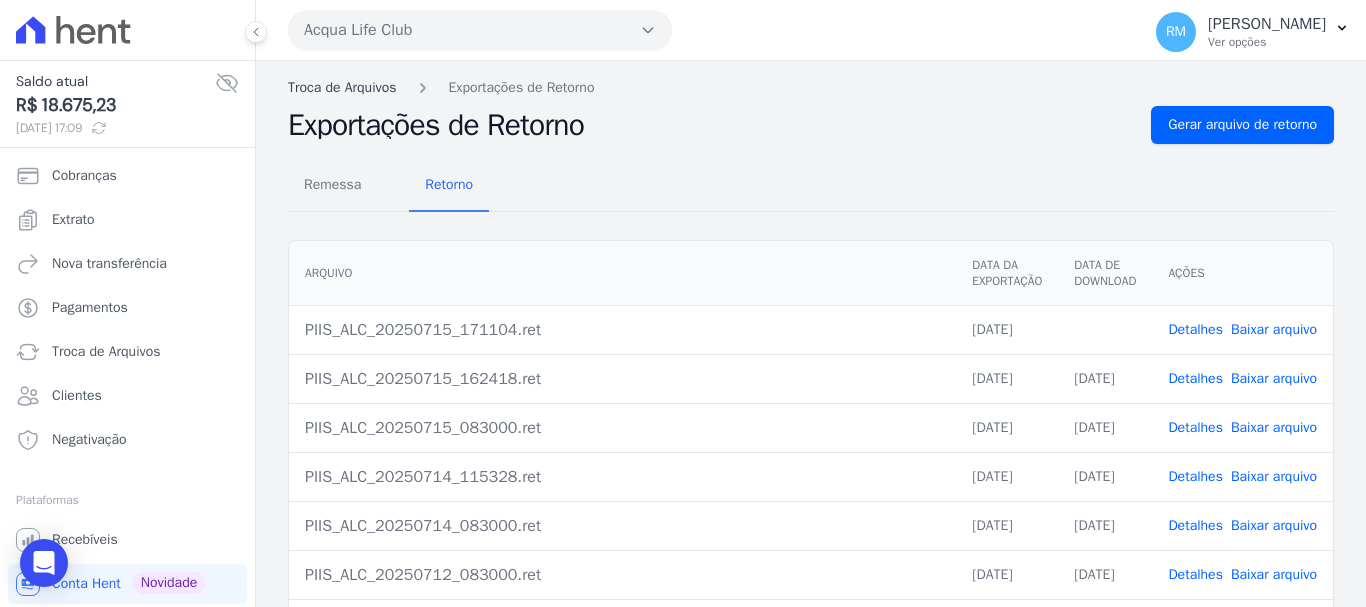 click on "Troca de Arquivos" at bounding box center [342, 87] 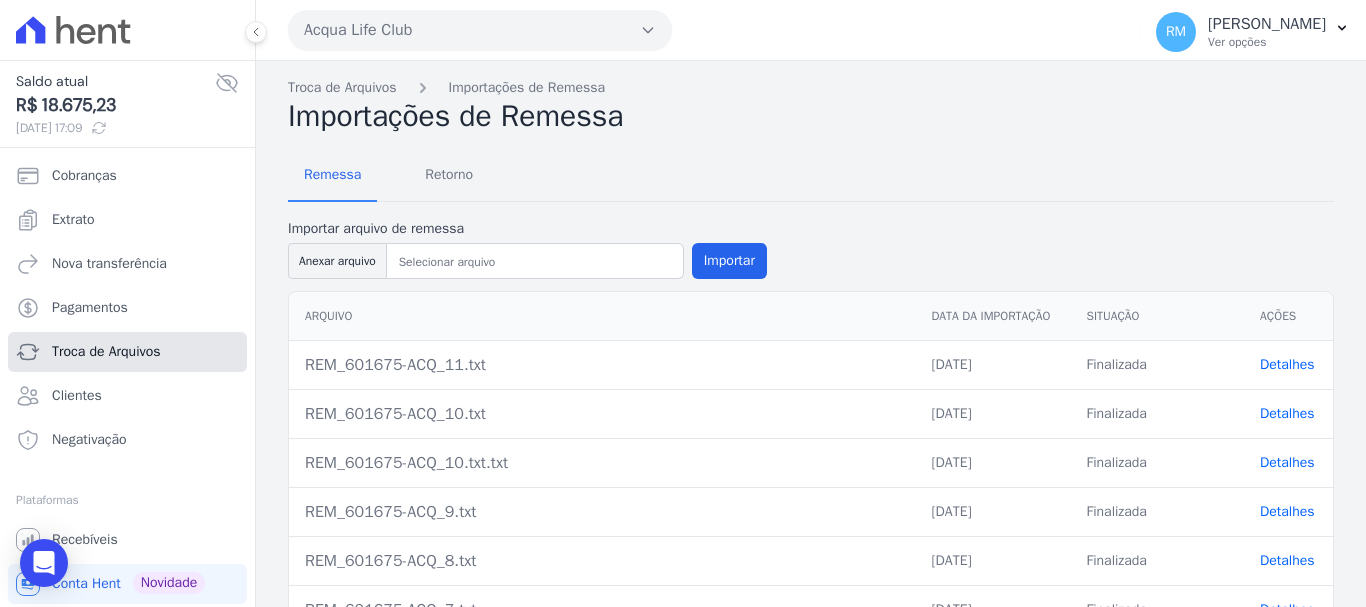 click on "Troca de Arquivos" at bounding box center (106, 352) 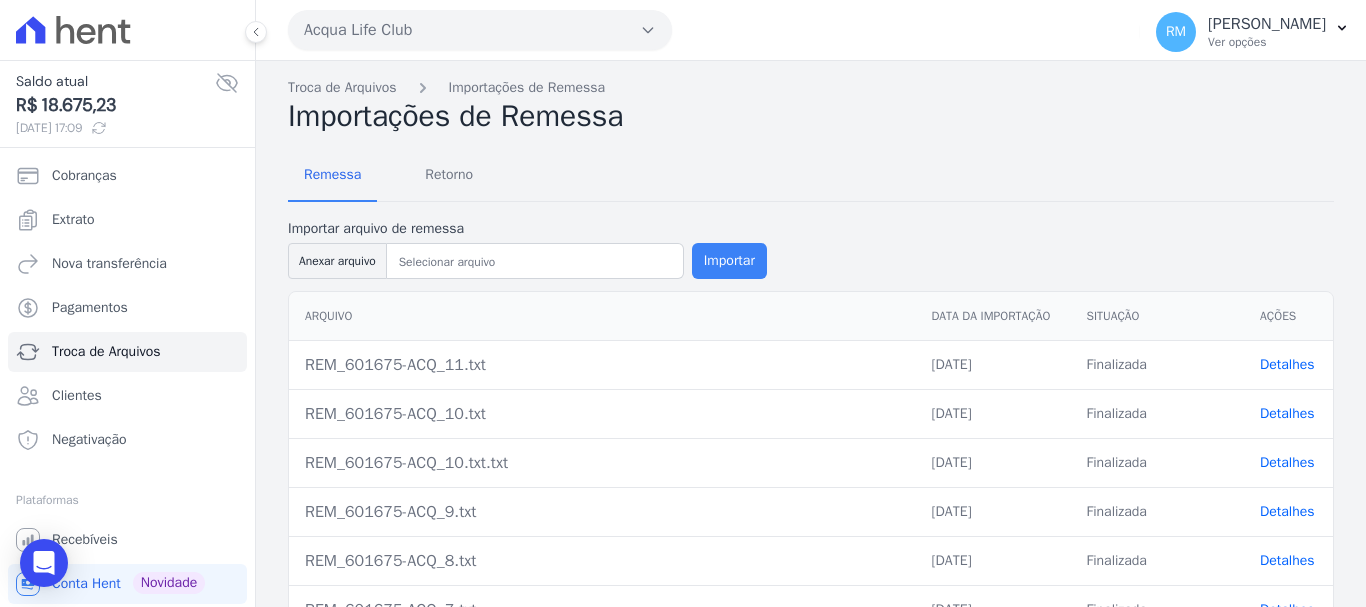 click on "Importar" at bounding box center [729, 261] 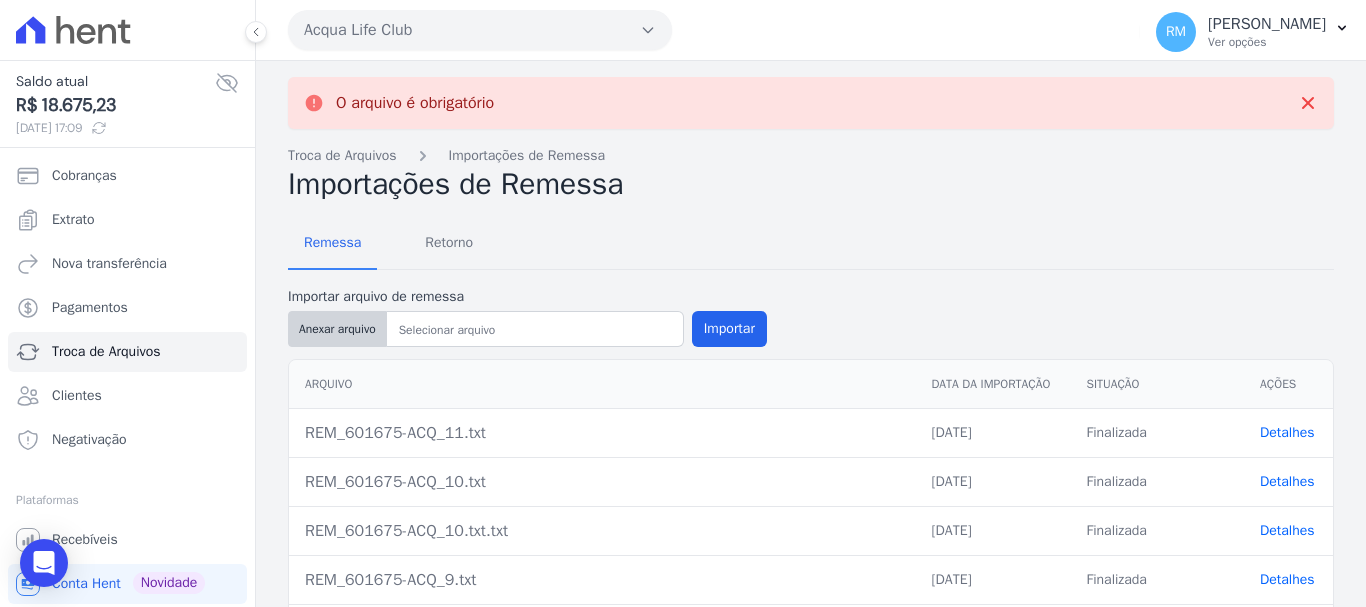 click on "Anexar arquivo" at bounding box center [337, 329] 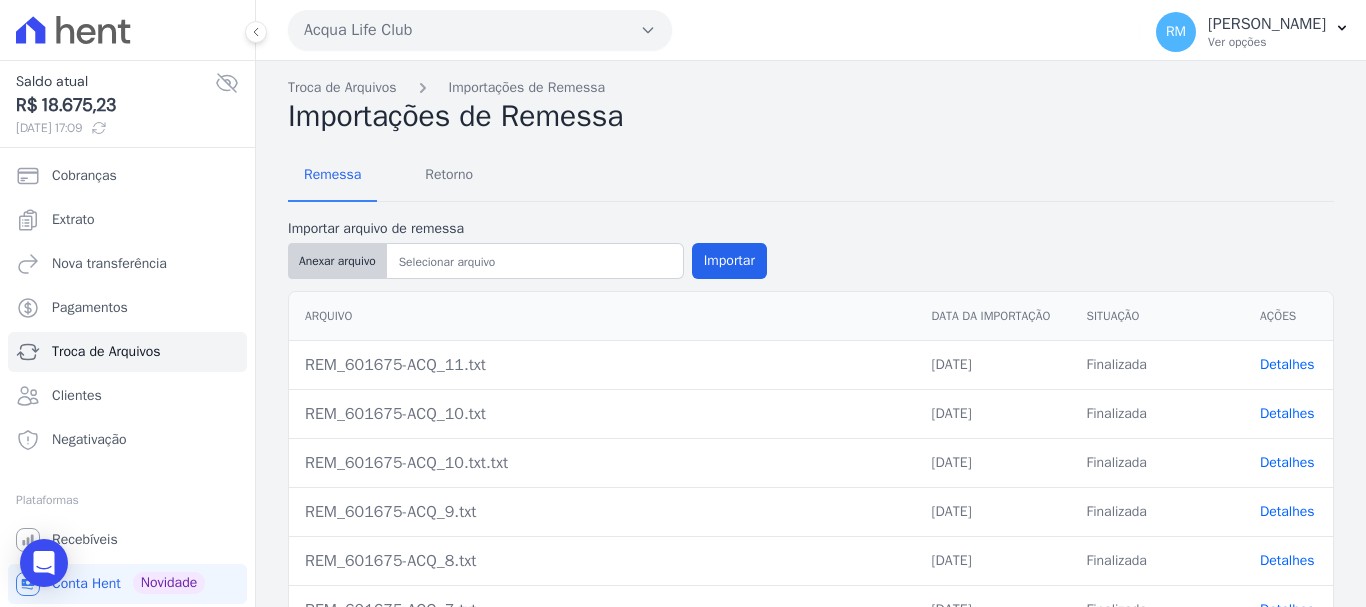 type on "REM_601675-ACQ_11.txt" 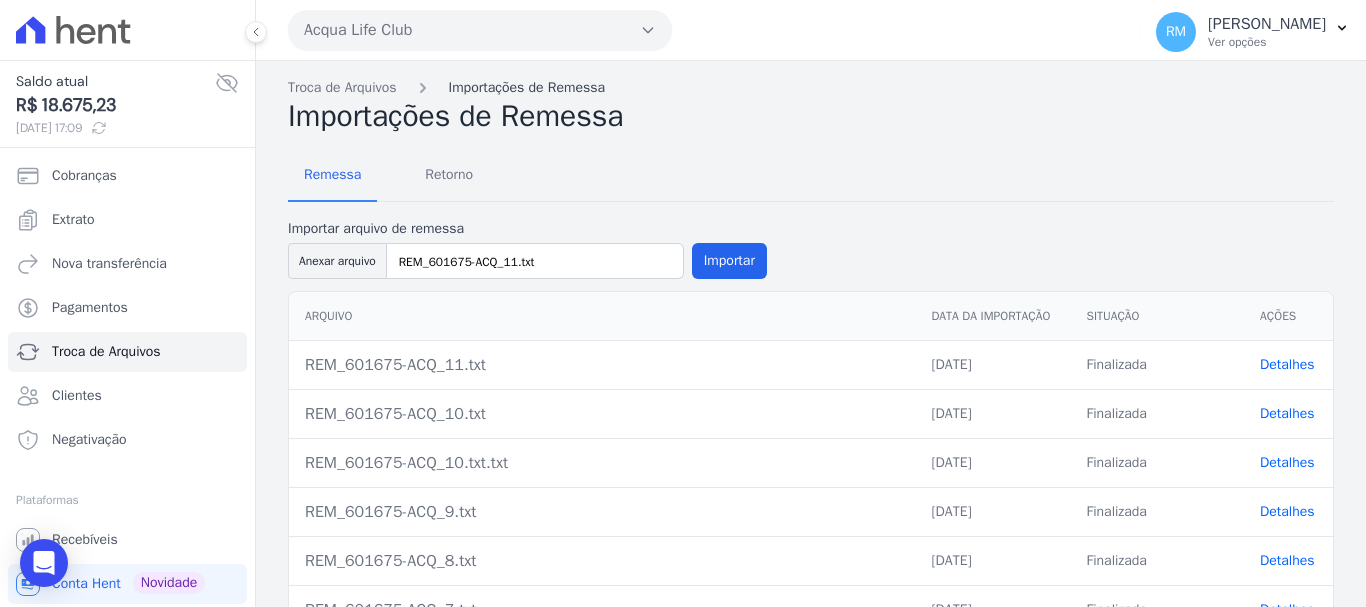 click on "Importações de Remessa" at bounding box center [527, 87] 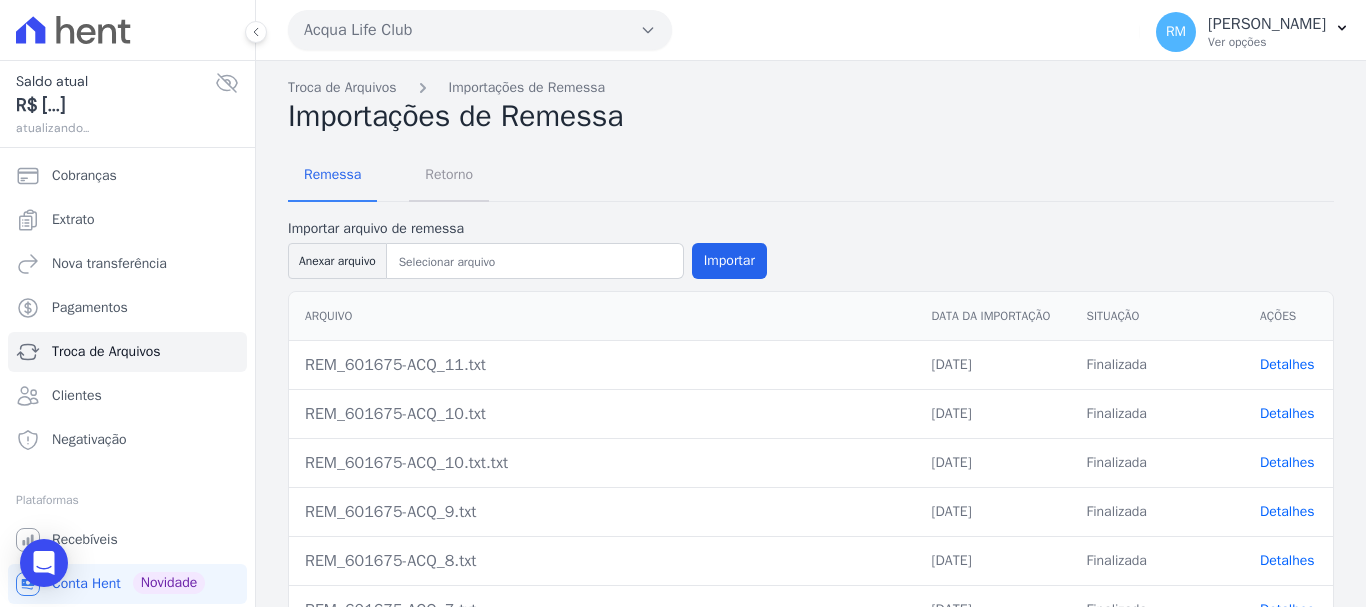 click on "Retorno" at bounding box center (449, 174) 